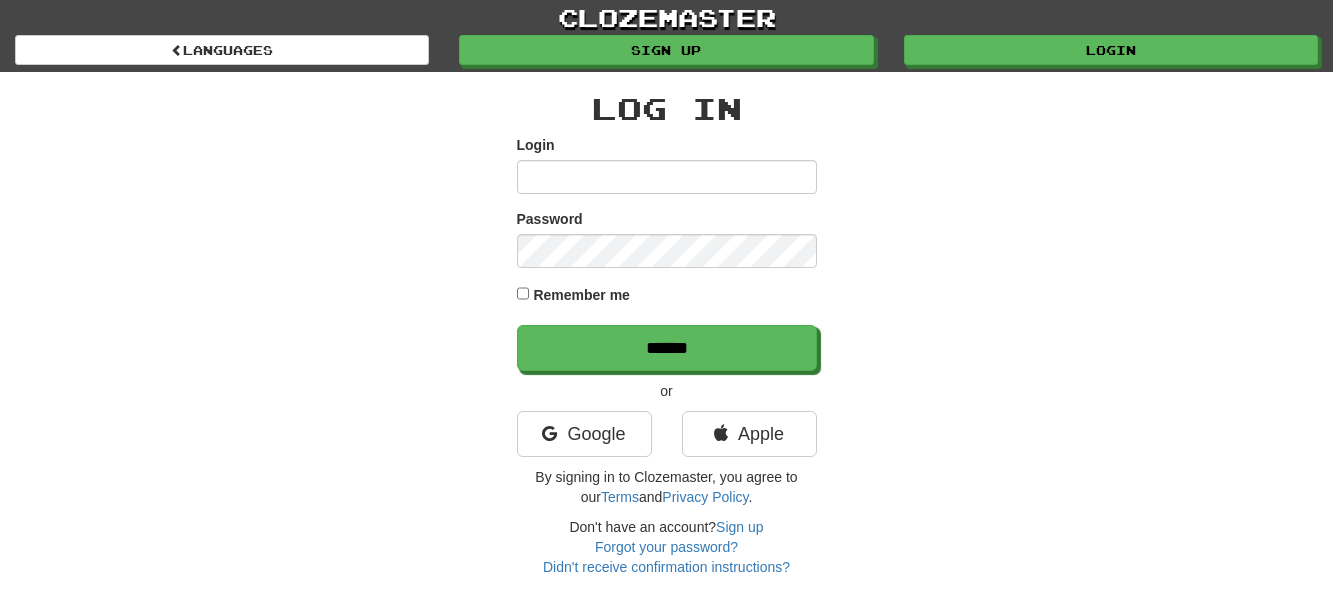 scroll, scrollTop: 0, scrollLeft: 0, axis: both 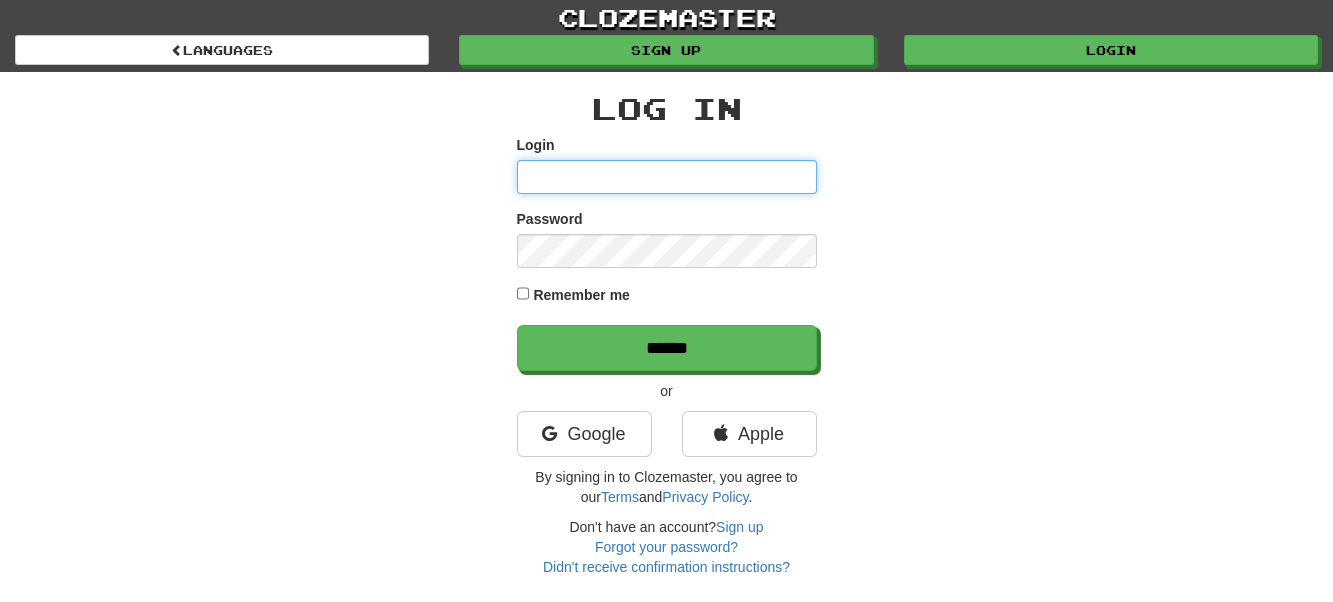 type on "**********" 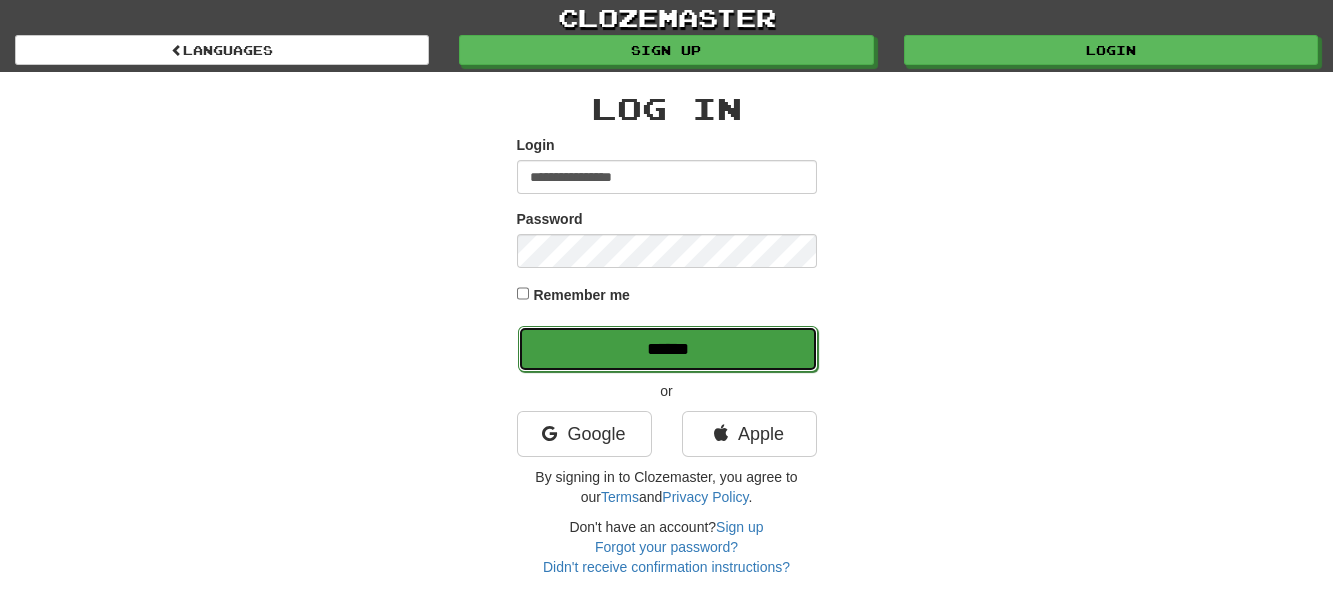 click on "******" at bounding box center [668, 349] 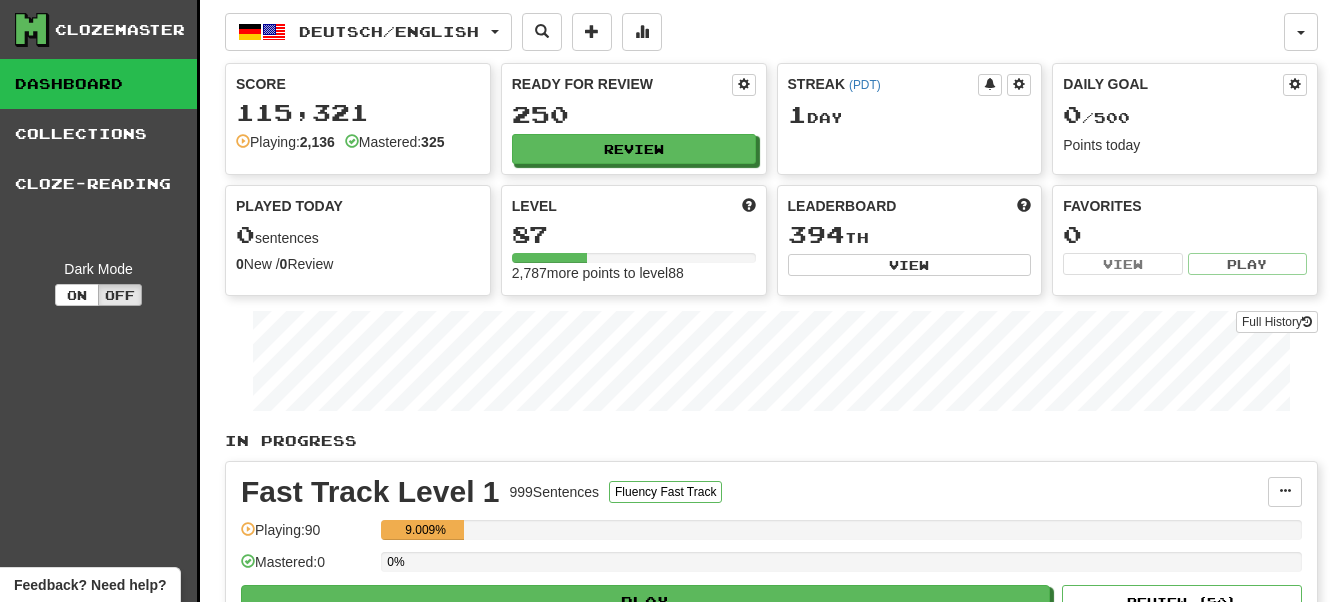 scroll, scrollTop: 0, scrollLeft: 0, axis: both 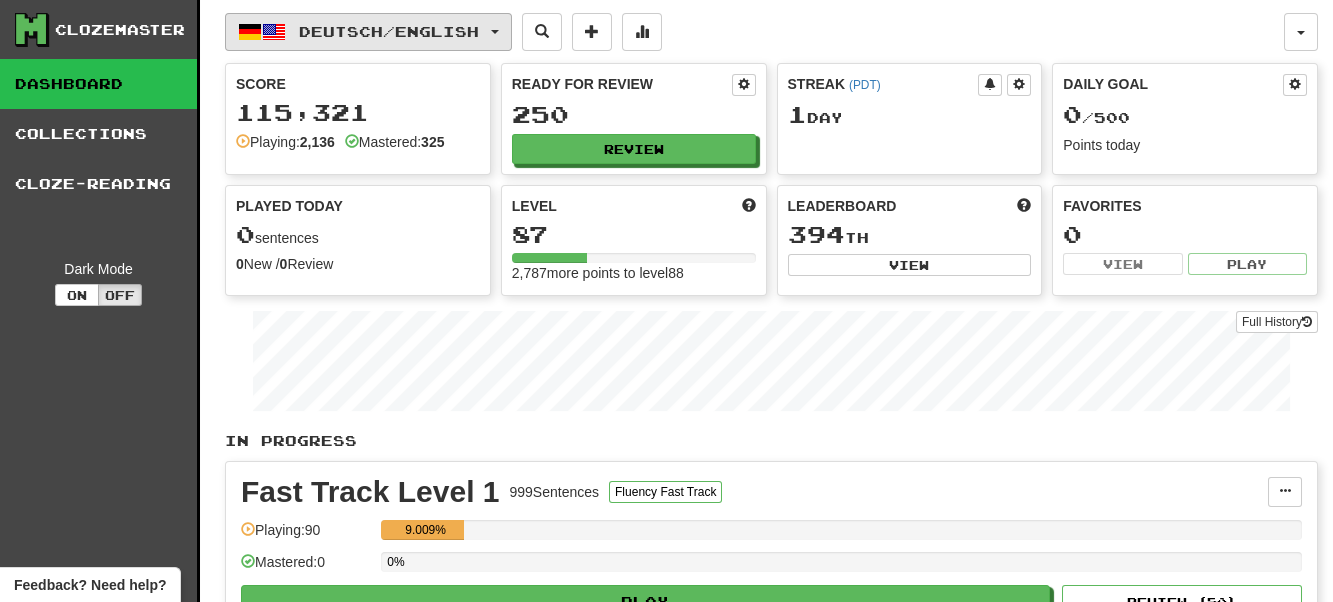 click at bounding box center (495, 32) 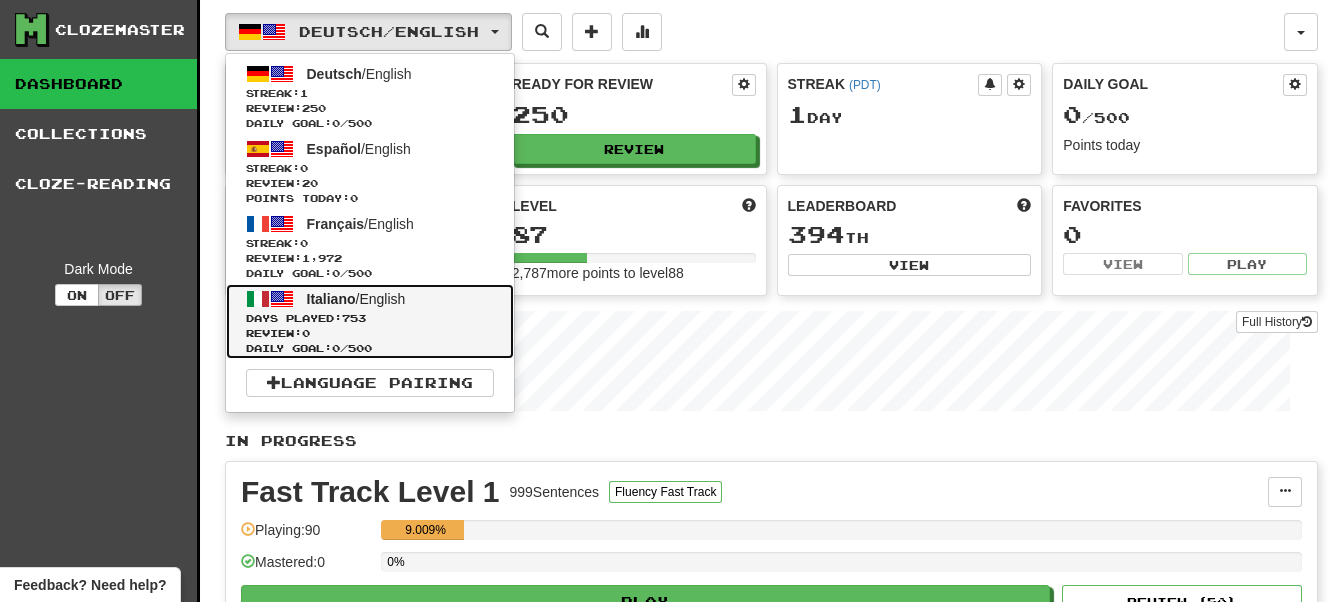 click on "Italiano  /  English Days Played:  753   Review:  0 Daily Goal:  0  /  500" at bounding box center (370, 321) 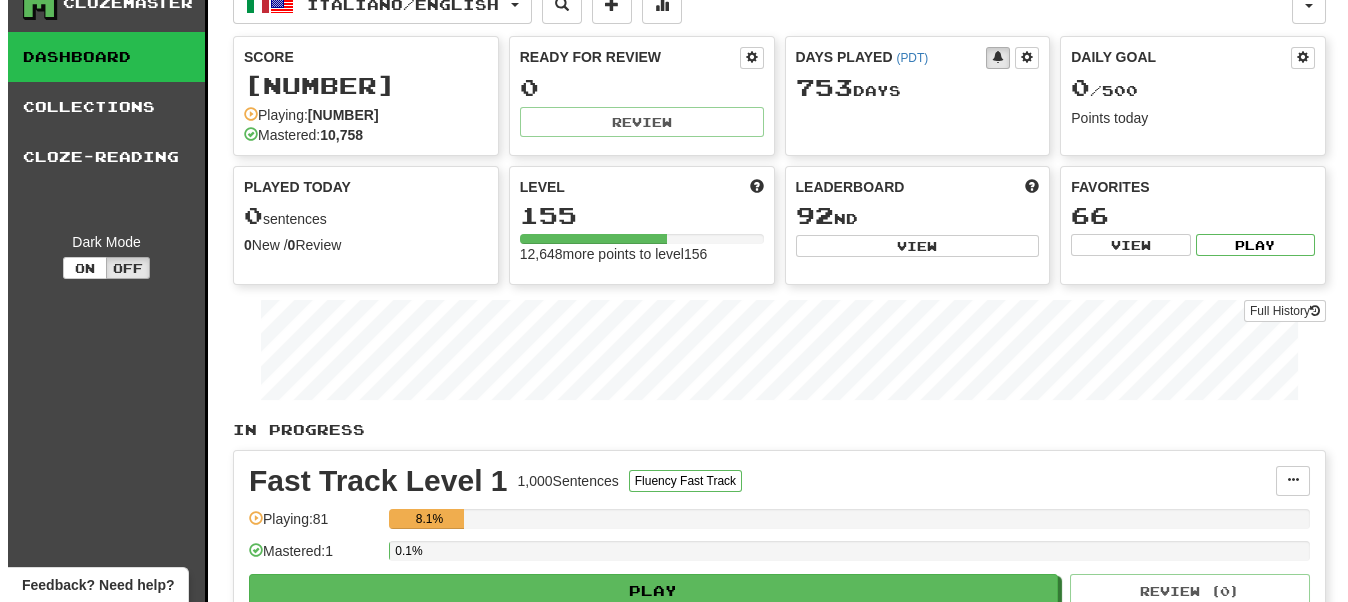 scroll, scrollTop: 400, scrollLeft: 0, axis: vertical 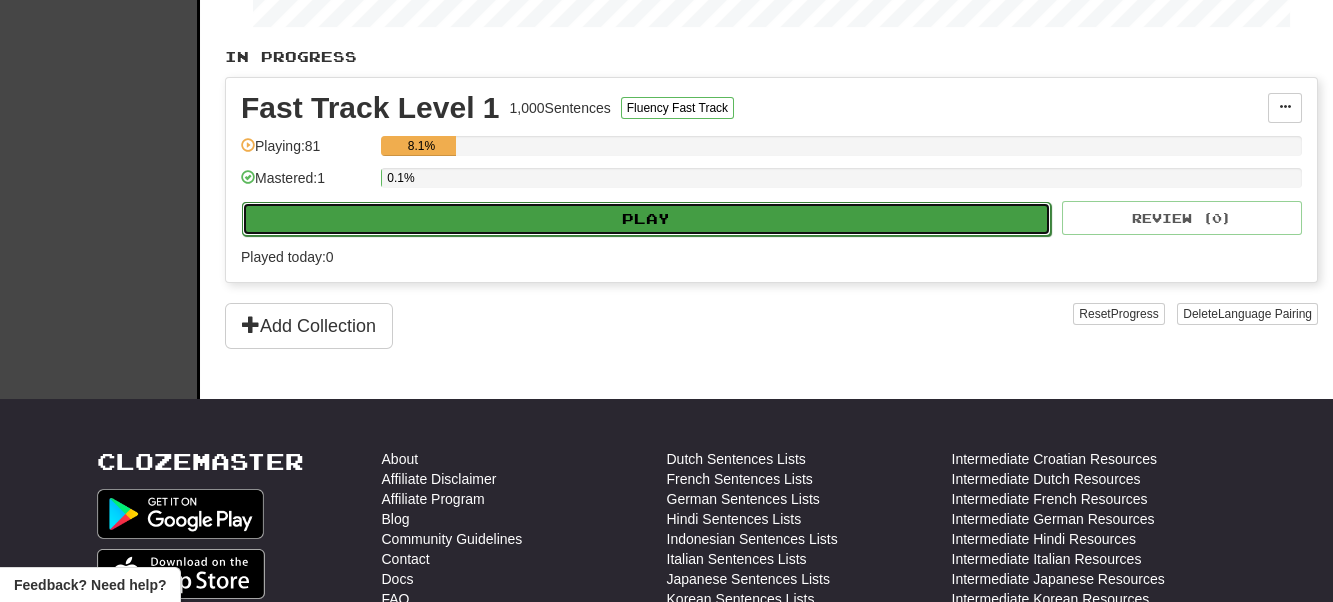 click on "Play" at bounding box center [646, 219] 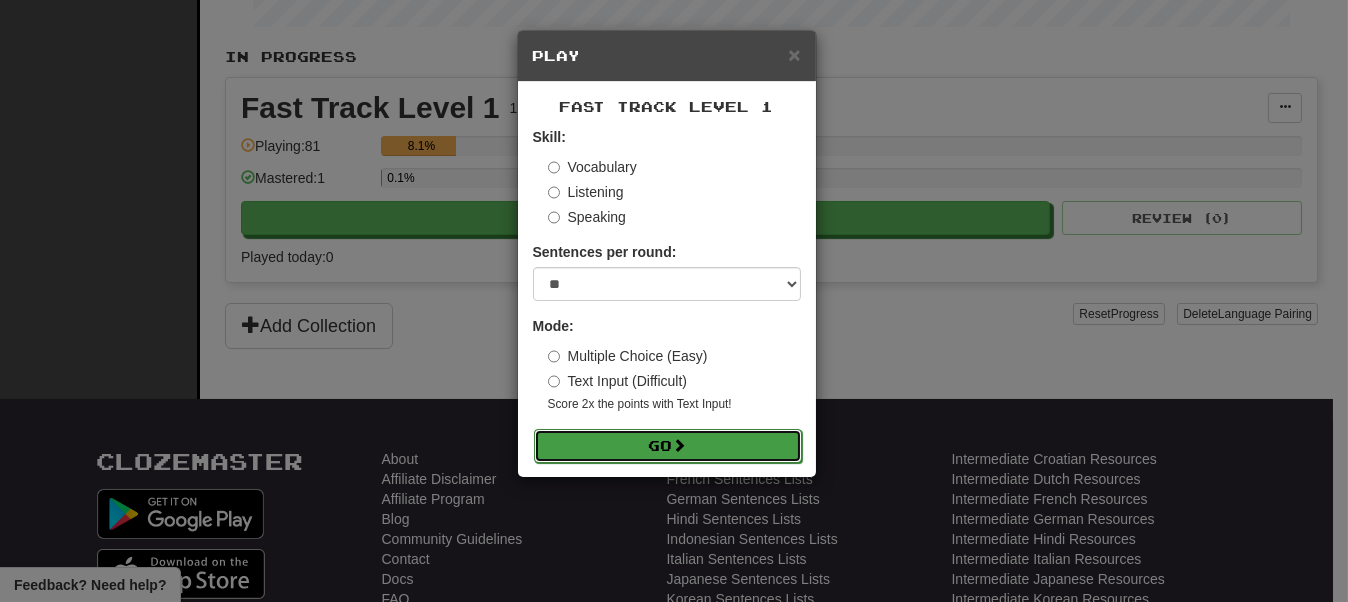 click on "Go" at bounding box center (668, 446) 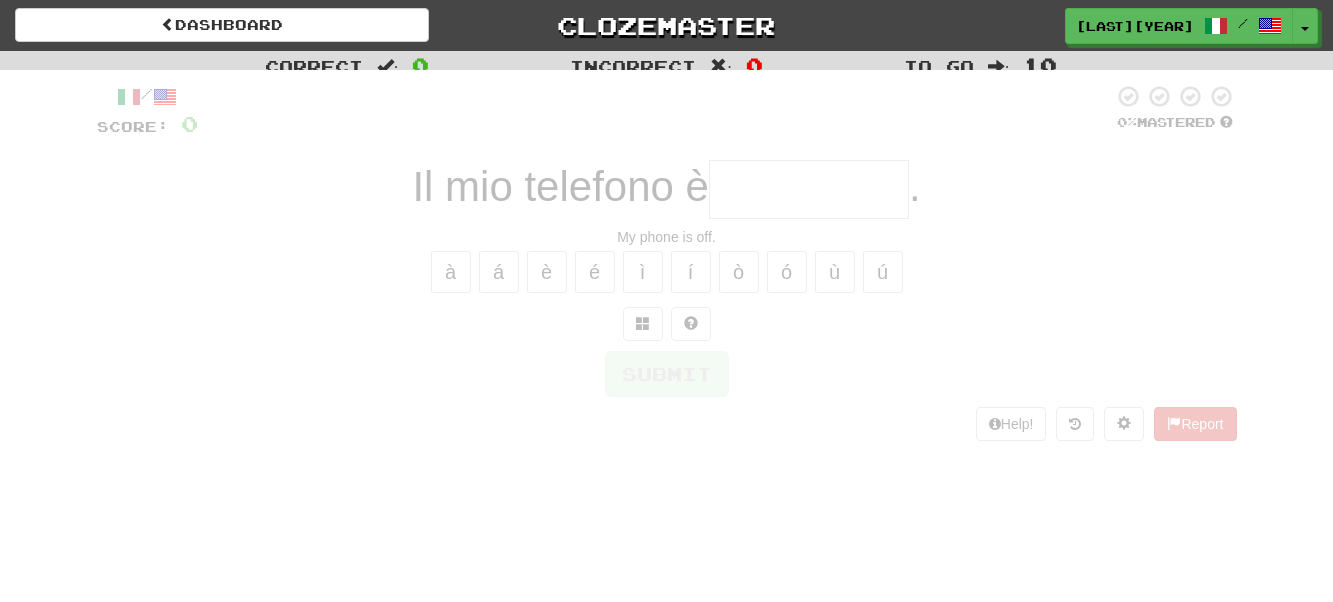 scroll, scrollTop: 0, scrollLeft: 0, axis: both 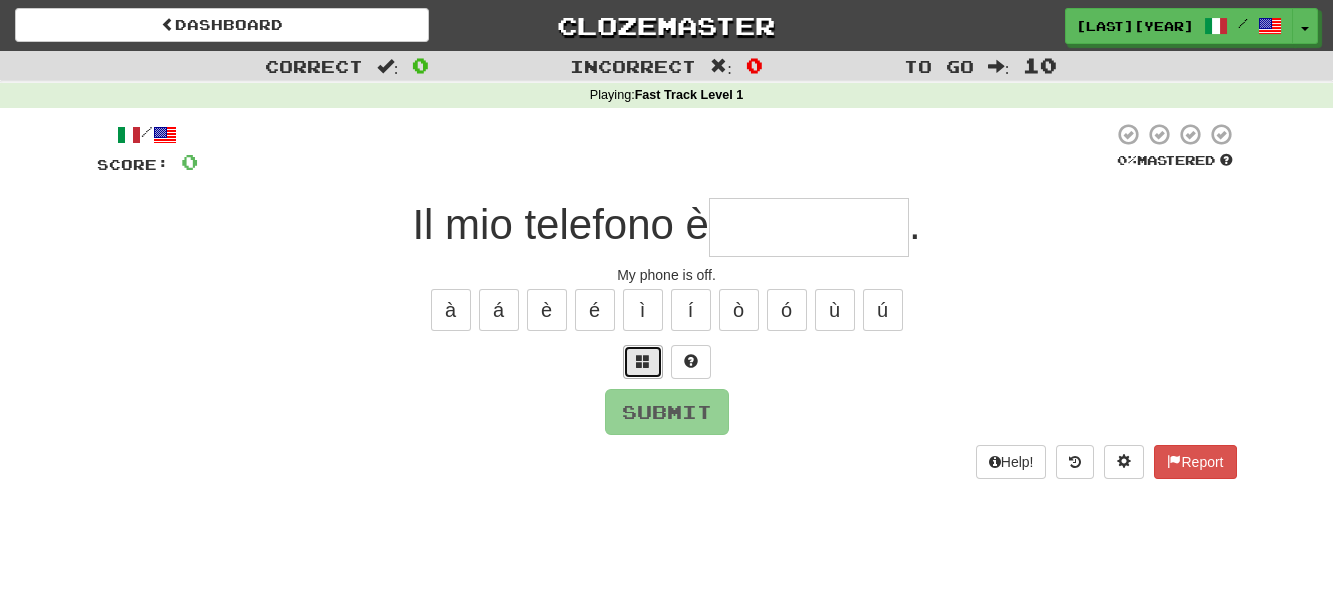 click at bounding box center (643, 361) 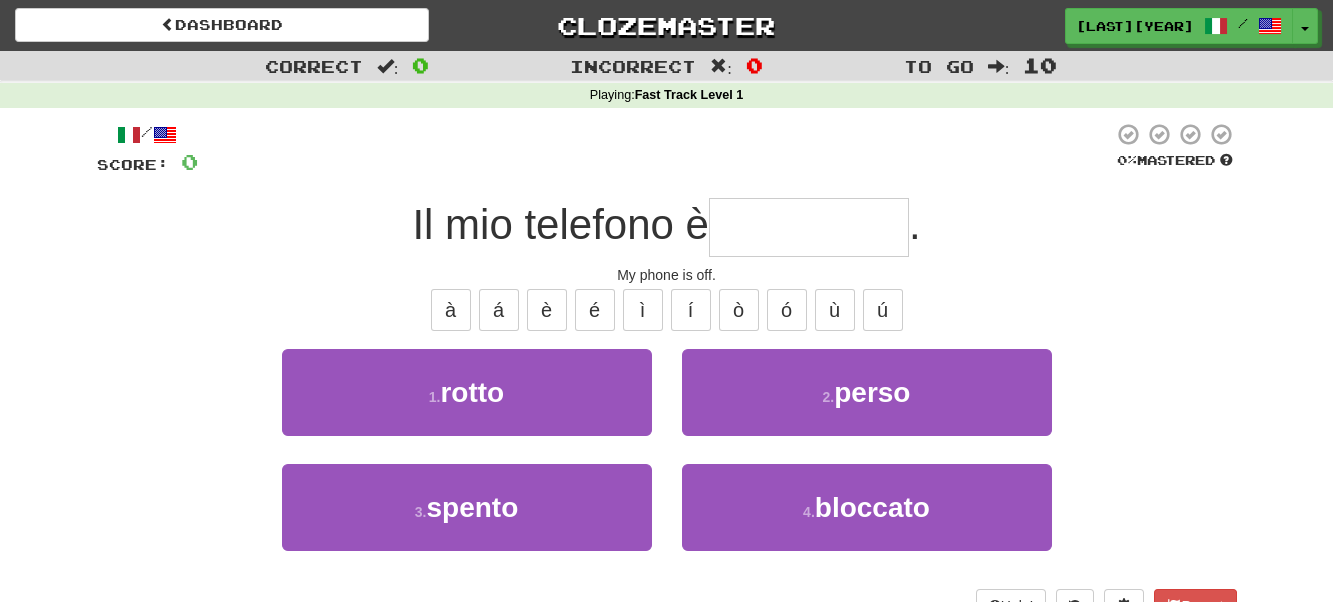 drag, startPoint x: 727, startPoint y: 234, endPoint x: 743, endPoint y: 240, distance: 17.088007 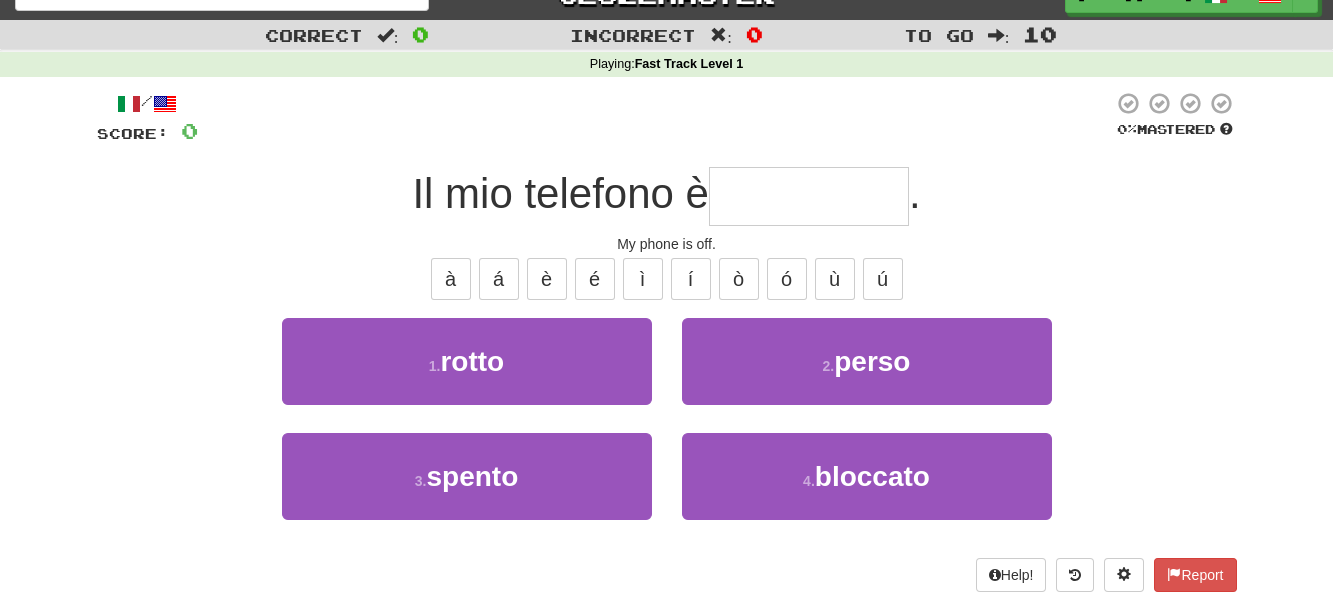 scroll, scrollTop: 0, scrollLeft: 0, axis: both 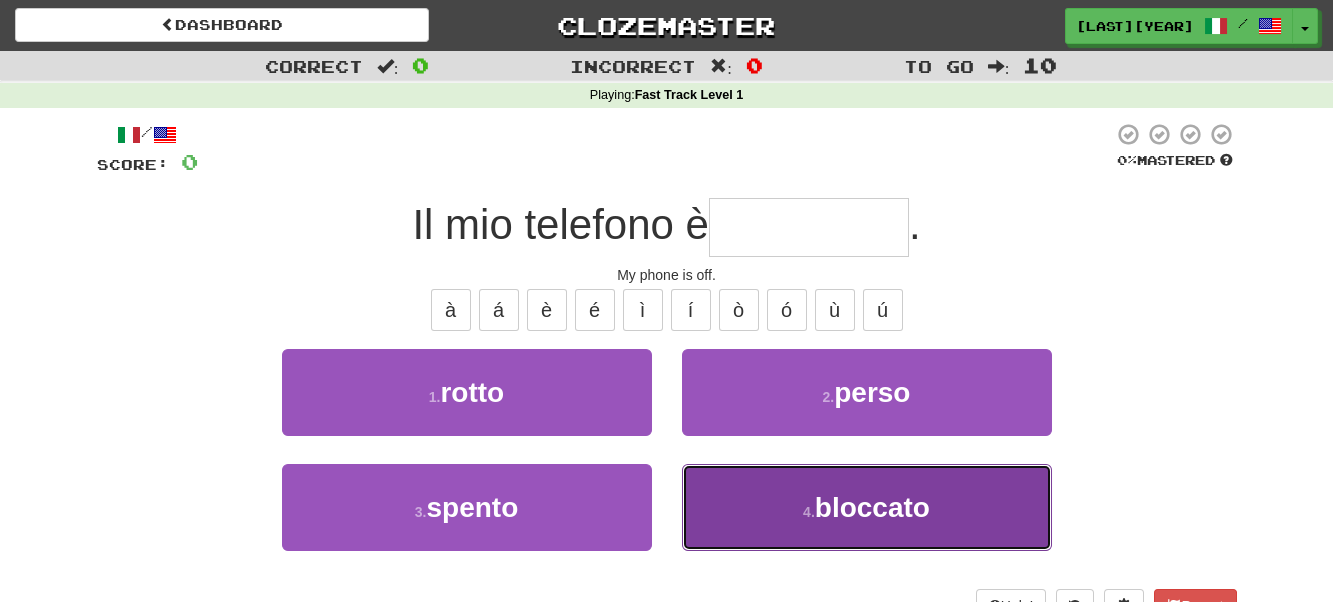 click on "bloccato" at bounding box center [872, 507] 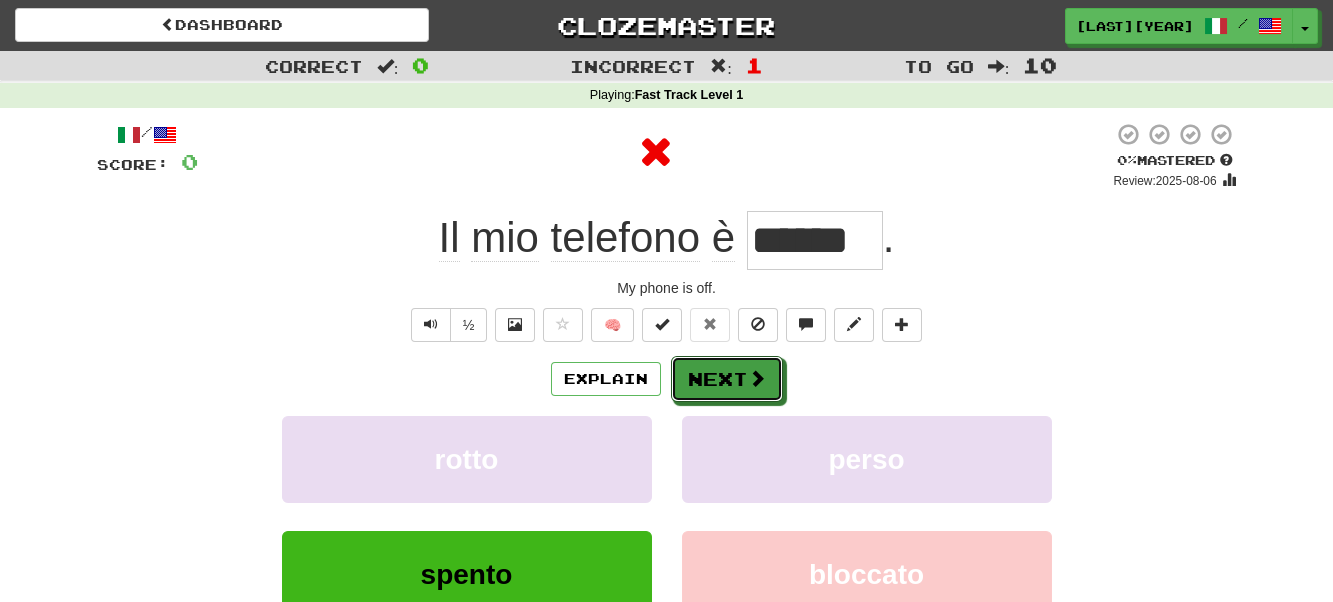 click on "Next" at bounding box center [727, 379] 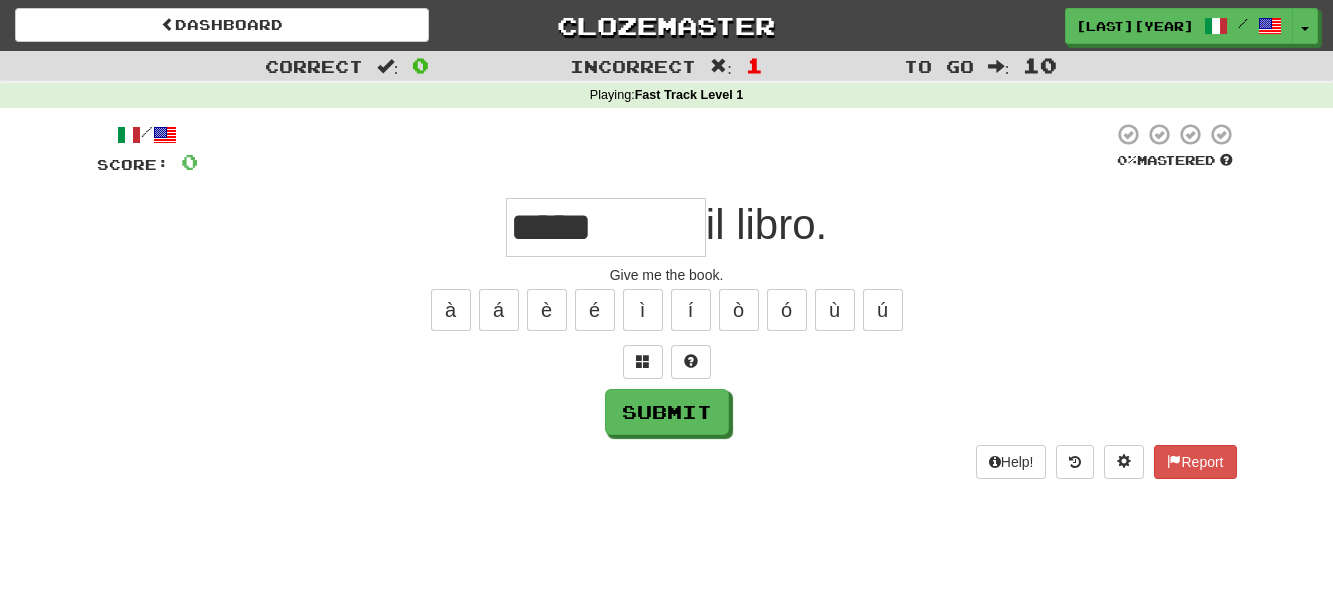 type on "*****" 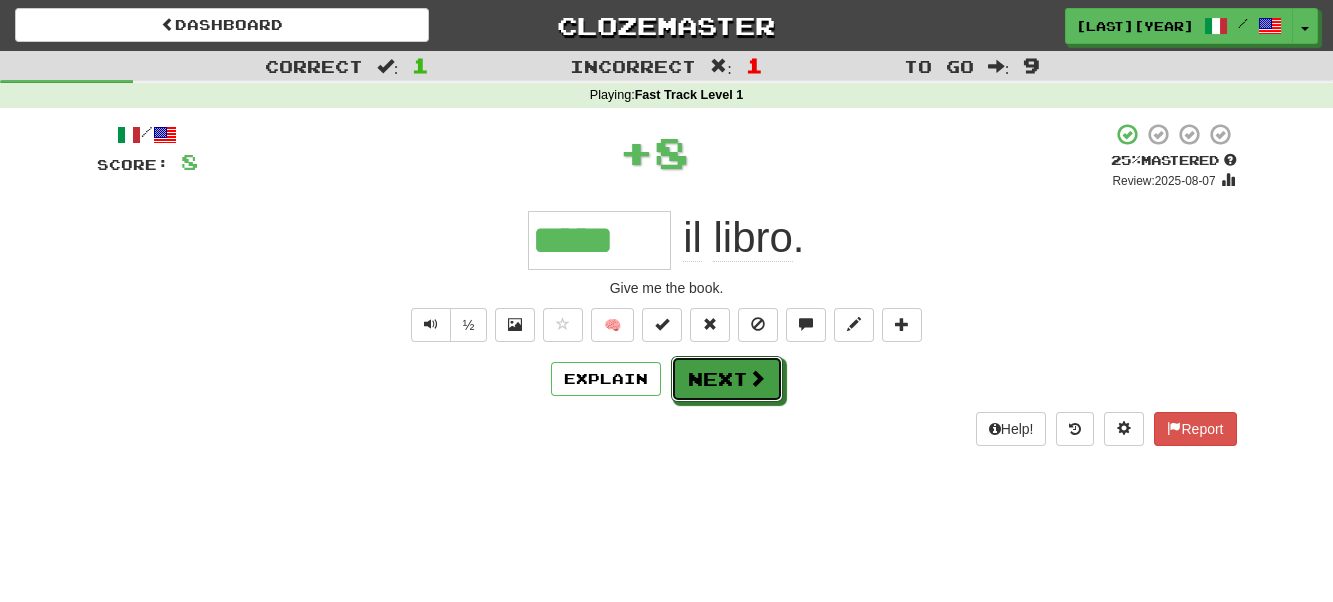 click at bounding box center (757, 378) 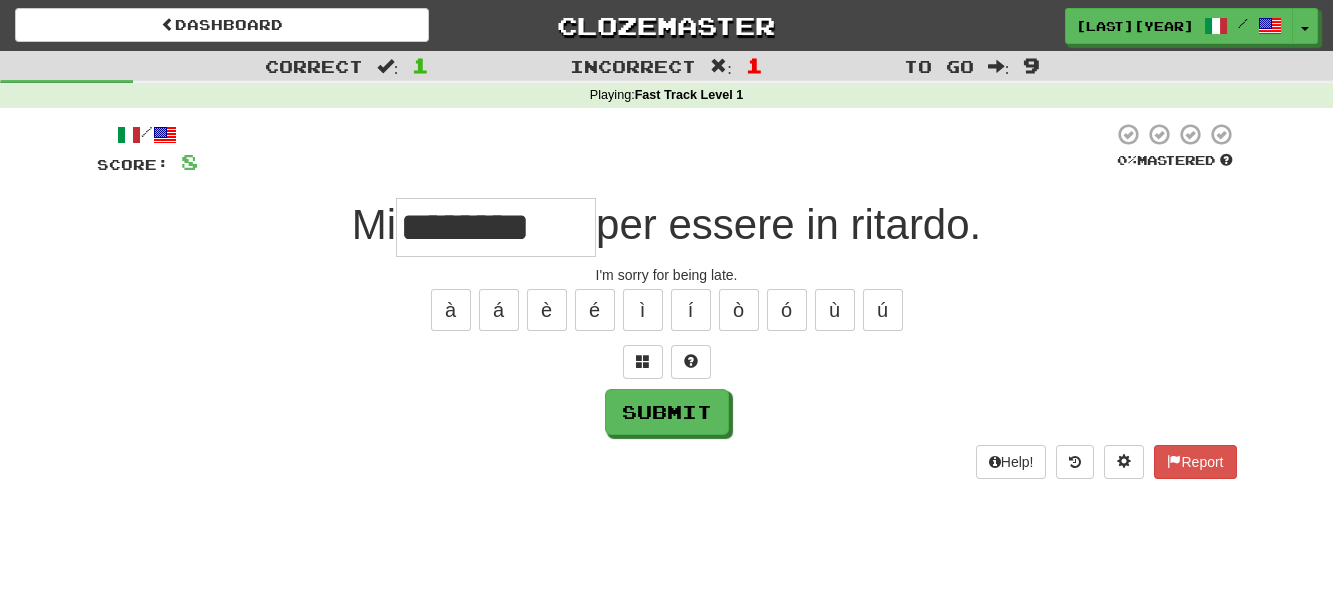 type on "*****" 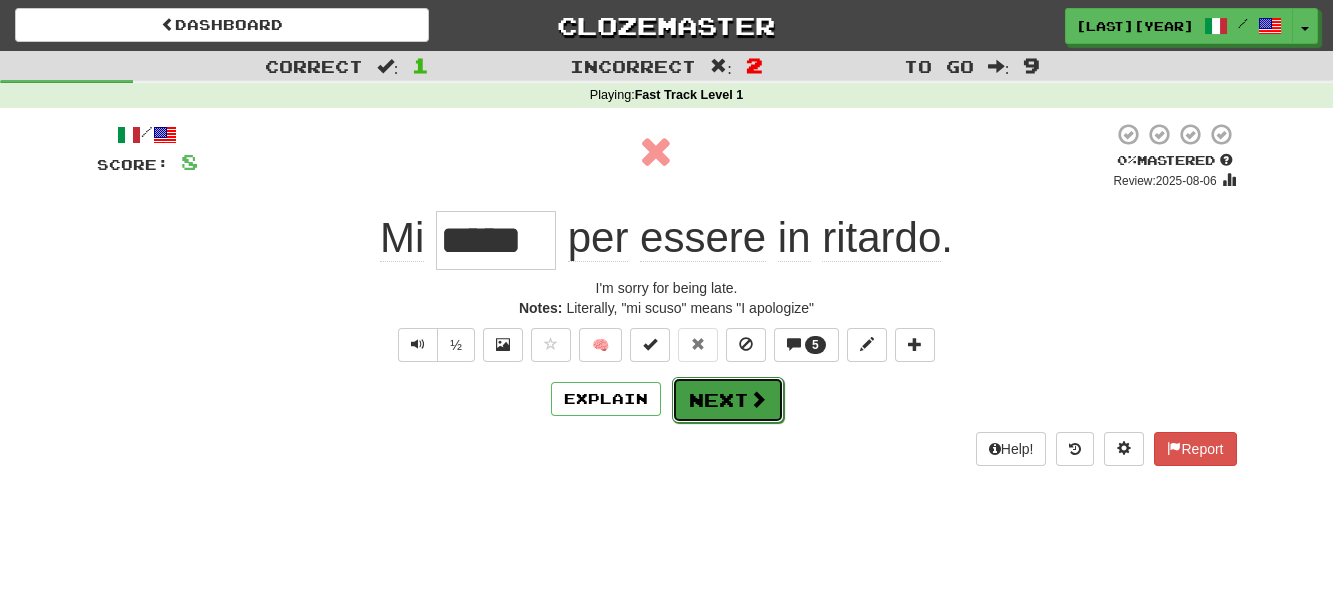 click on "Next" at bounding box center (728, 400) 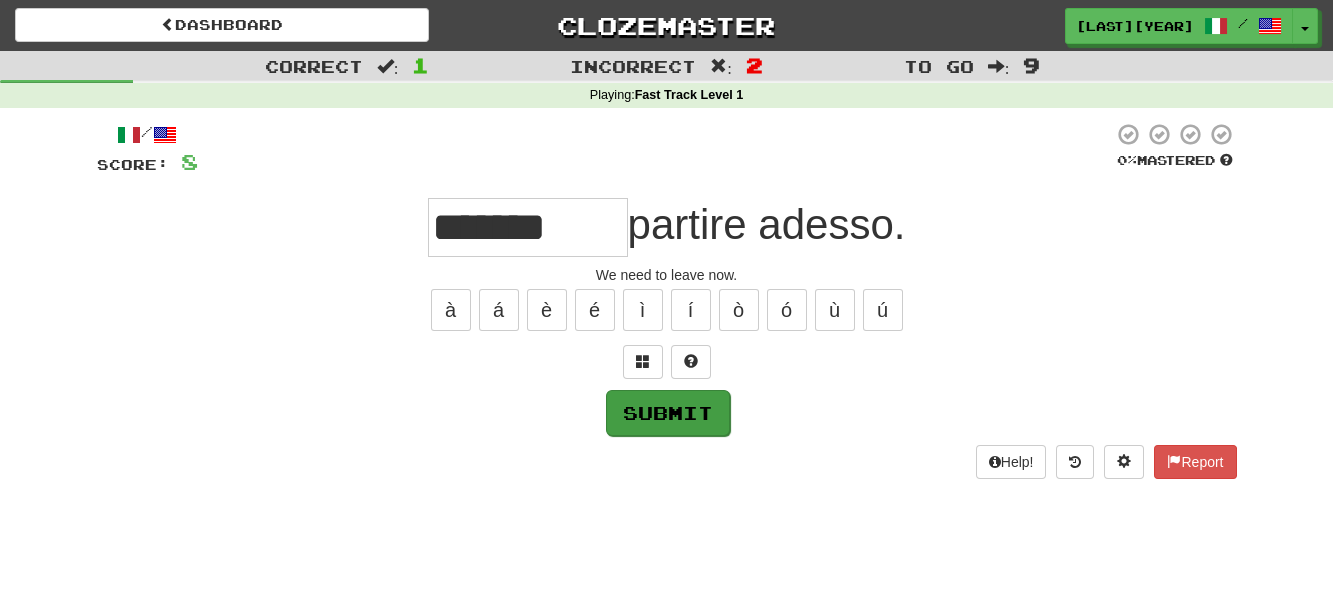 type on "********" 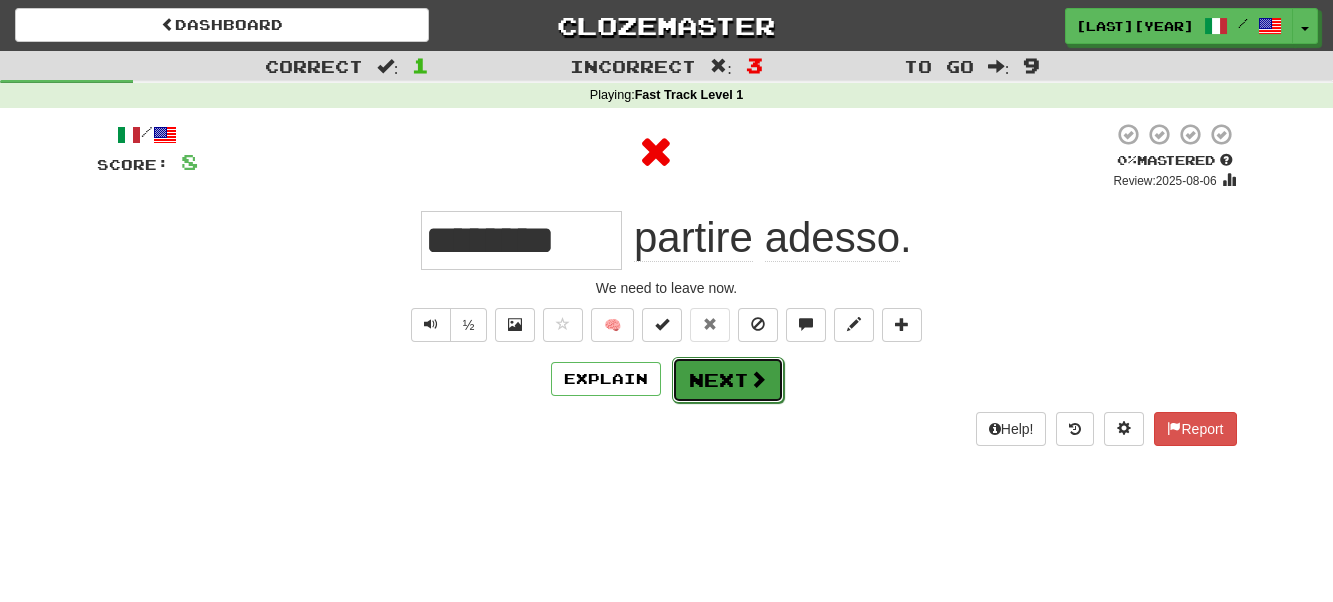 click on "Next" at bounding box center [728, 380] 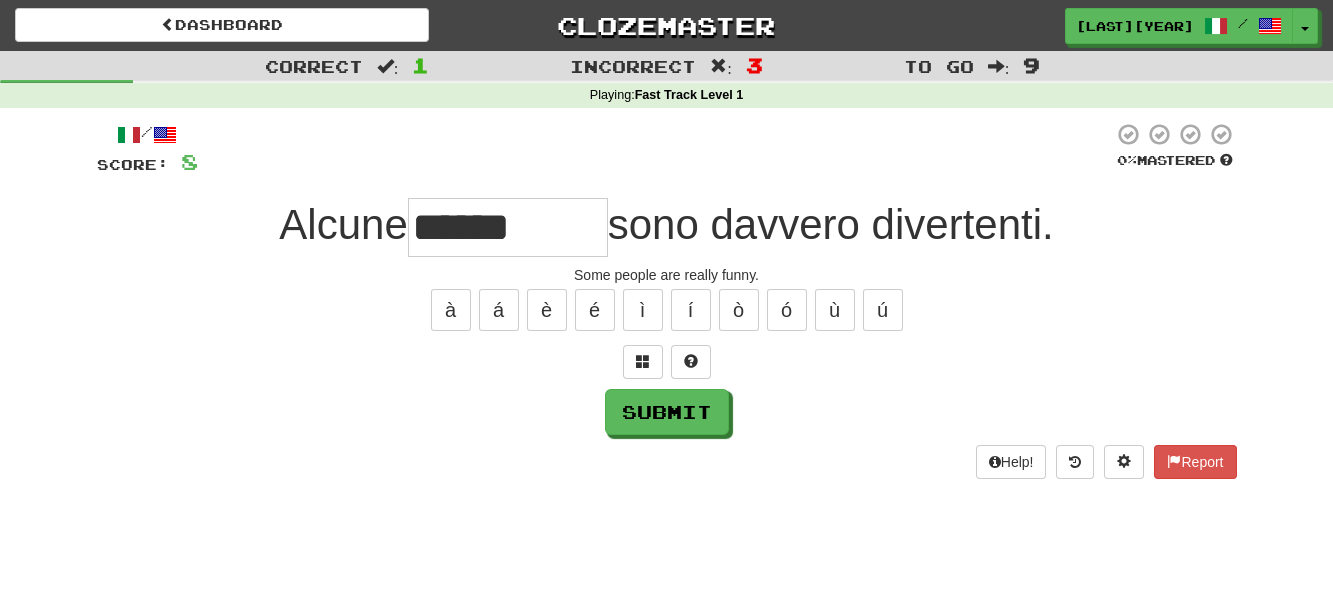 type on "*******" 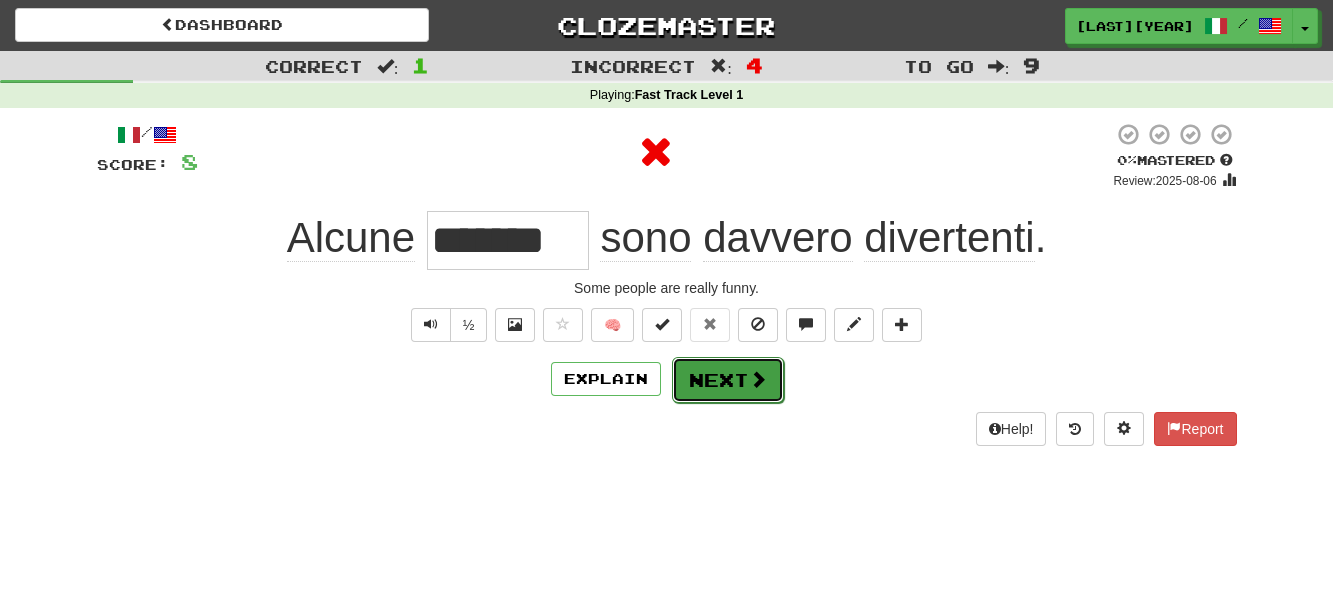 click on "Next" at bounding box center (728, 380) 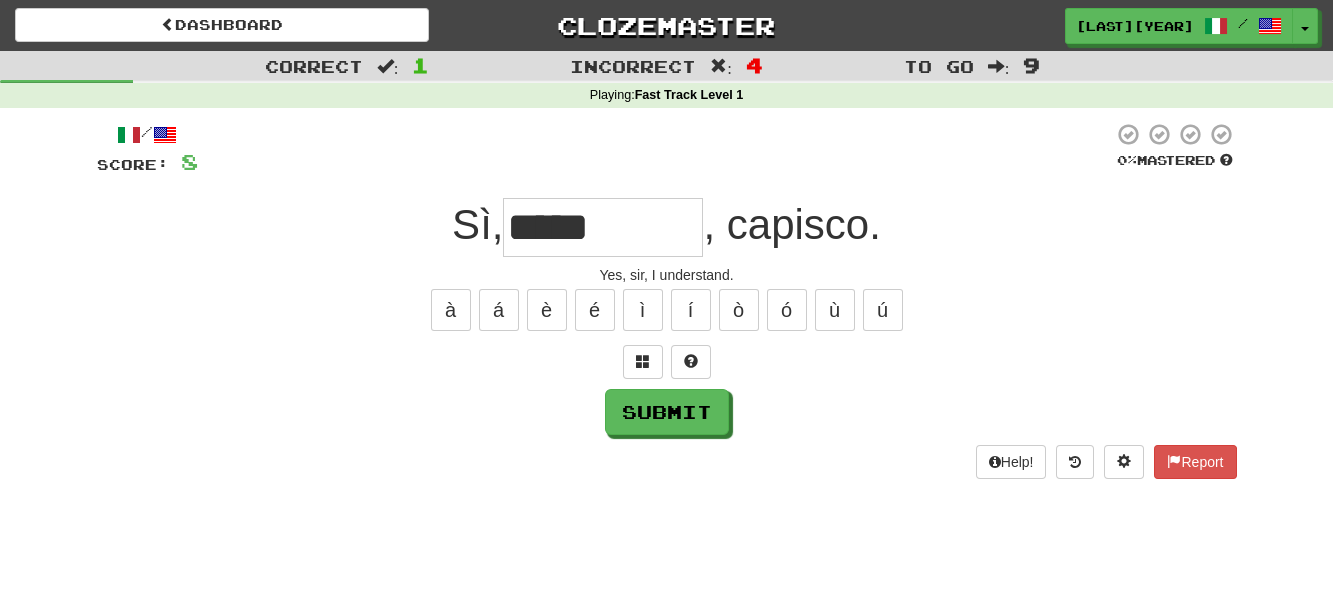 type on "*******" 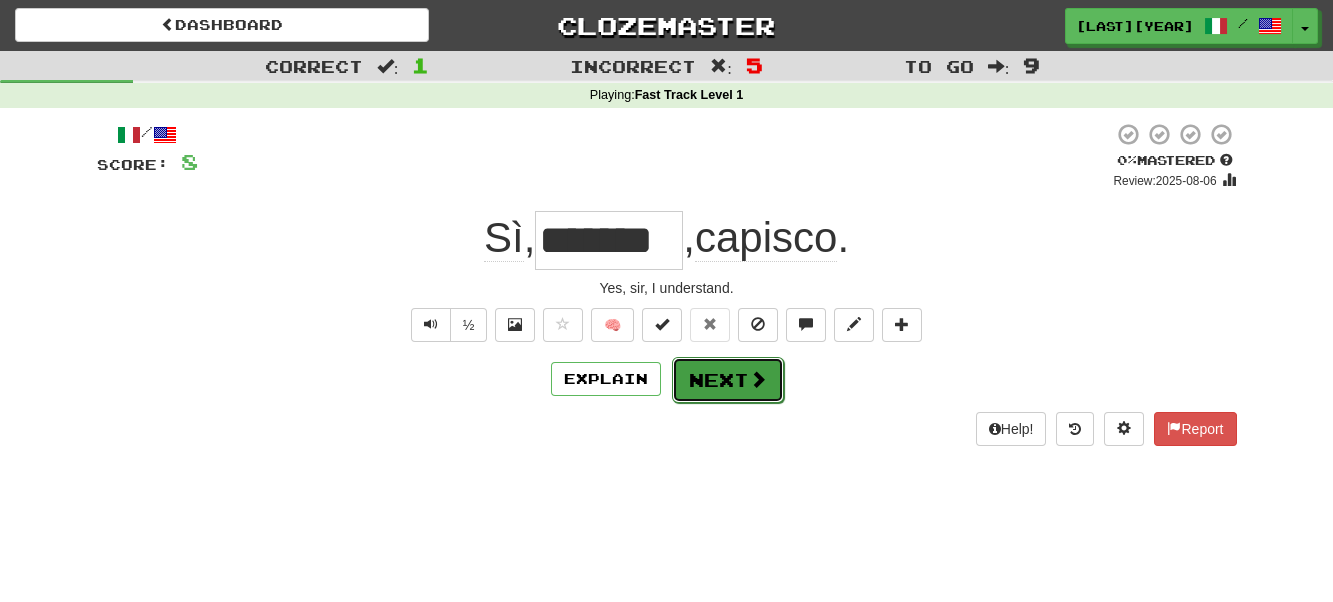 click at bounding box center (758, 379) 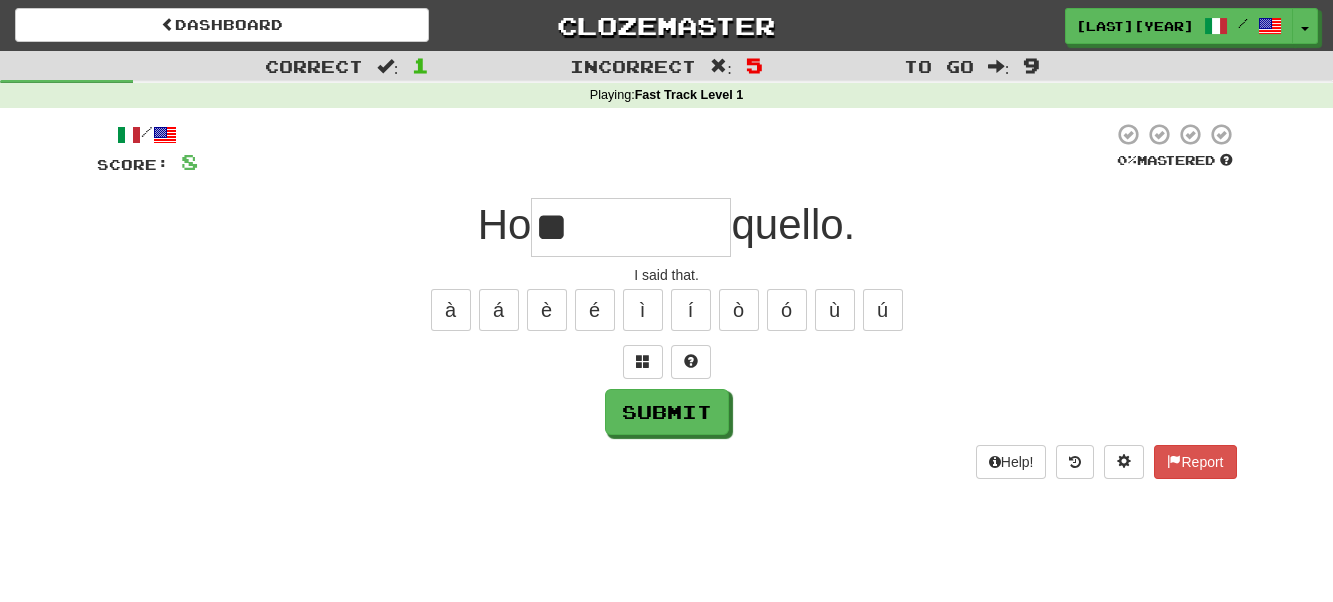 type on "*" 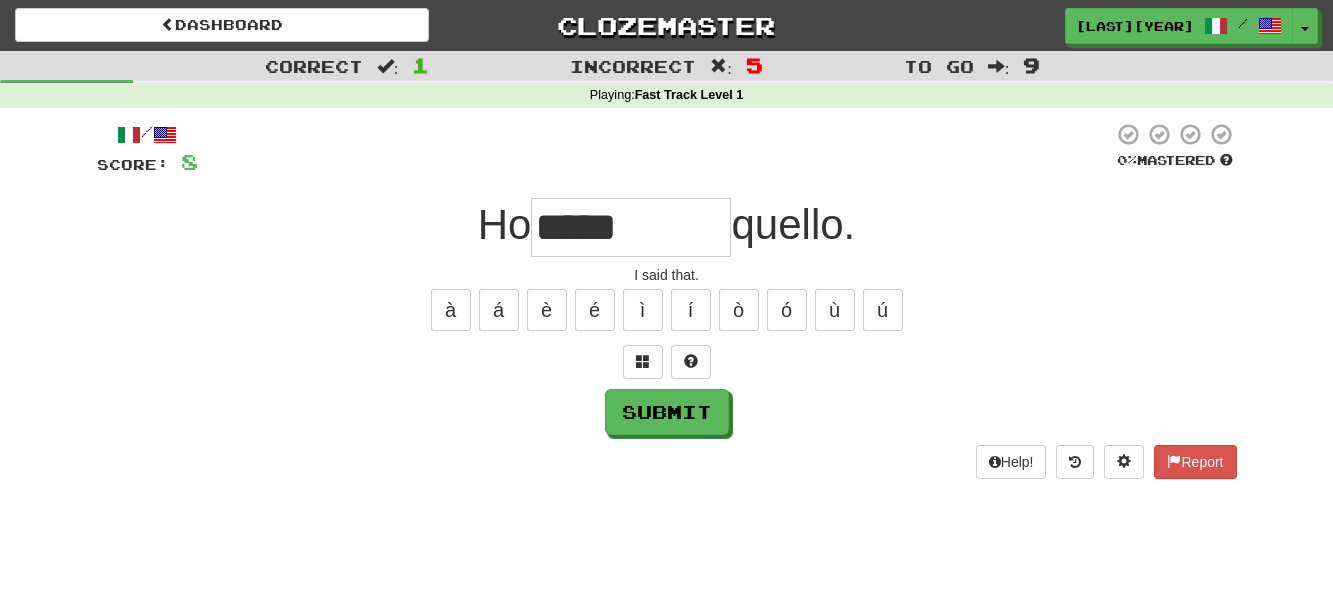 type on "*****" 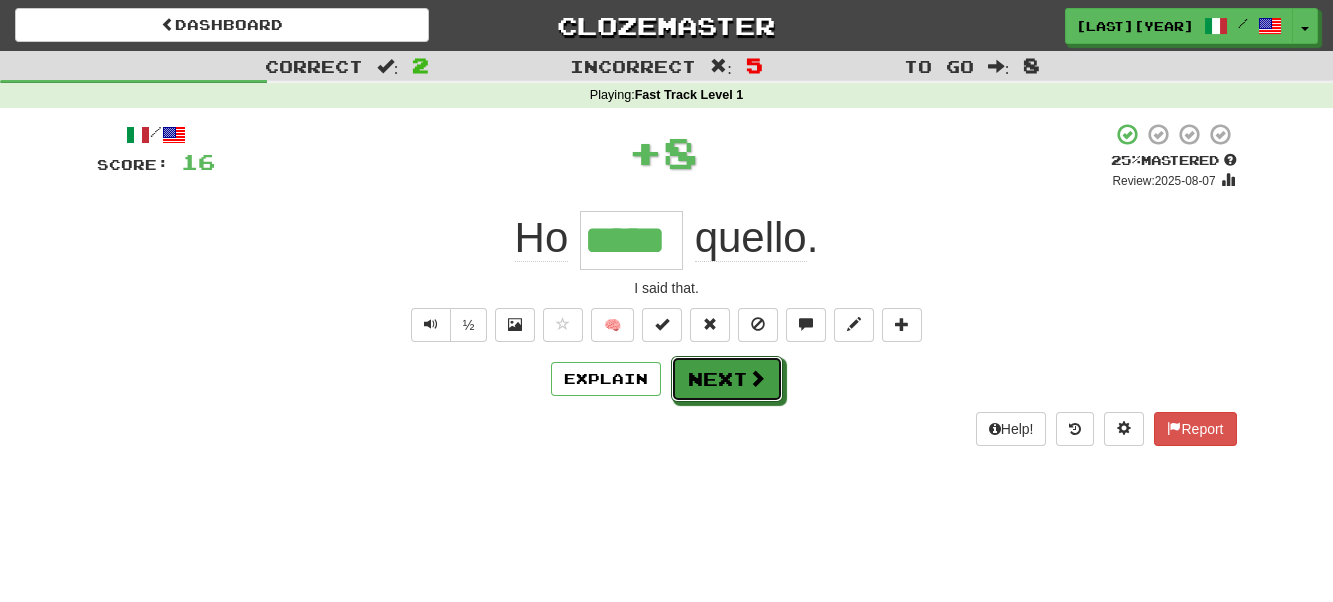 click at bounding box center (757, 378) 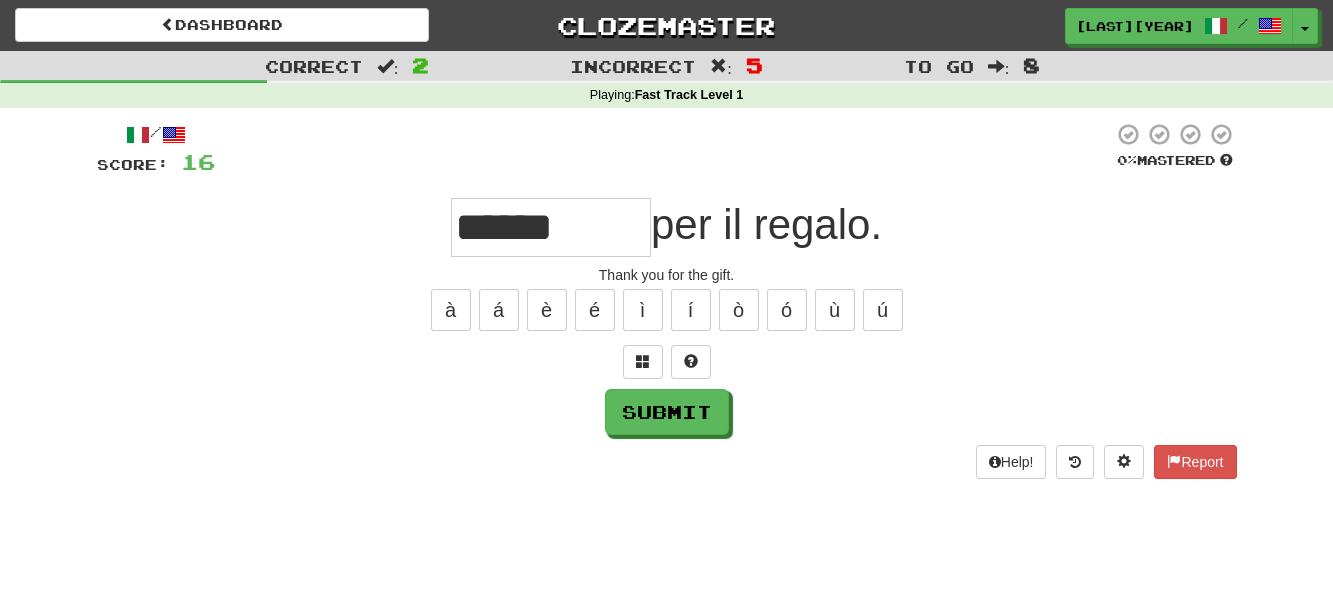 type on "******" 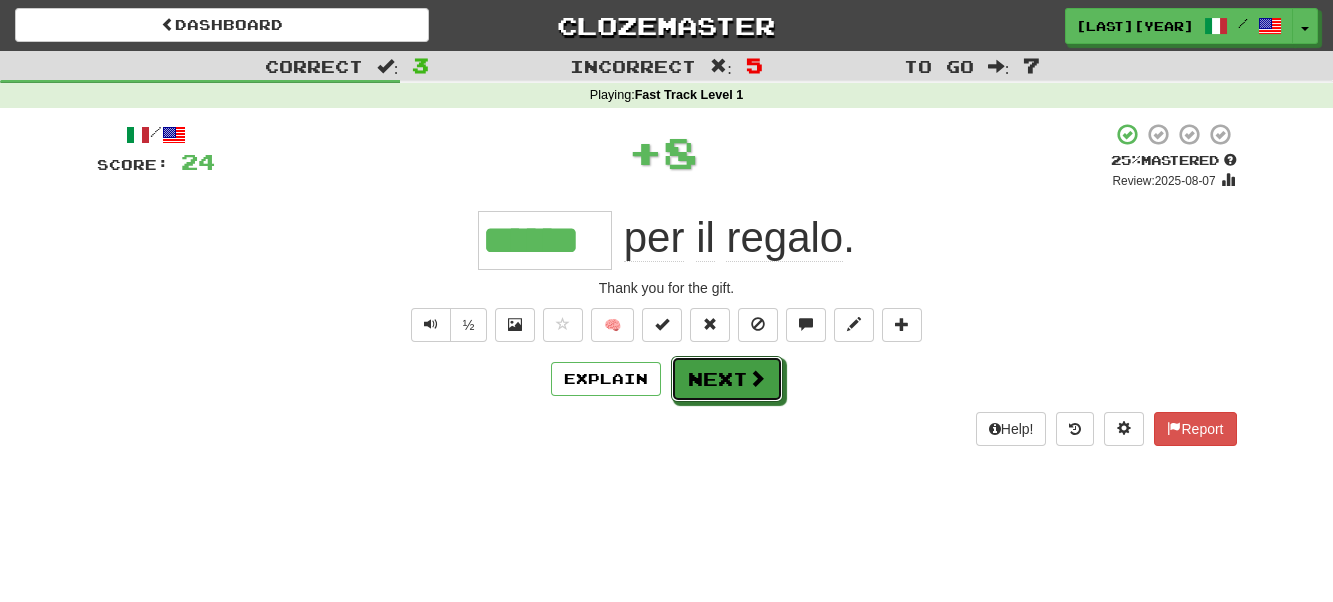 click at bounding box center (757, 378) 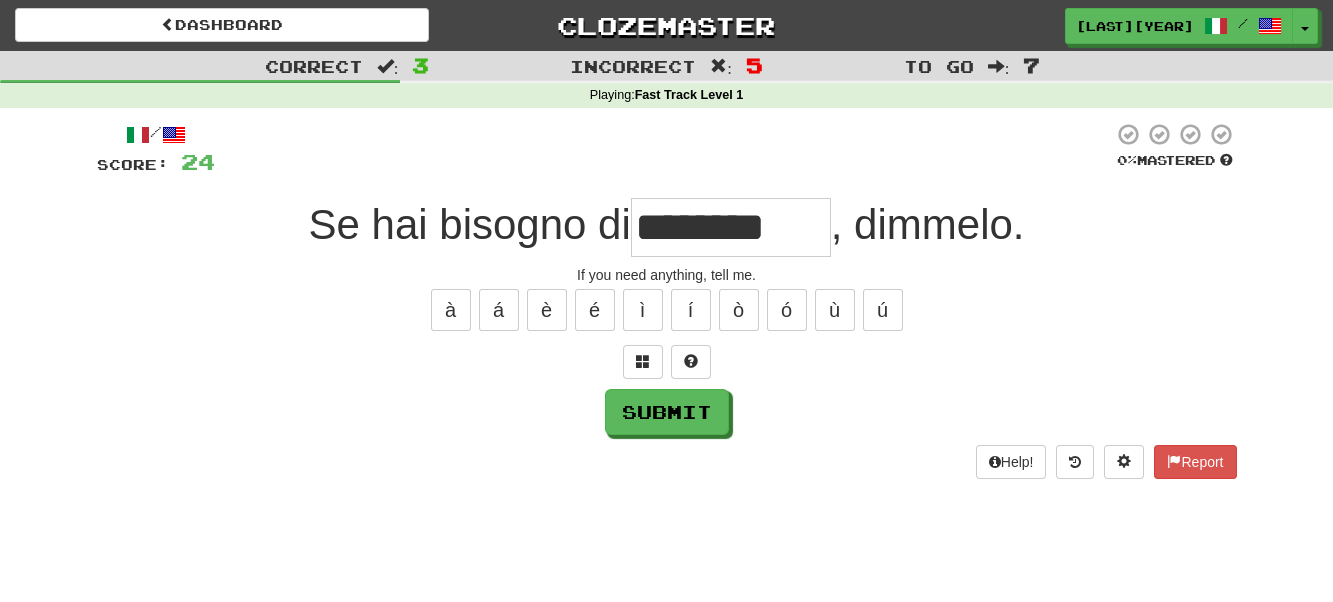 type on "********" 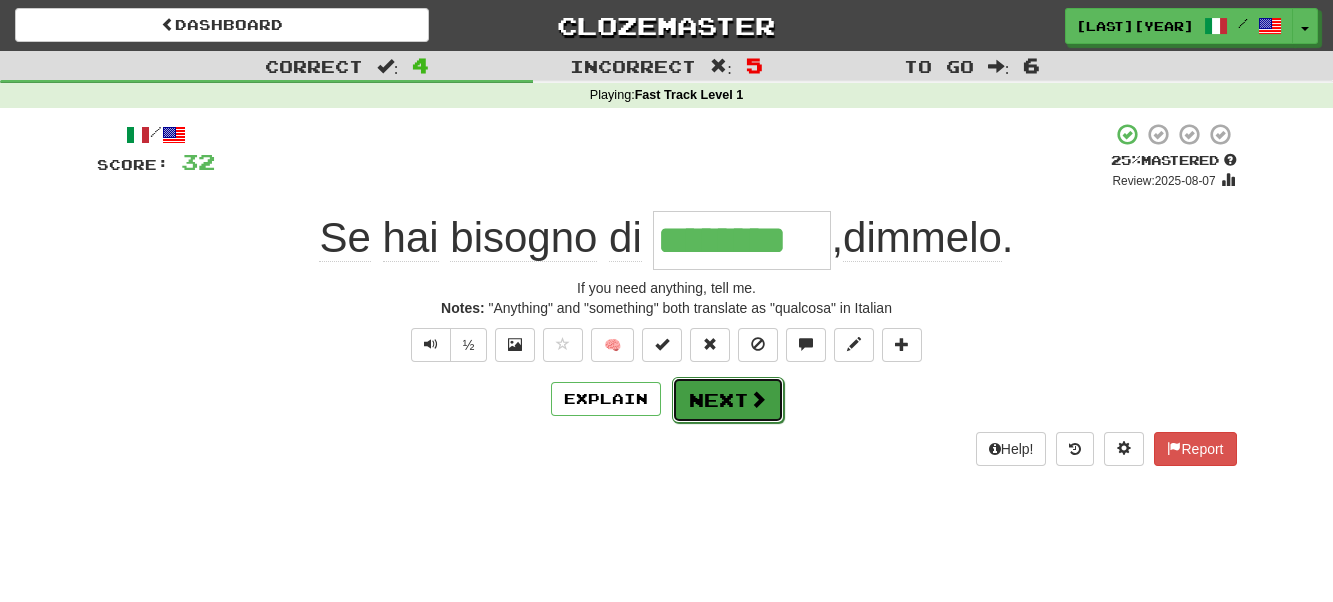 click on "Next" at bounding box center (728, 400) 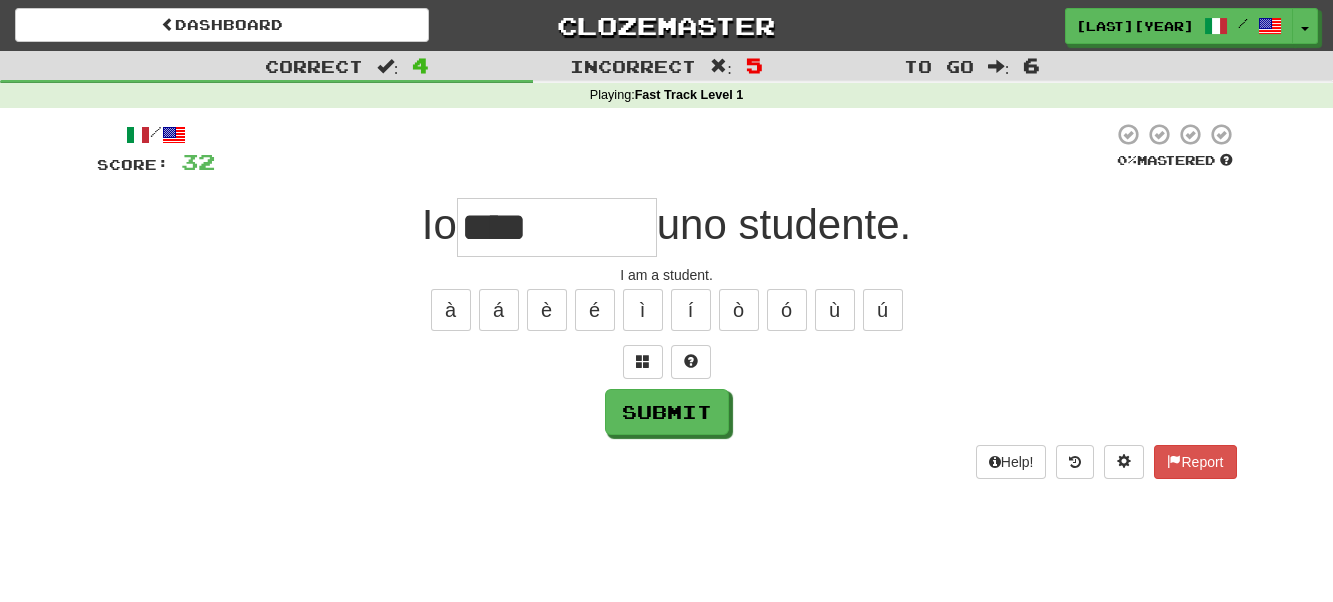 type on "****" 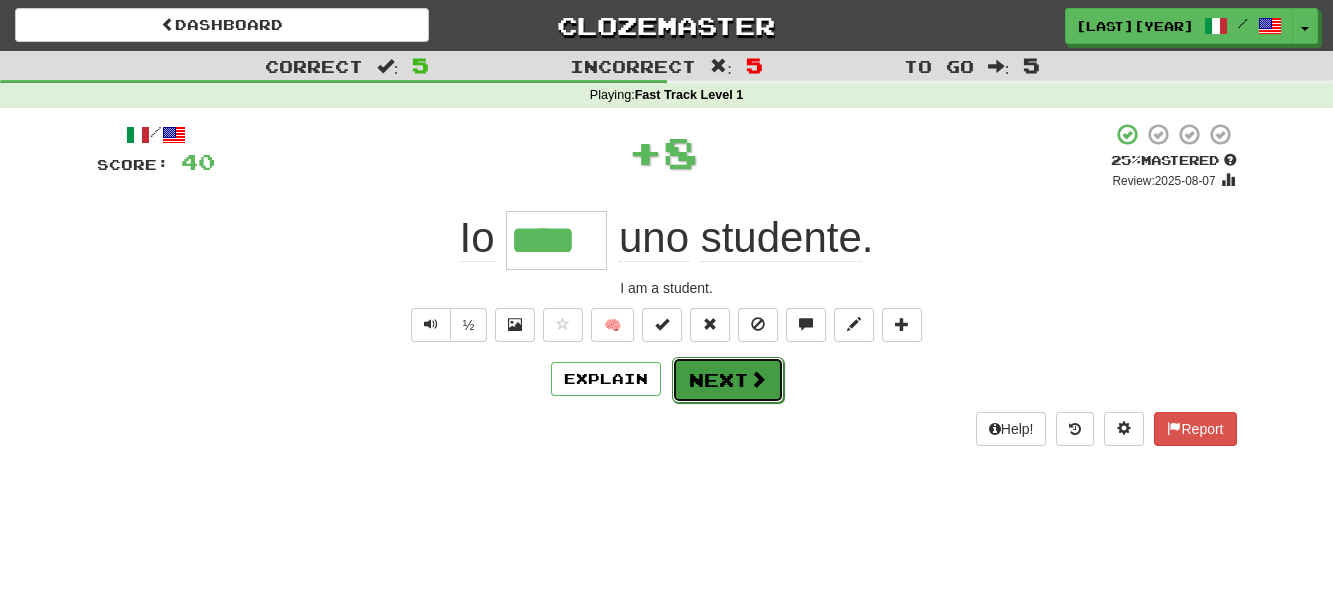 click on "Next" at bounding box center (728, 380) 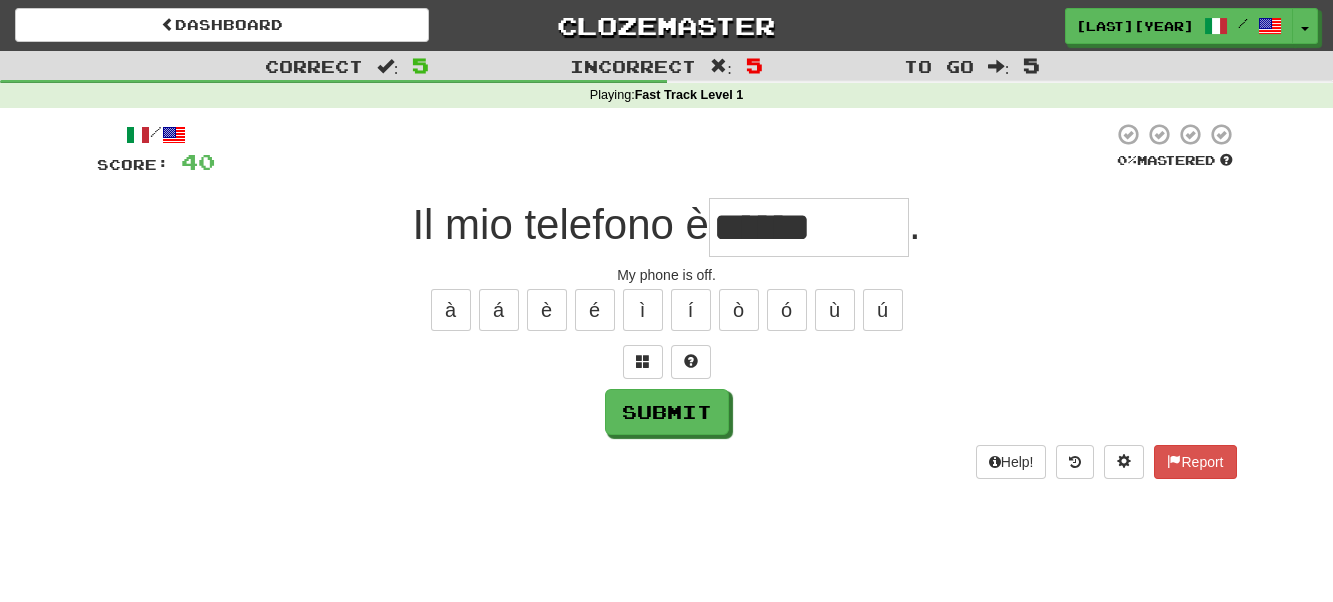 type on "******" 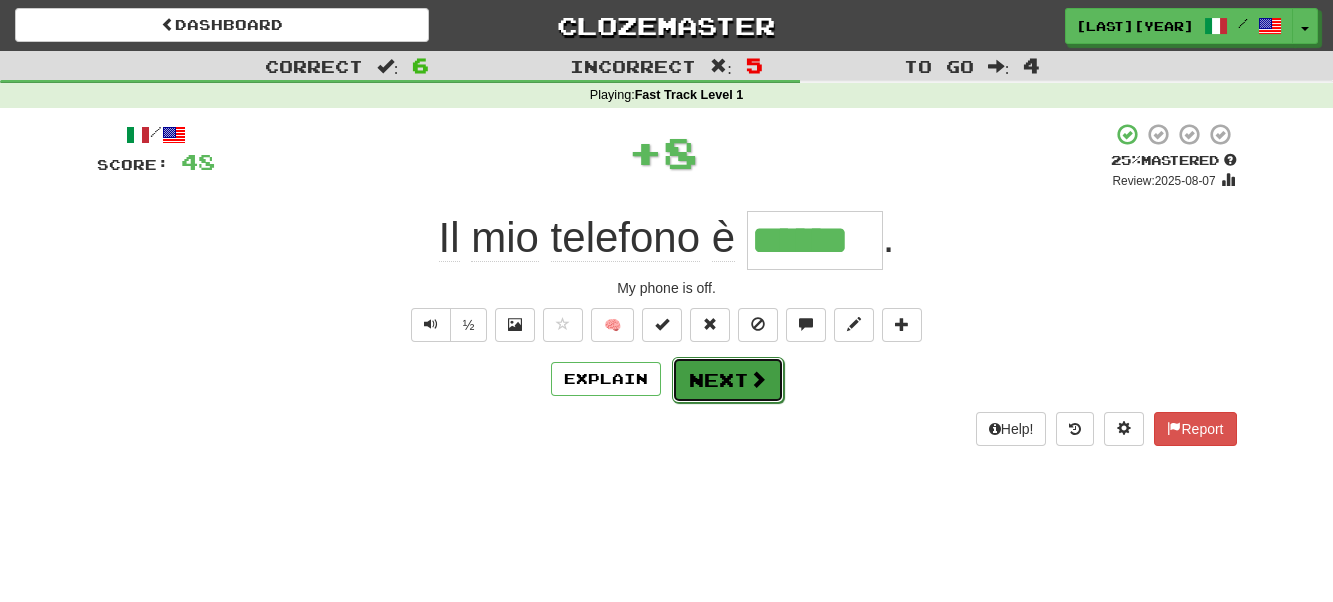 click on "Next" at bounding box center [728, 380] 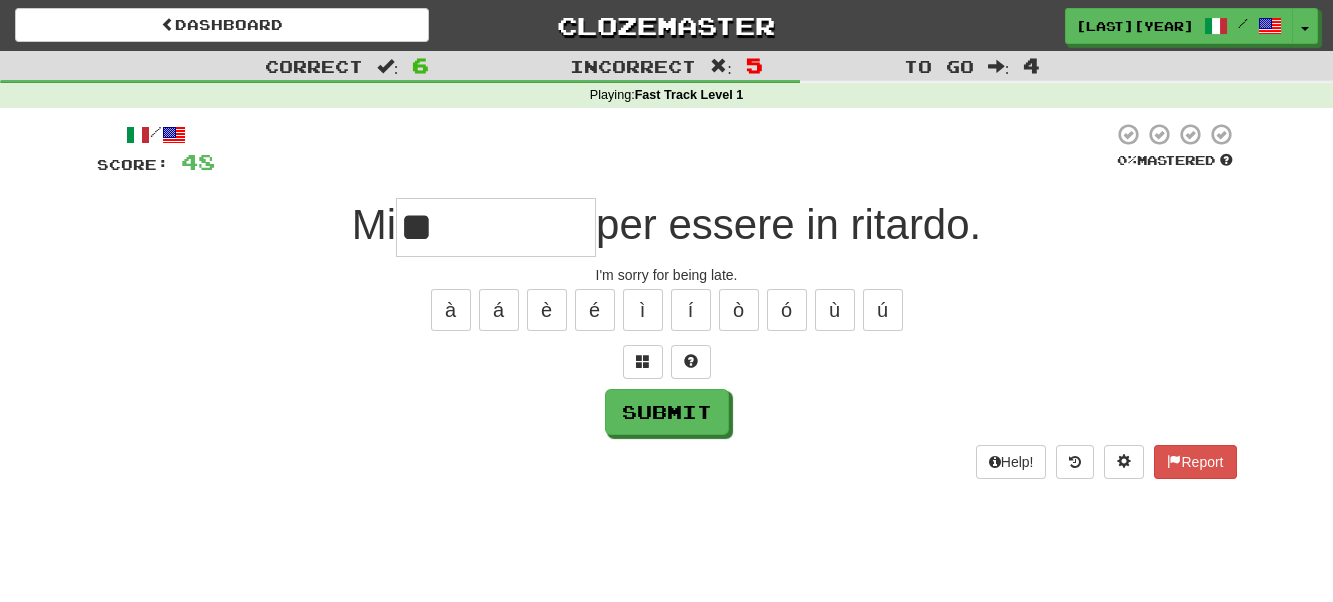 type on "*" 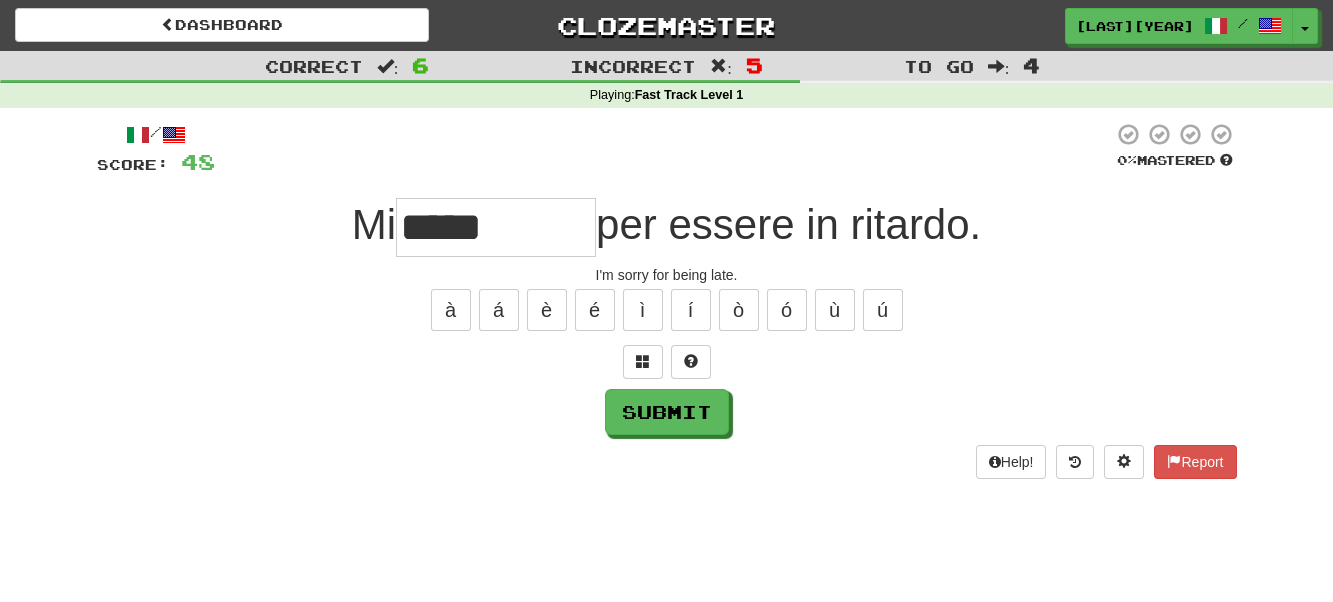 type on "*****" 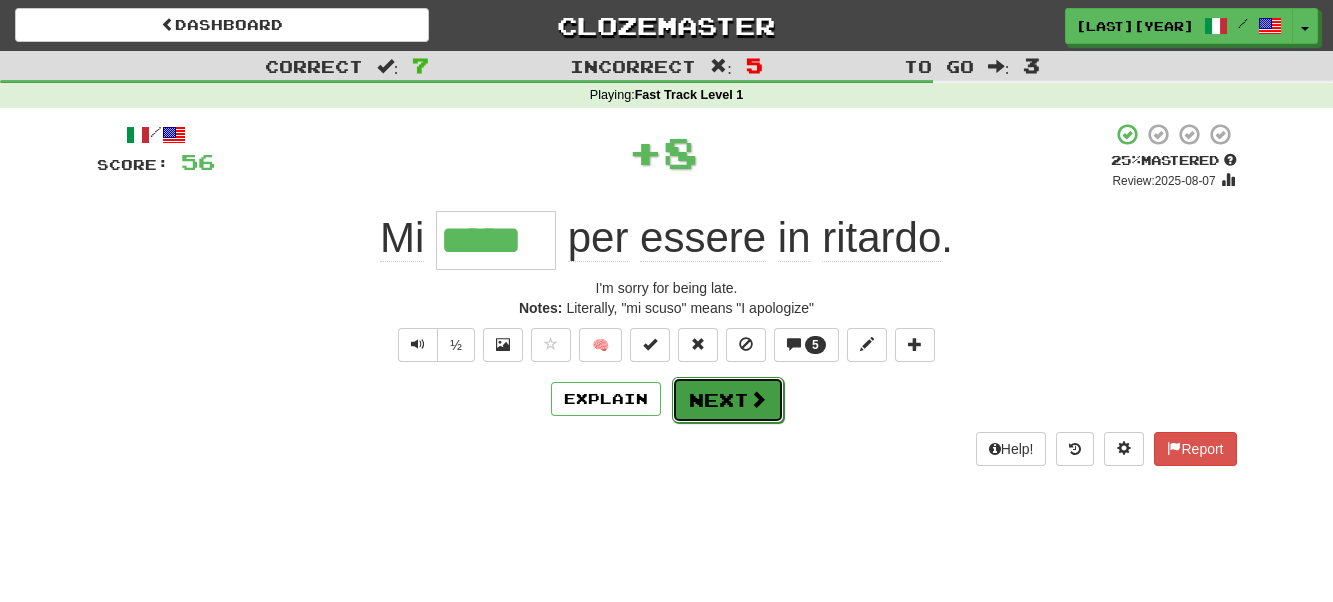 click on "Next" at bounding box center (728, 400) 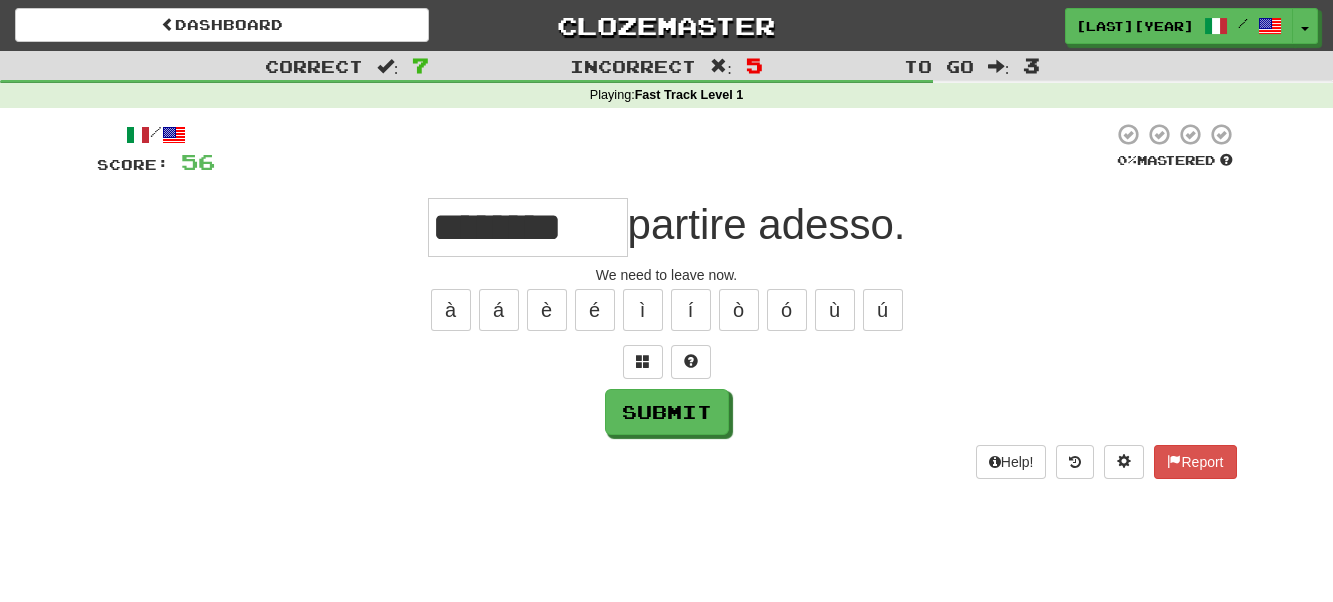 type on "********" 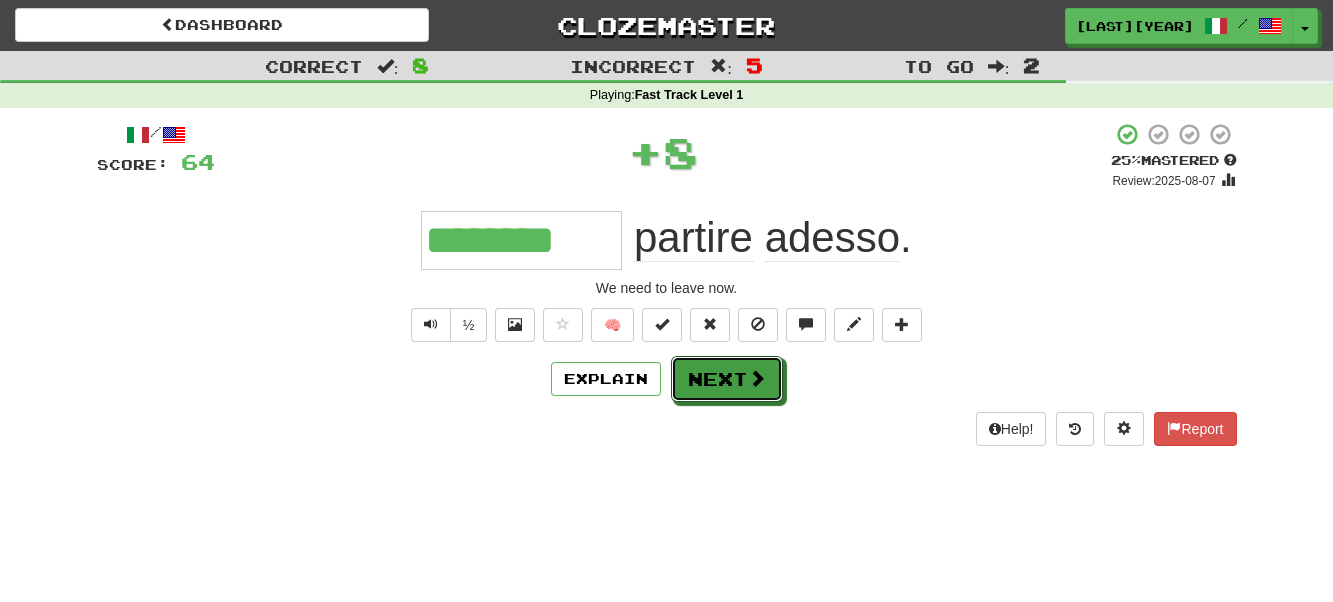 click on "Next" at bounding box center (727, 379) 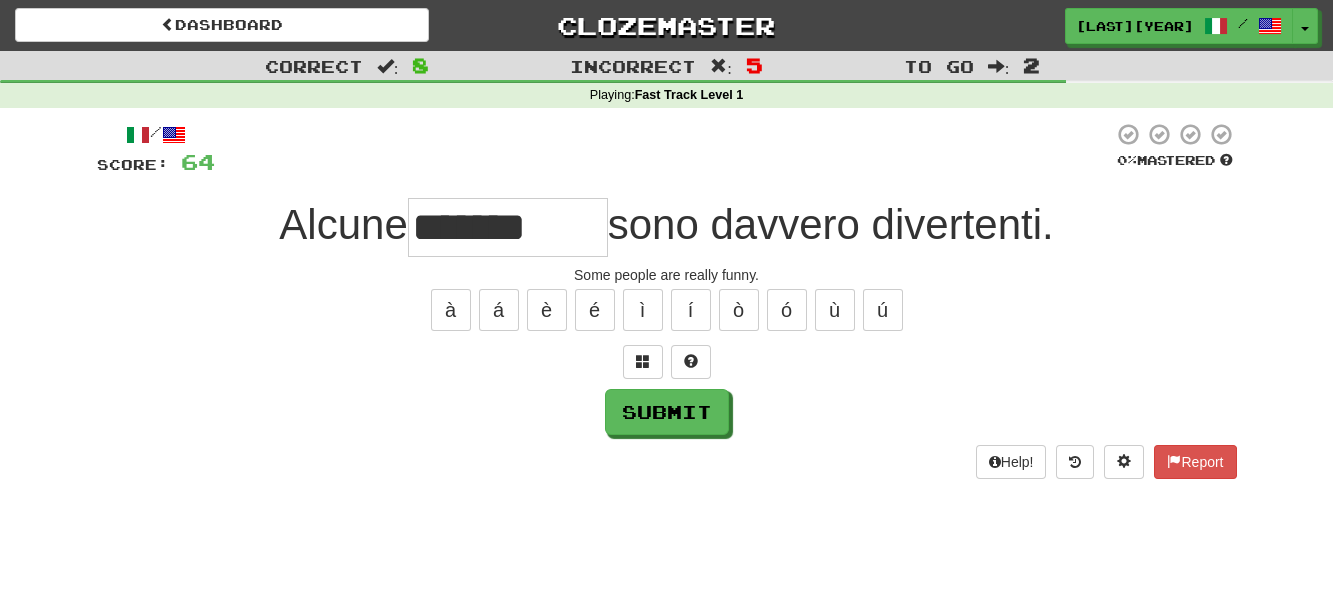 type on "*******" 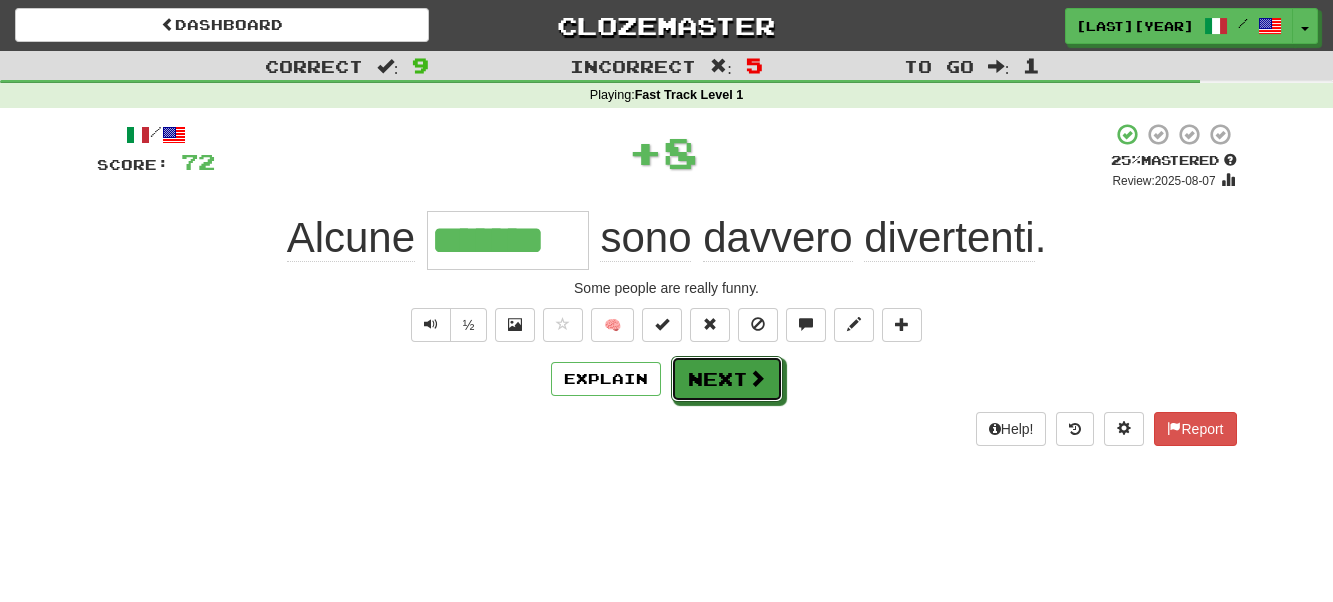 click at bounding box center (757, 378) 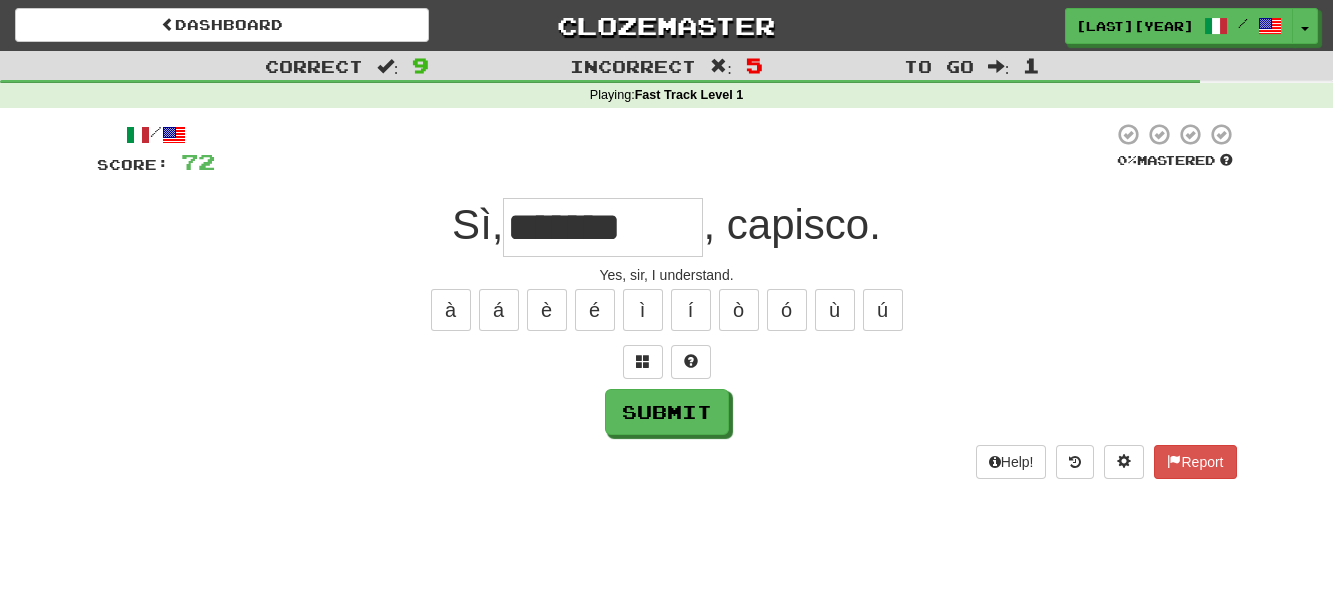 type on "*******" 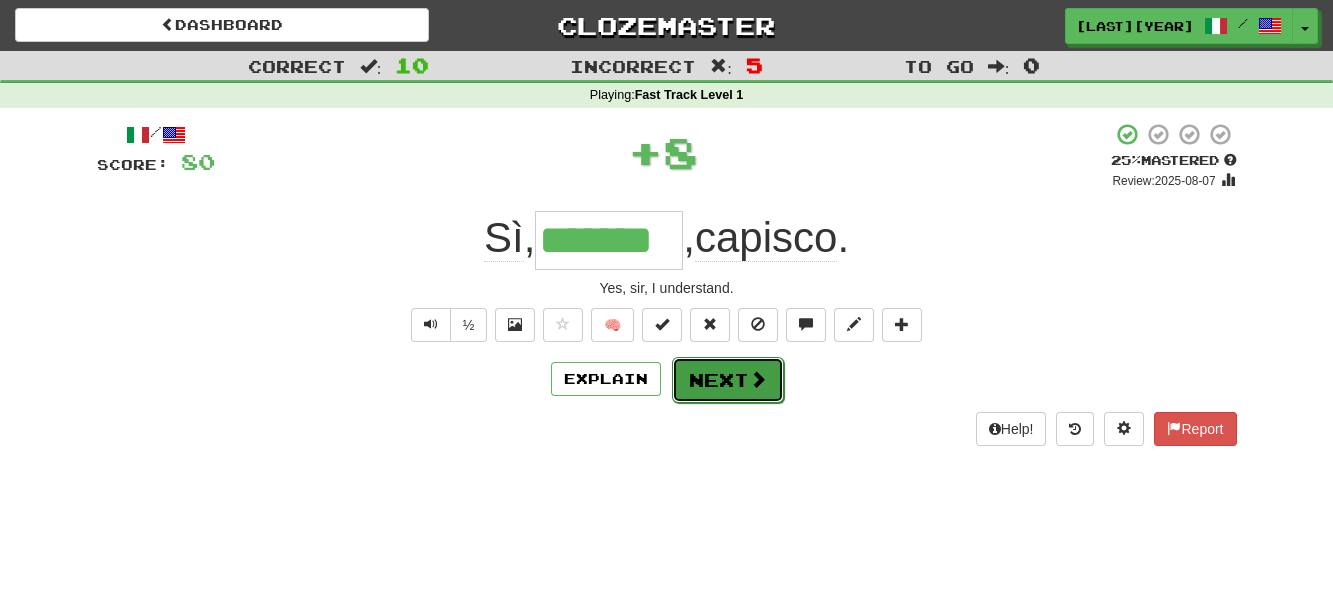 click at bounding box center [758, 379] 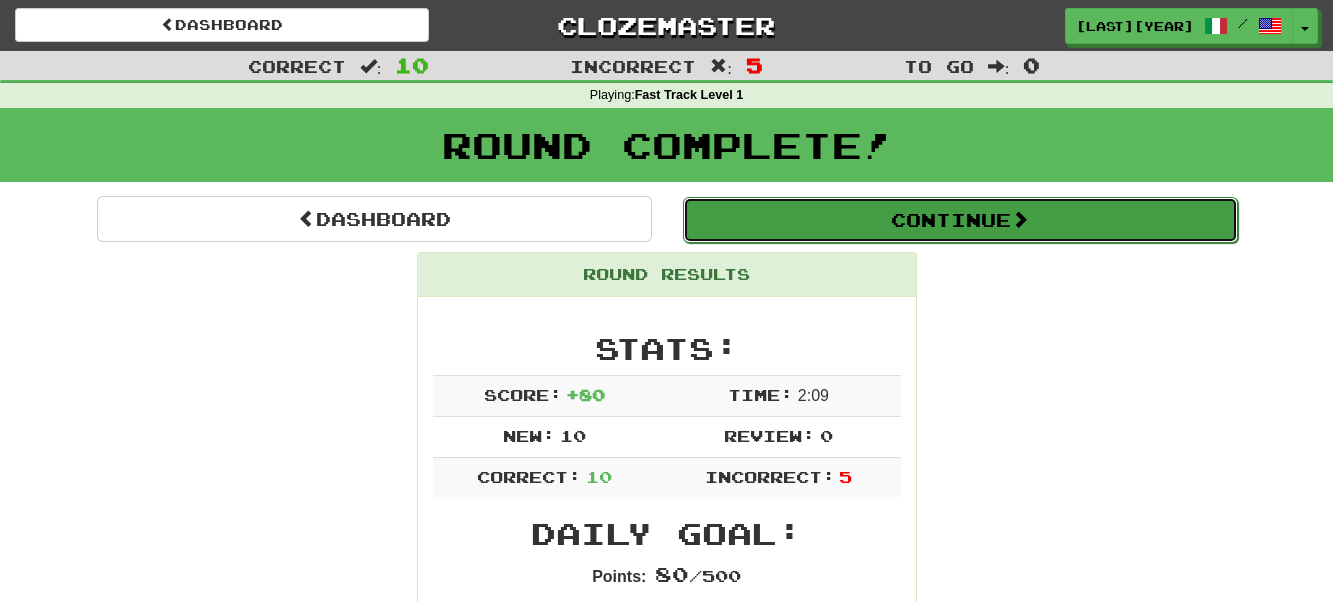 click on "Continue" at bounding box center [960, 220] 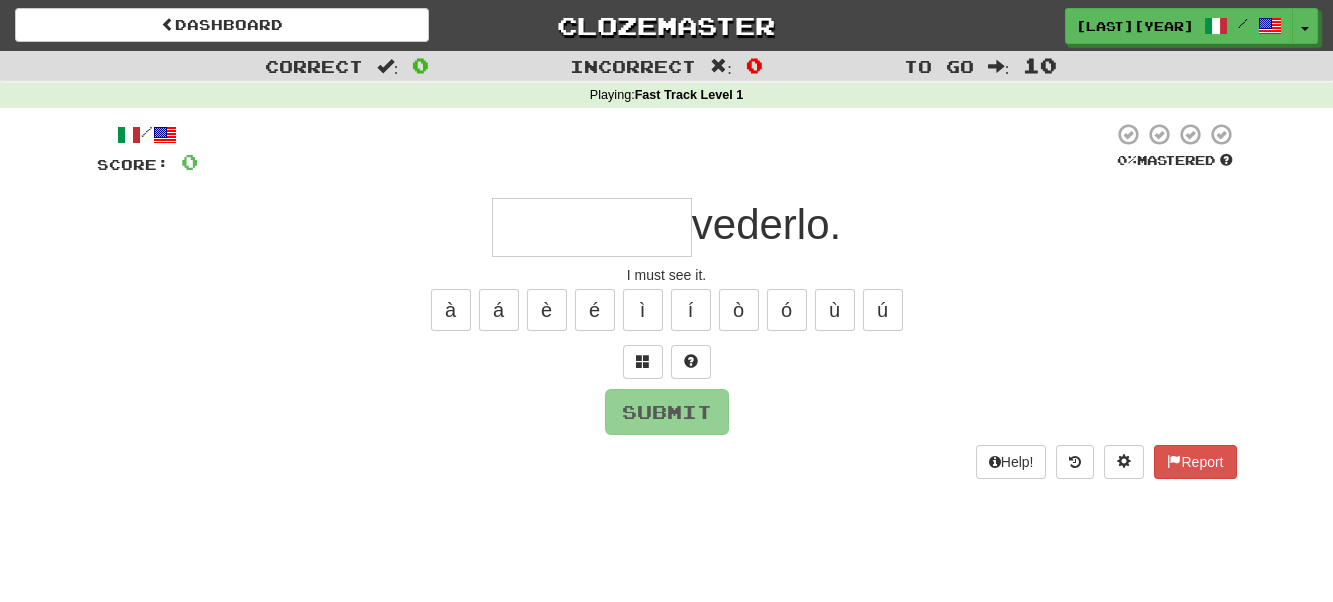 type on "*" 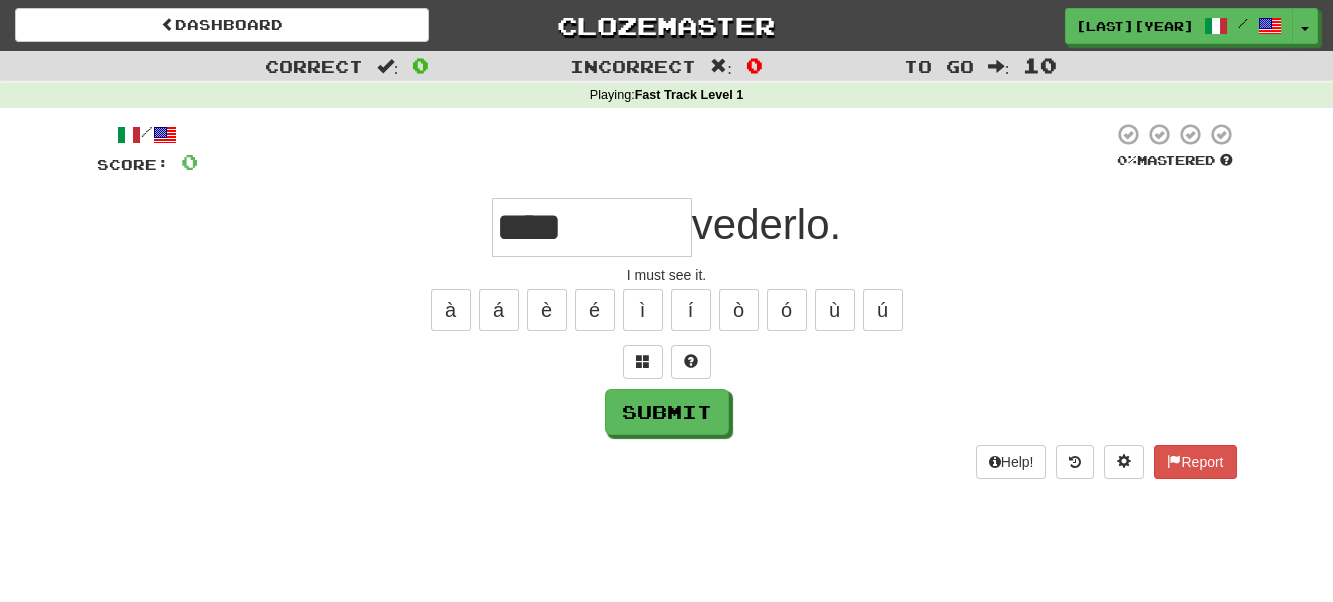 type on "****" 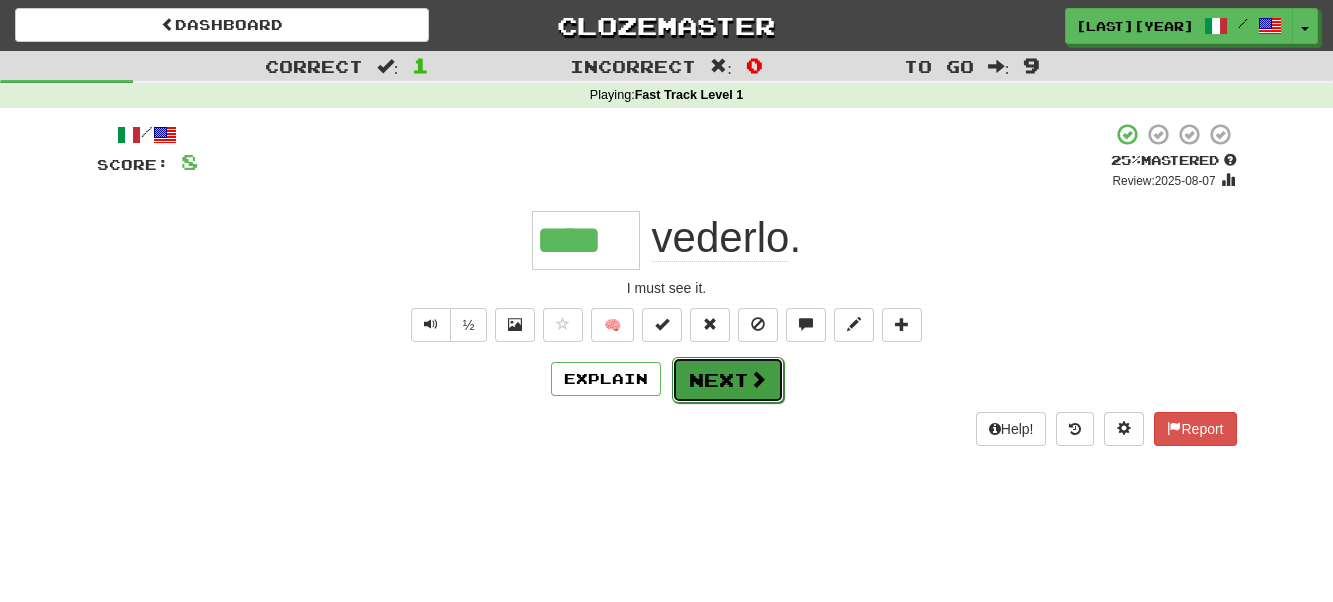 click on "Next" at bounding box center [728, 380] 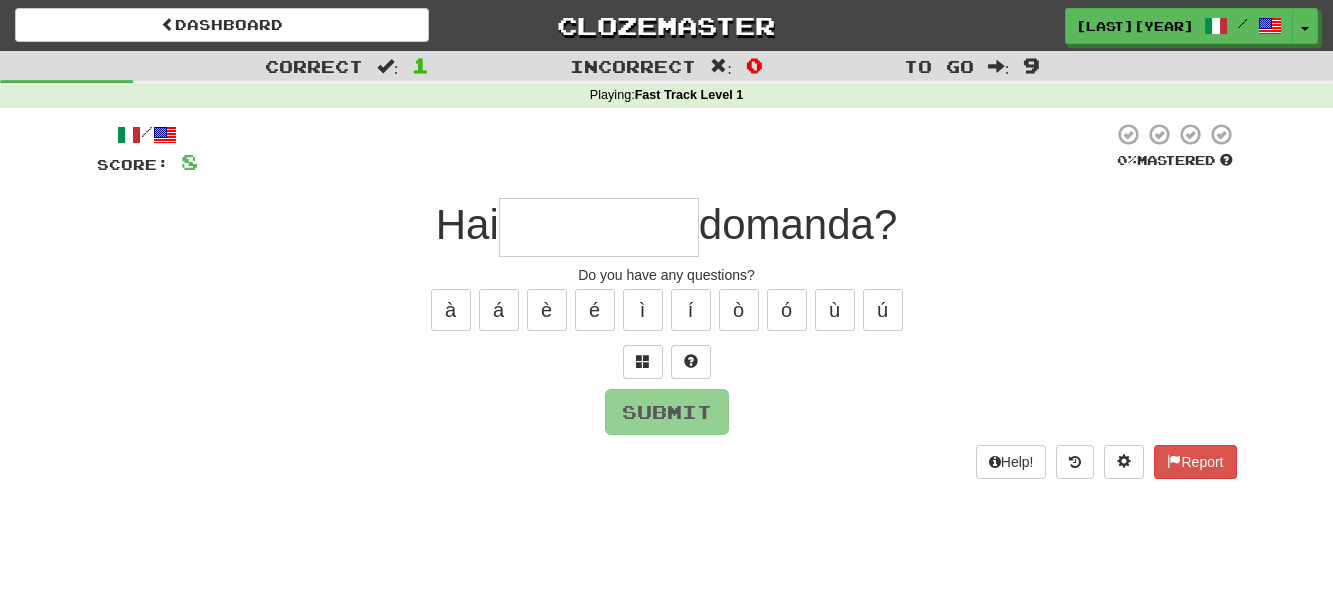 type on "*" 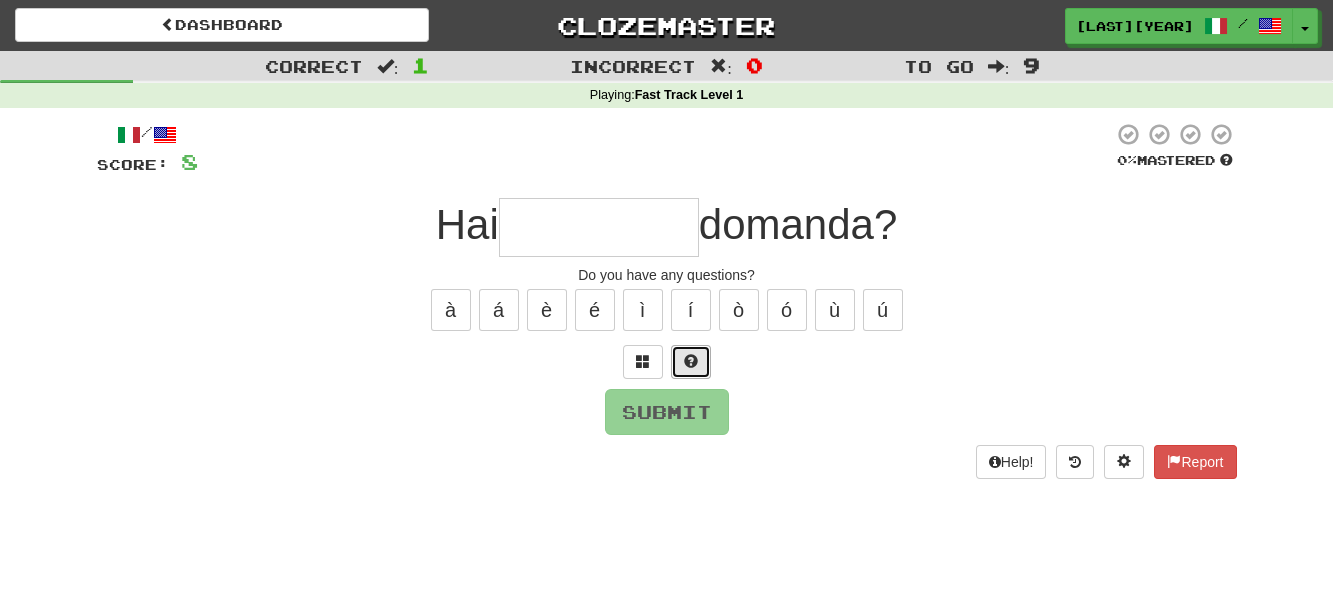click at bounding box center (691, 361) 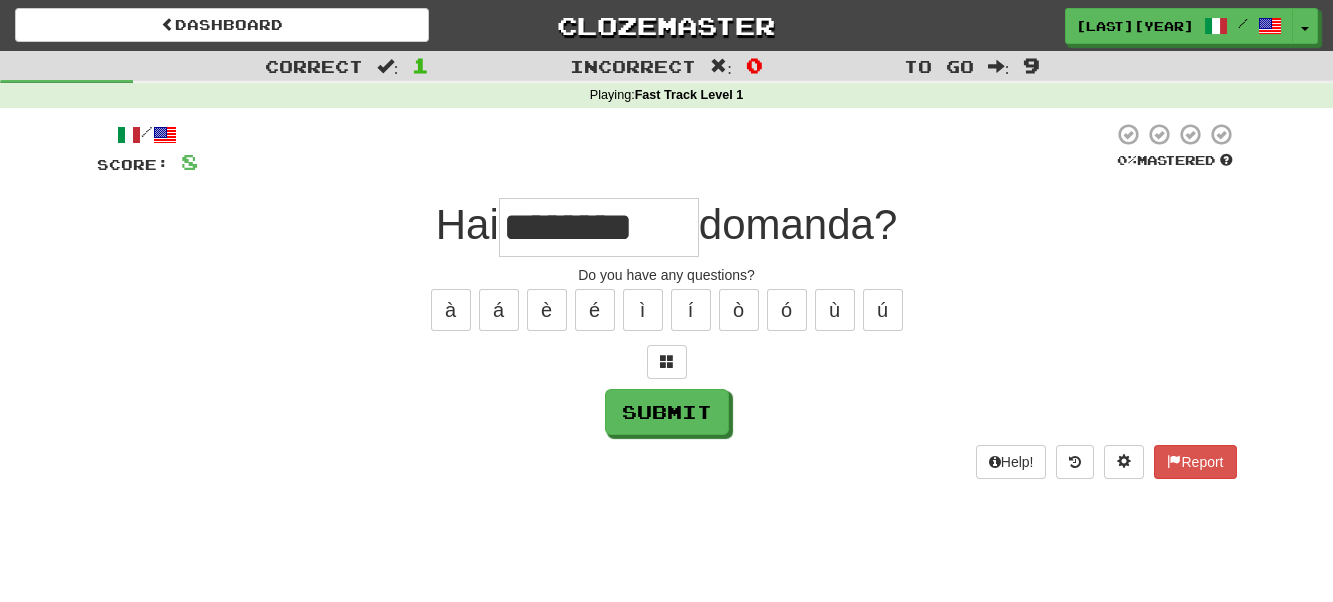 type on "*******" 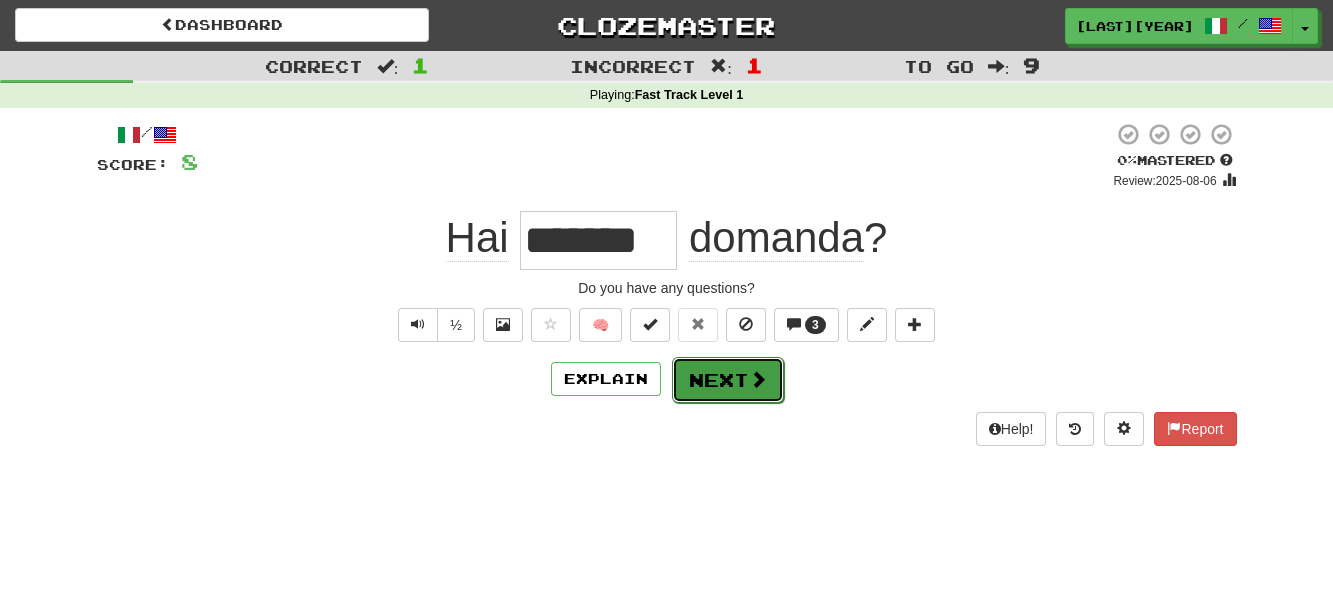 click on "Next" at bounding box center (728, 380) 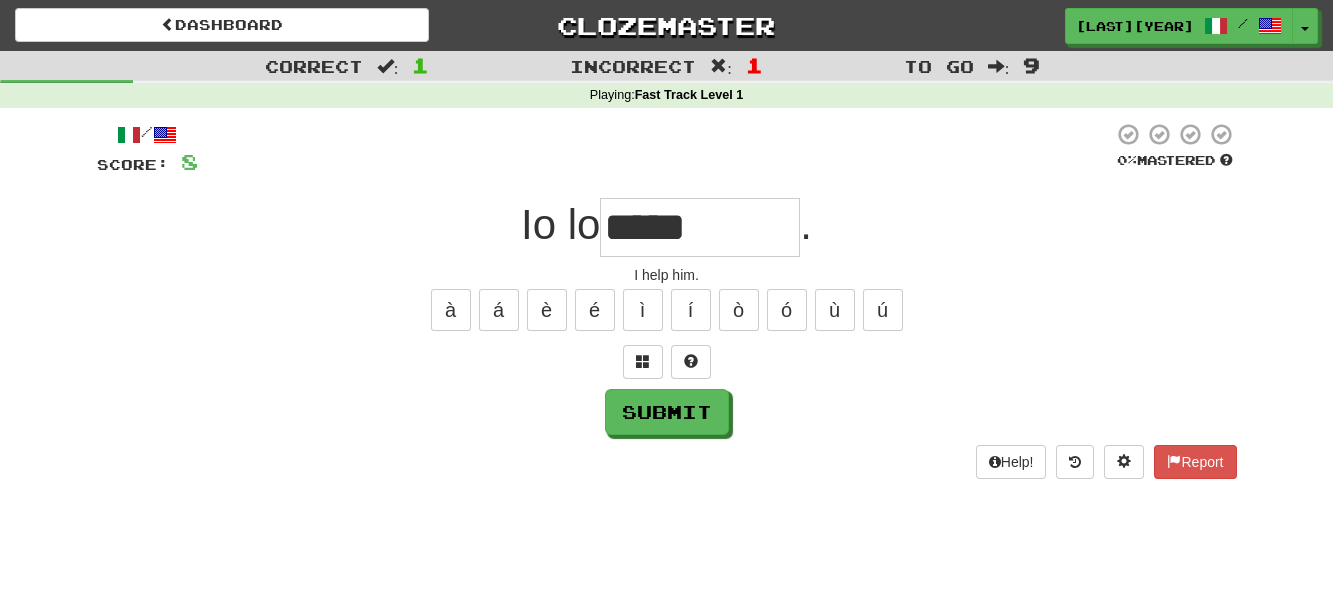 type on "*****" 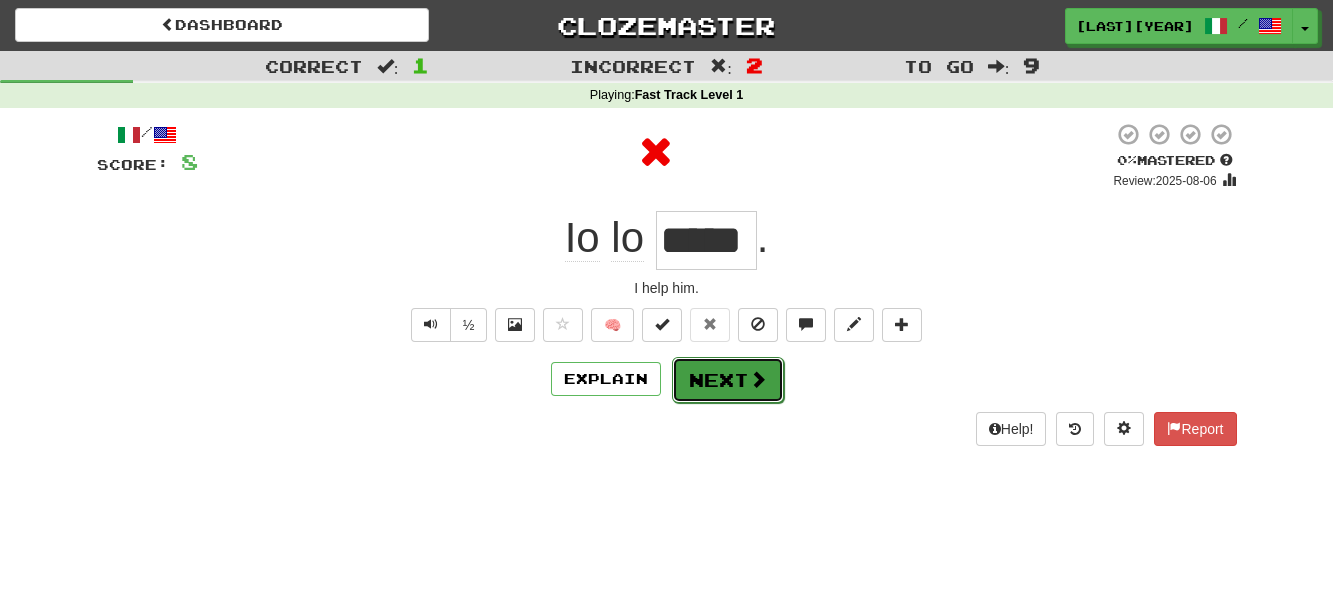click on "Next" at bounding box center [728, 380] 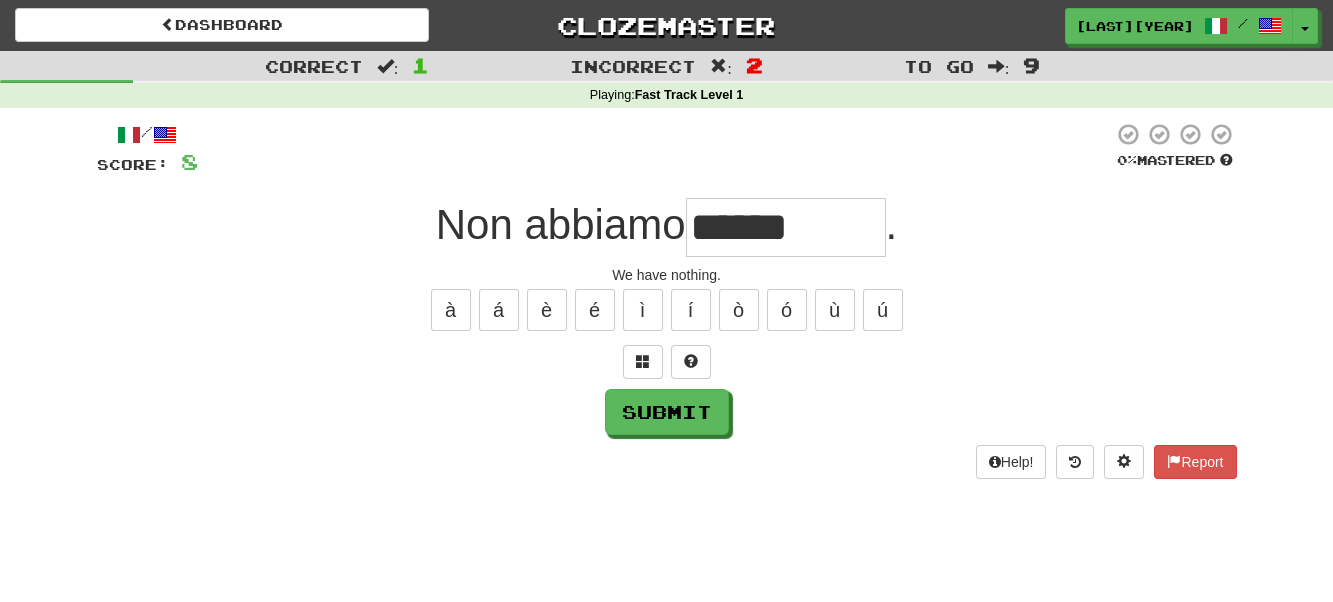 type on "*****" 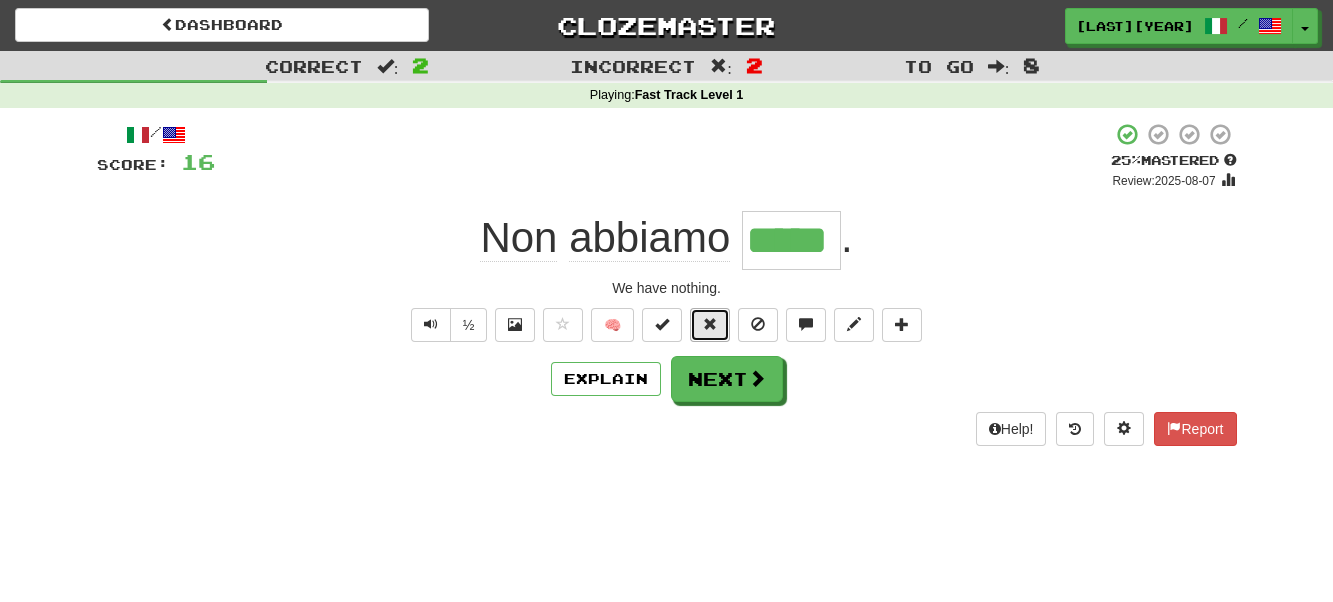 click at bounding box center (710, 324) 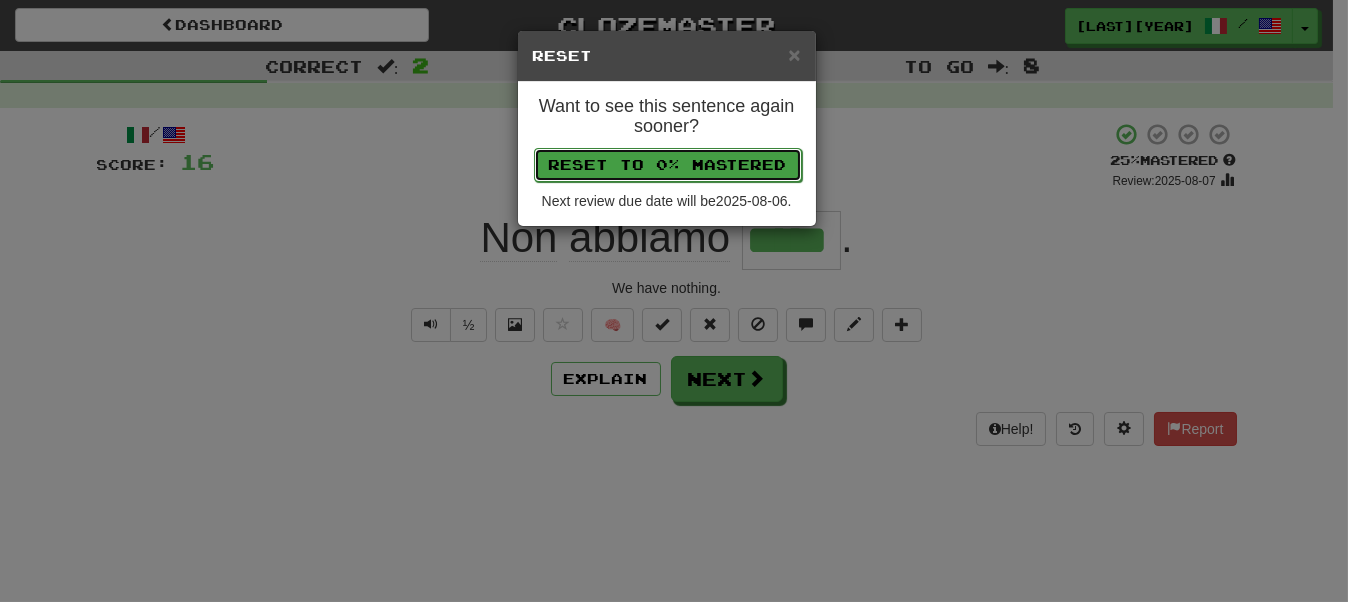 click on "Reset to 0% Mastered" at bounding box center [668, 165] 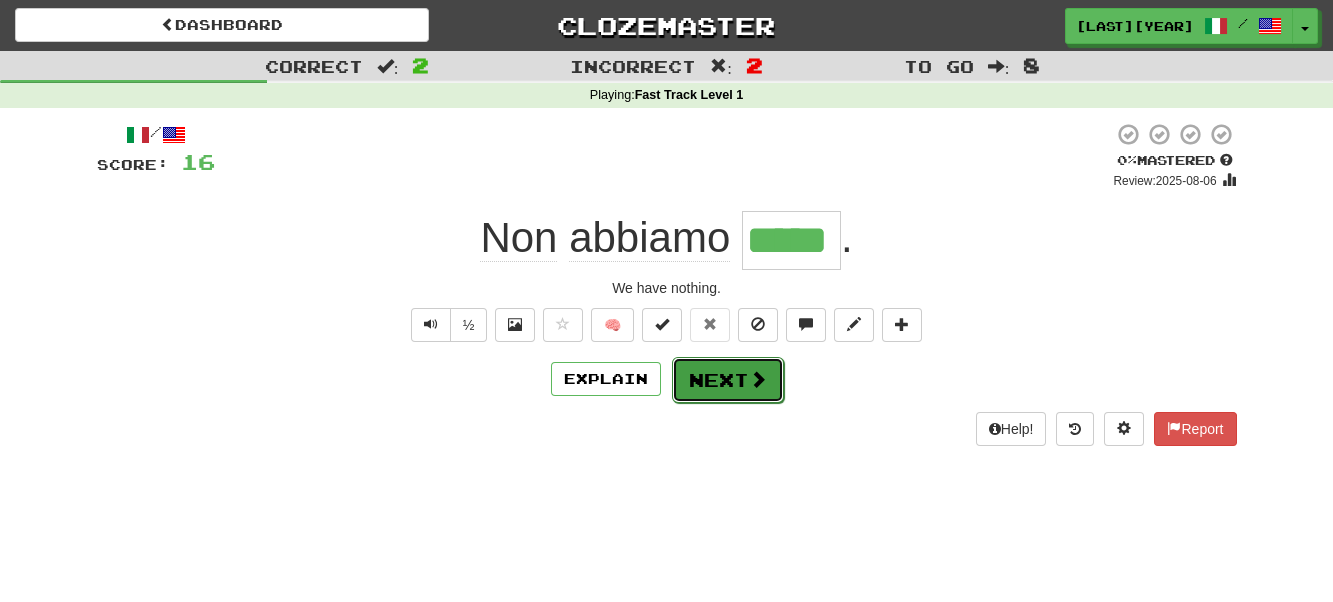 click on "Next" at bounding box center [728, 380] 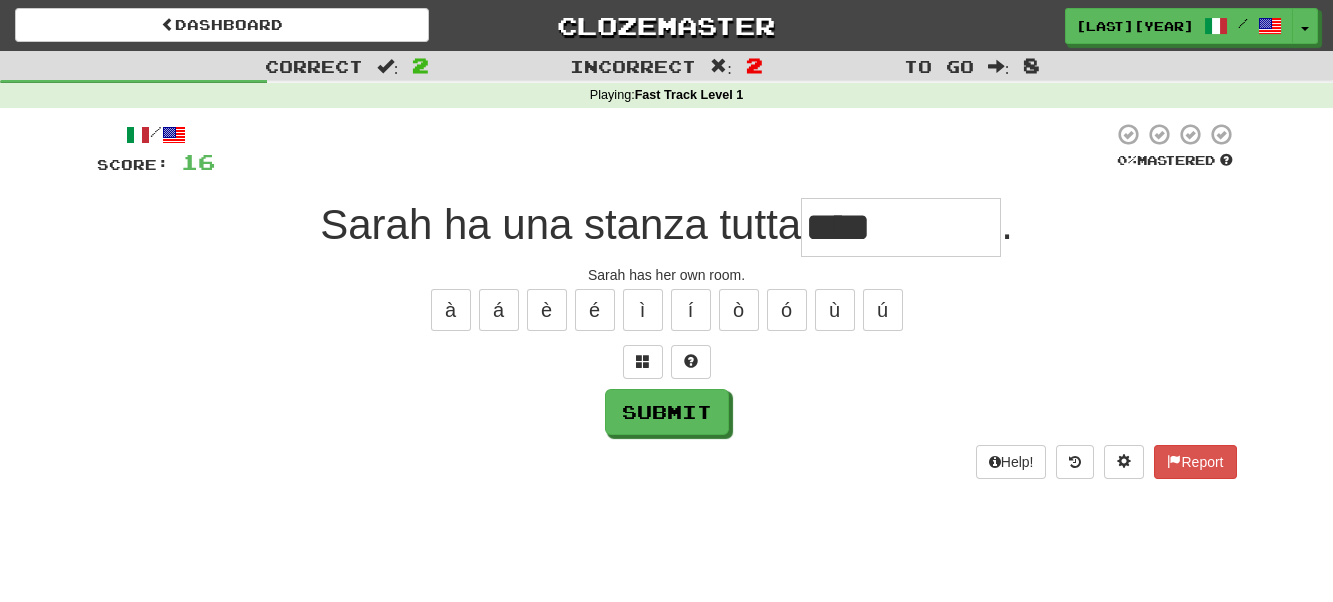type on "***" 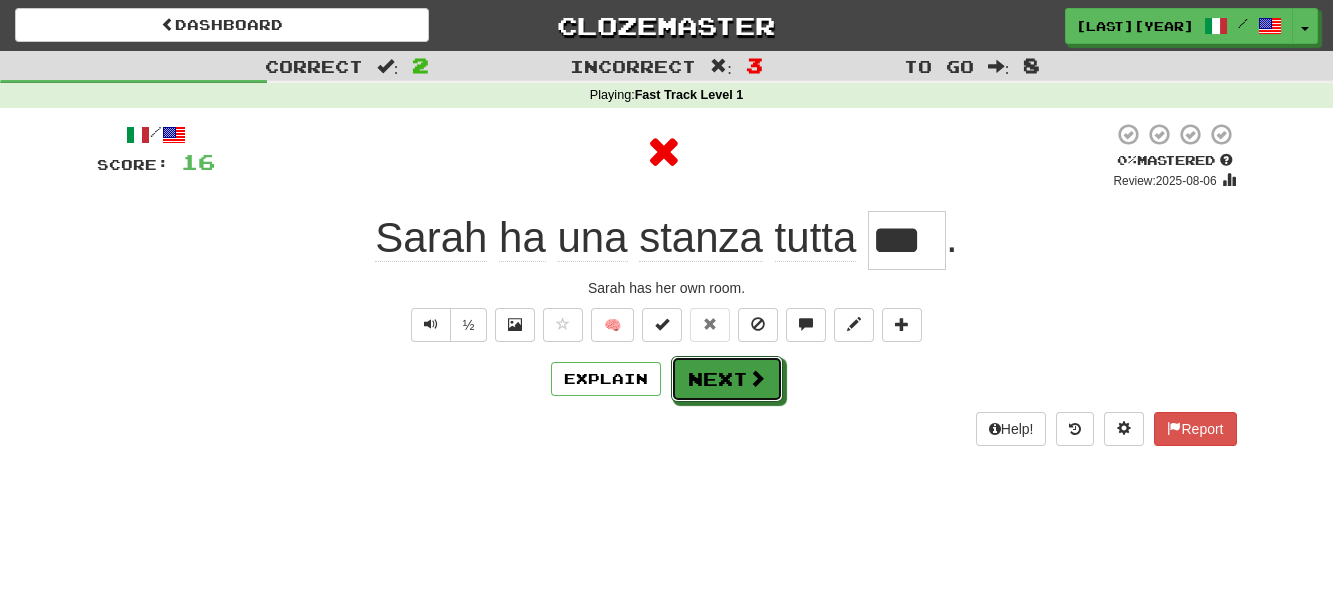 click on "Next" at bounding box center (727, 379) 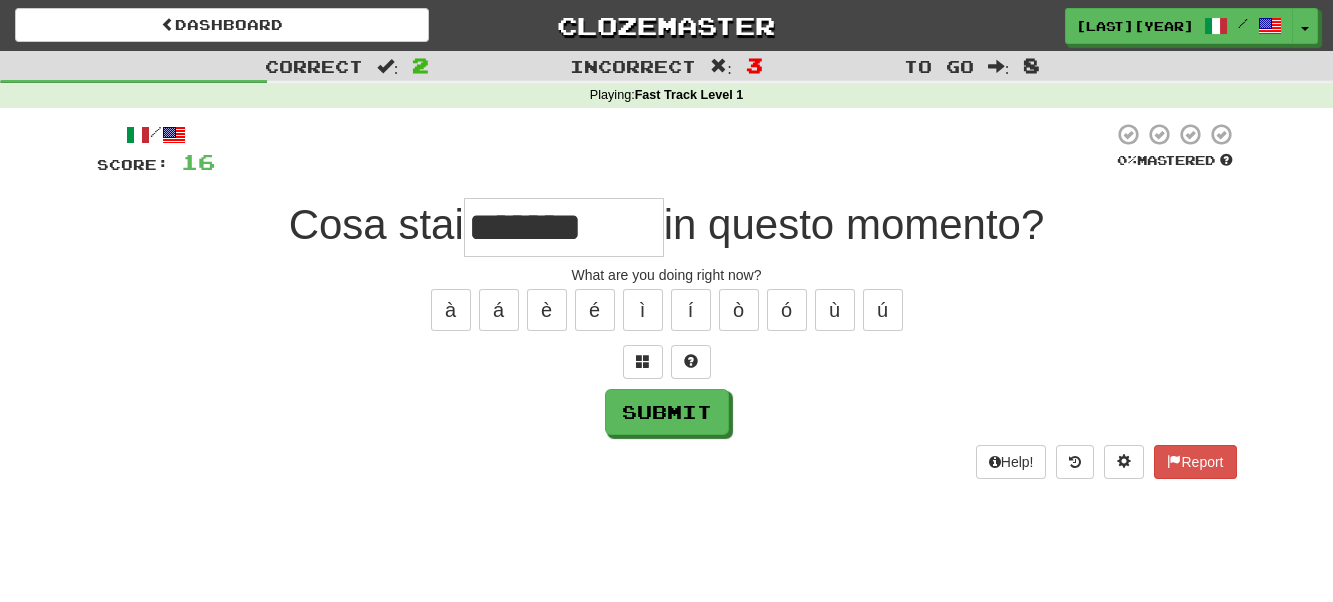 type on "*******" 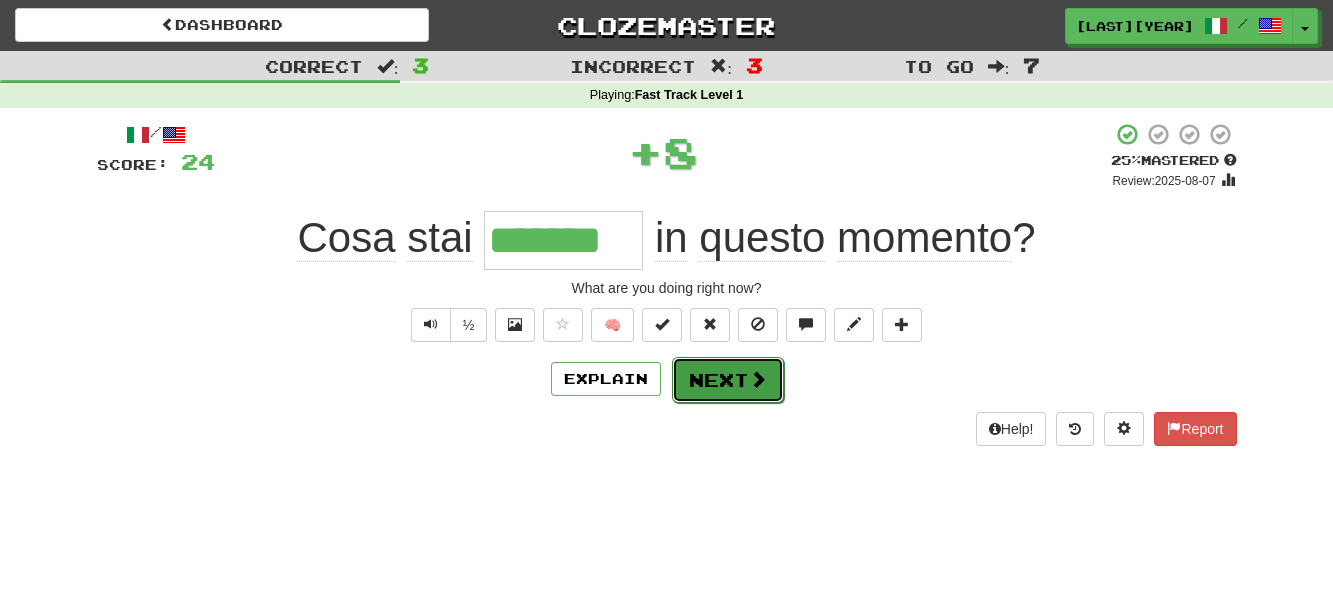 click on "Next" at bounding box center [728, 380] 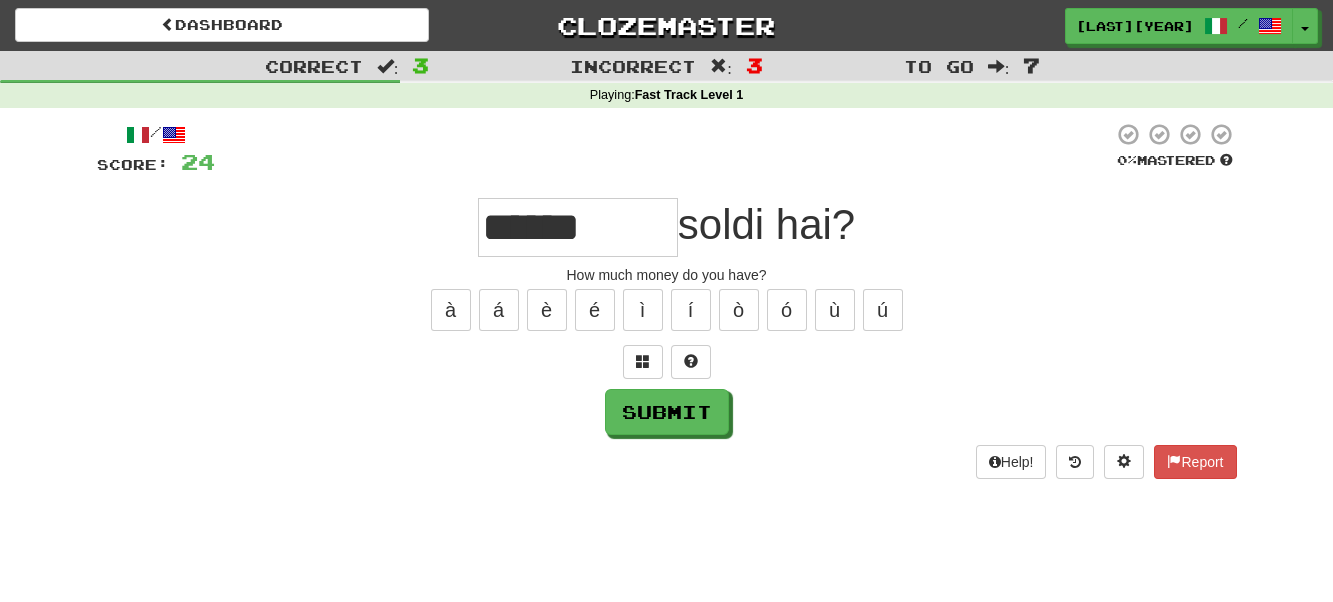 type on "******" 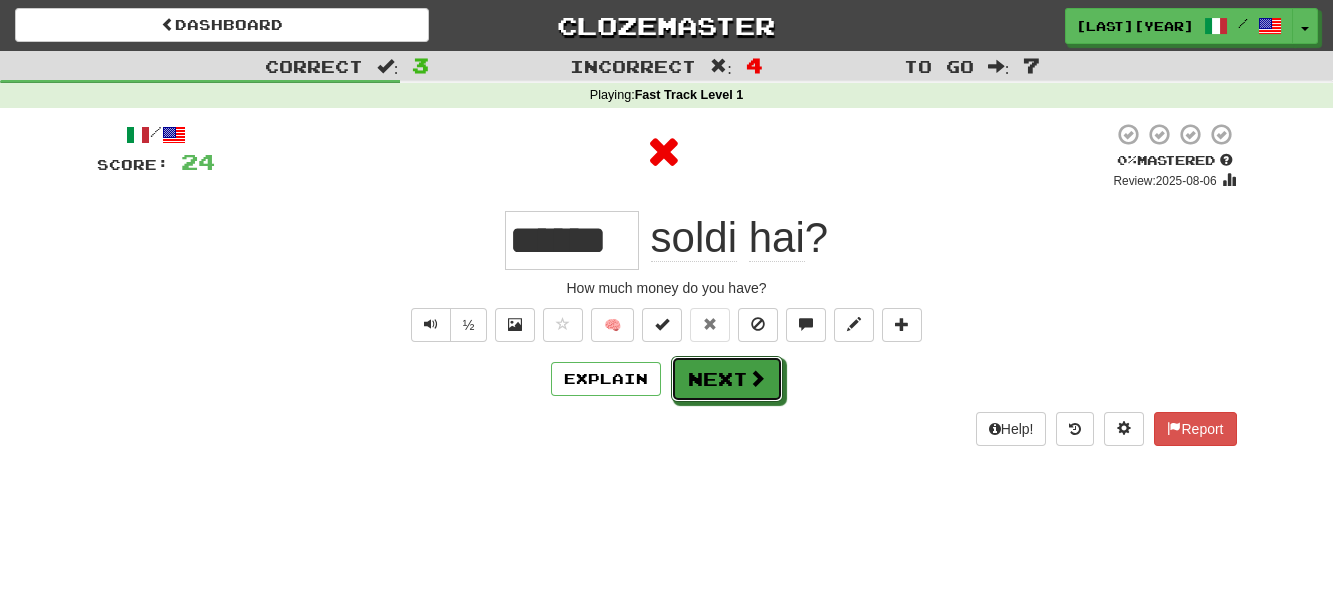 click on "Next" at bounding box center (727, 379) 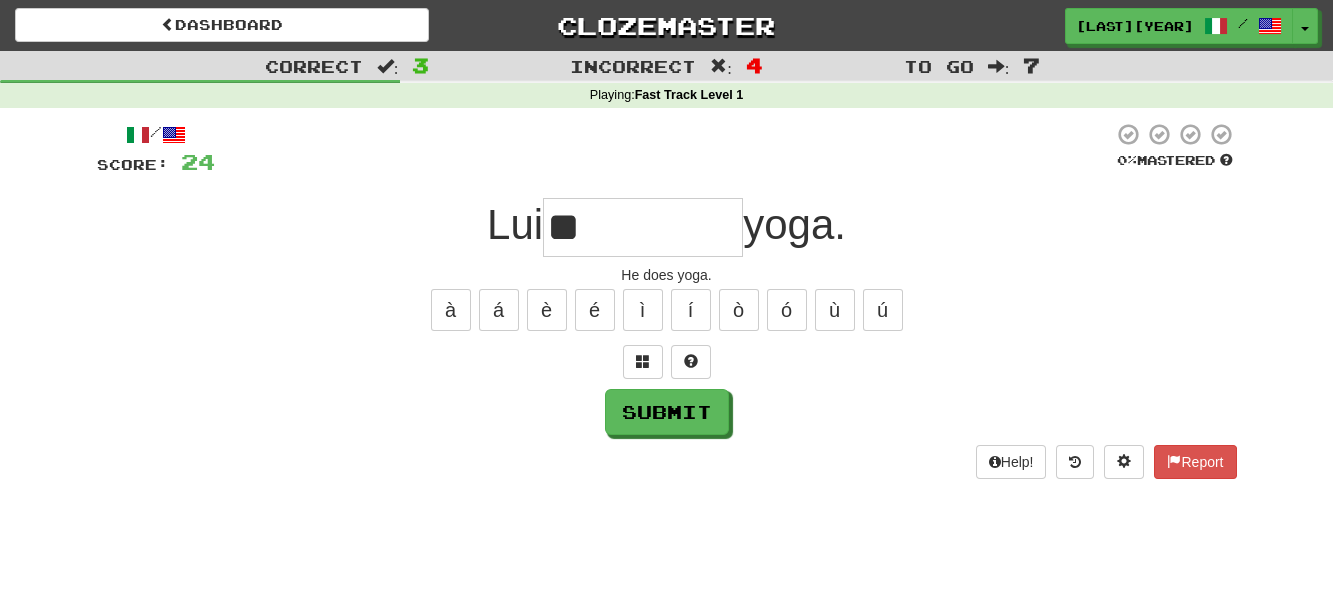 type on "*" 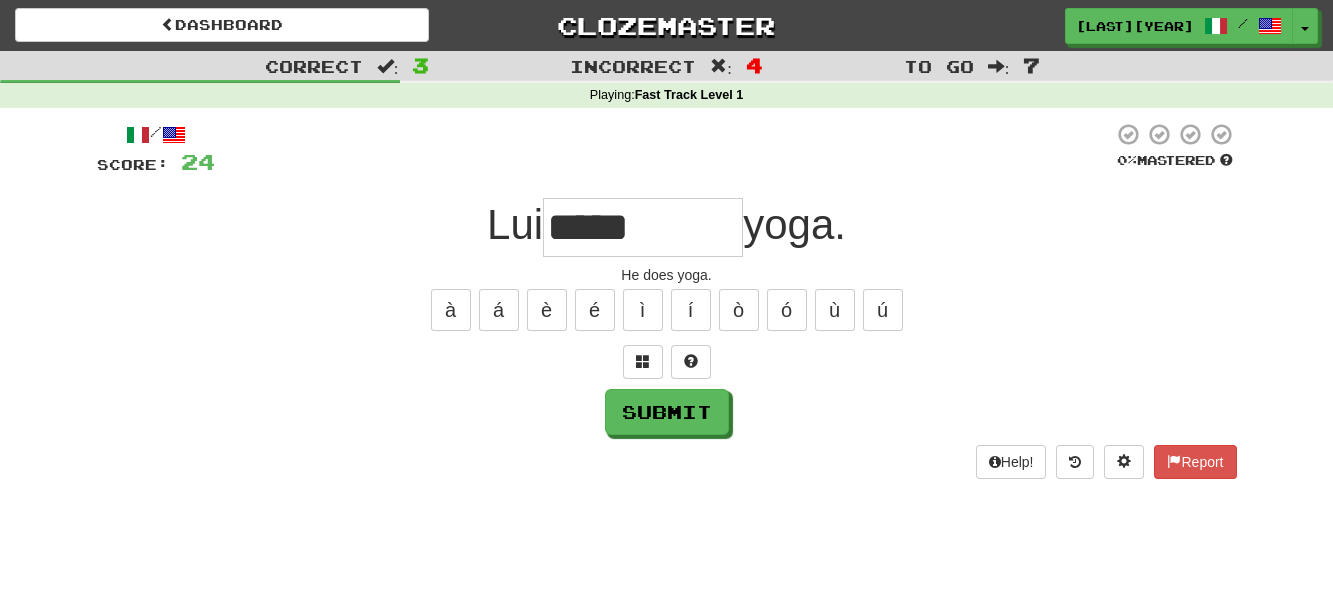type on "**" 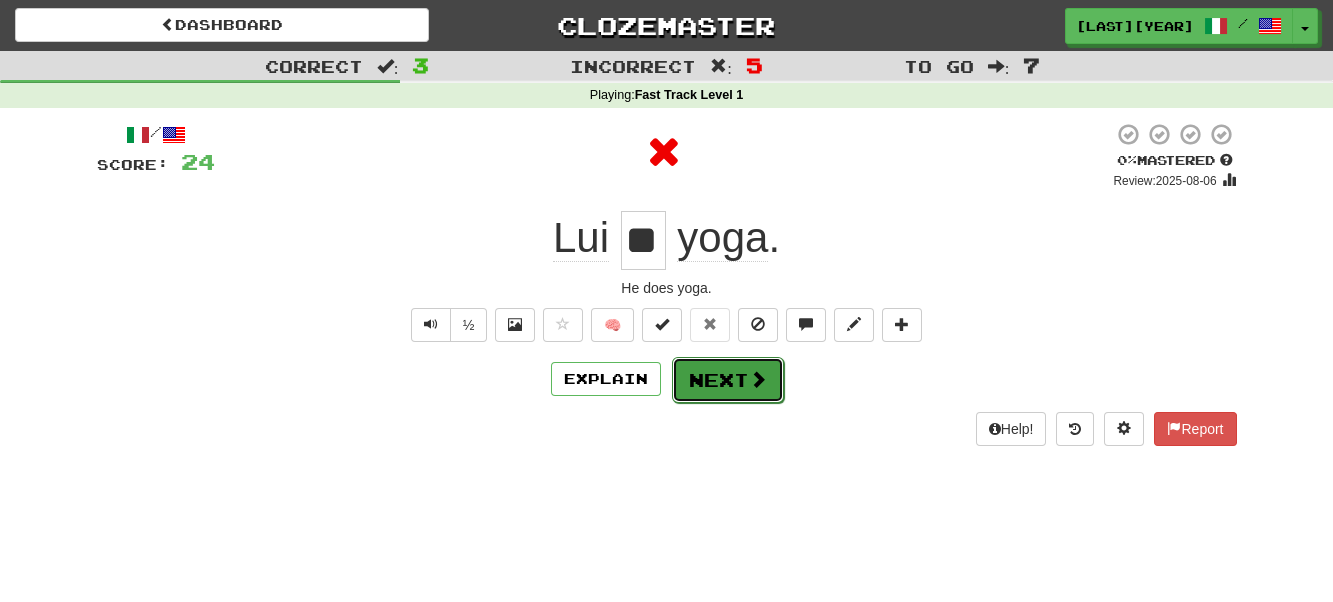 click on "Next" at bounding box center [728, 380] 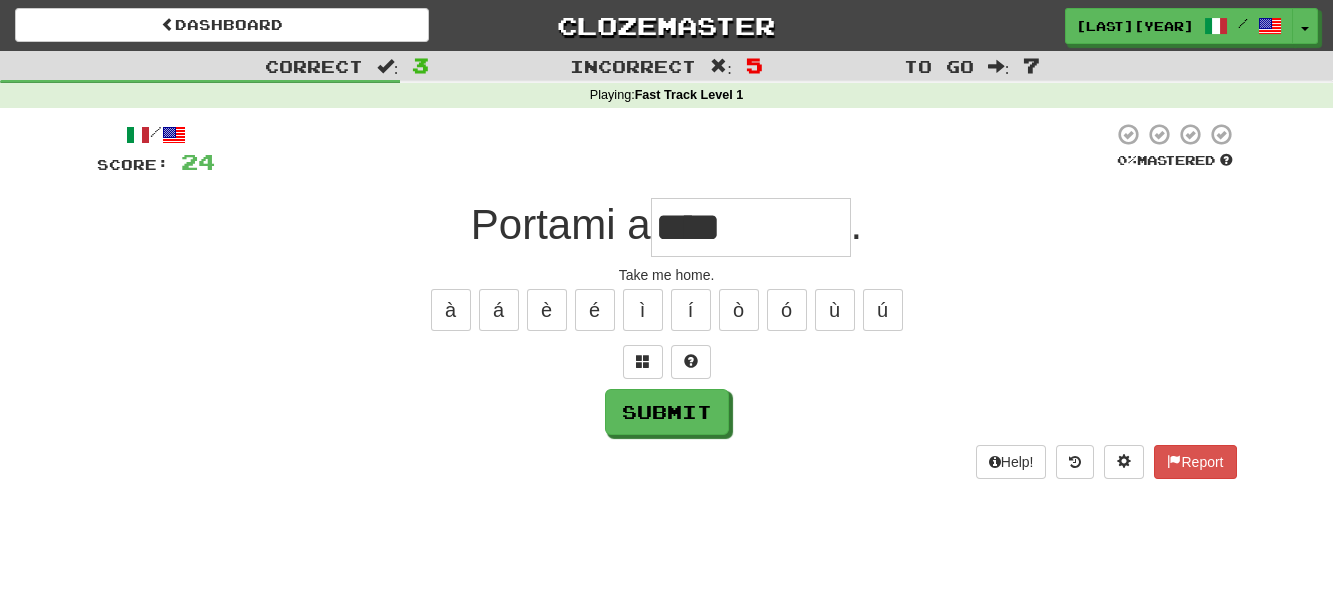 type on "****" 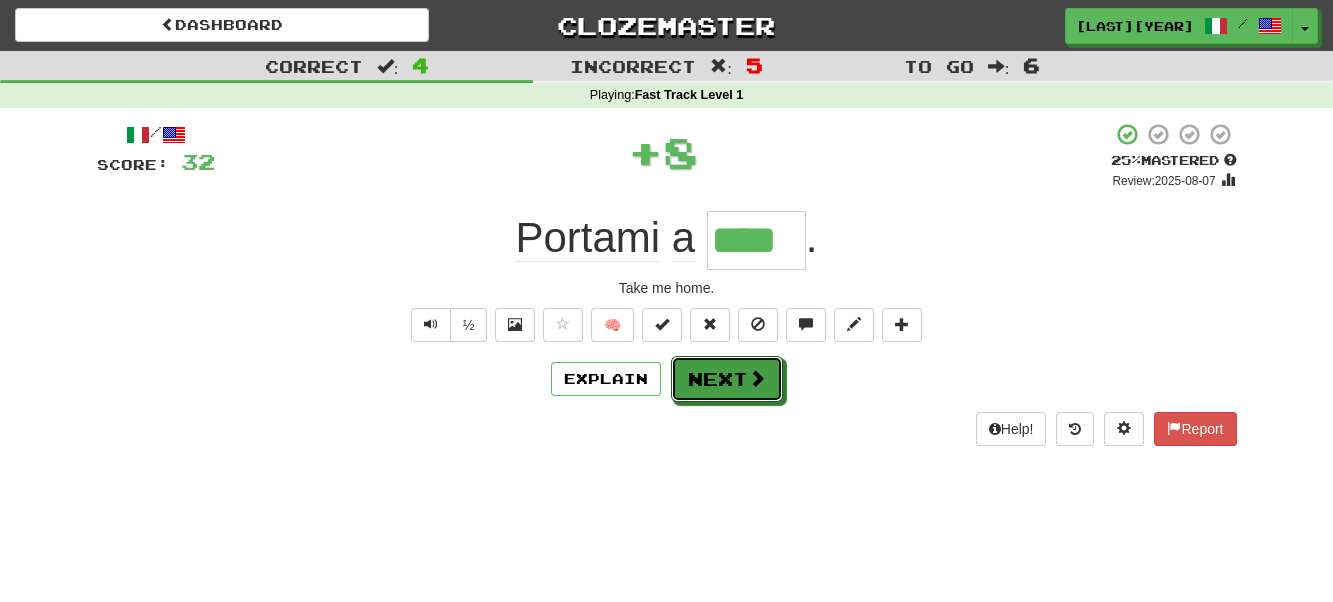 click on "Next" at bounding box center (727, 379) 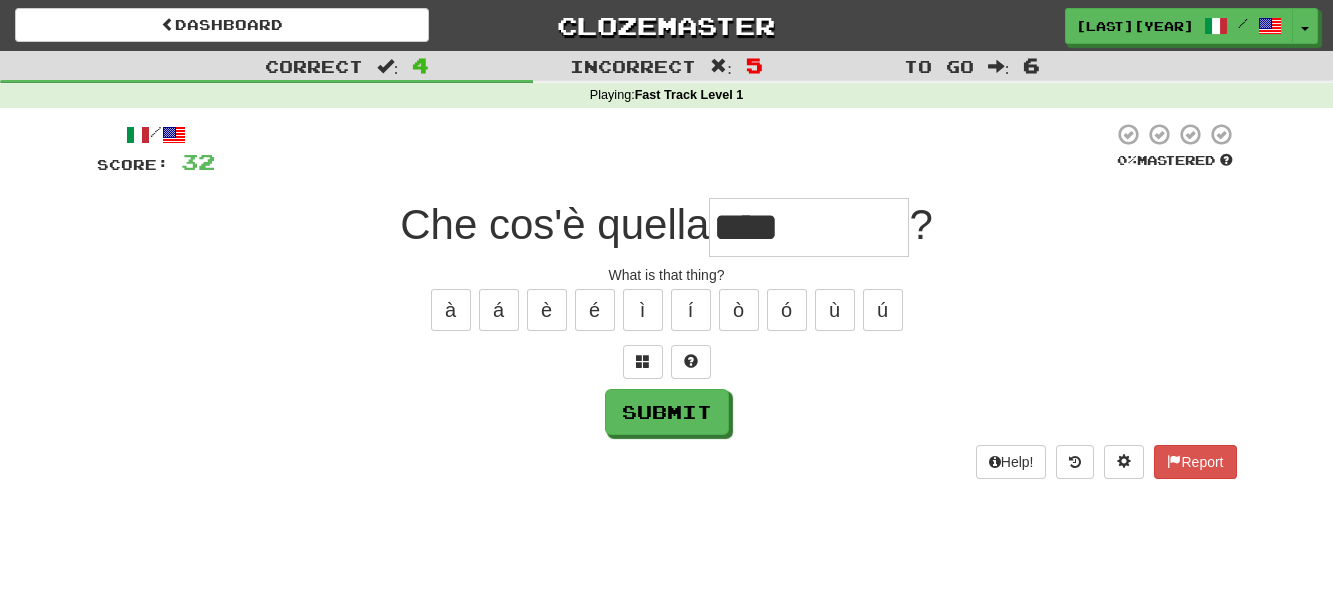 type on "****" 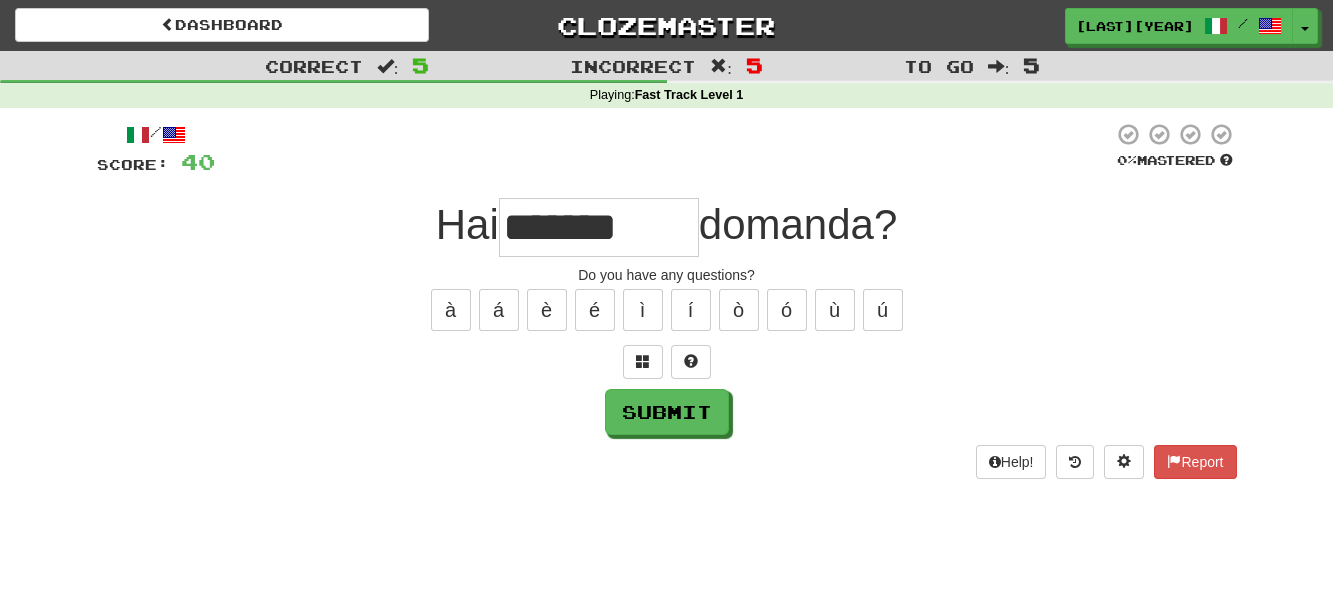 type on "*******" 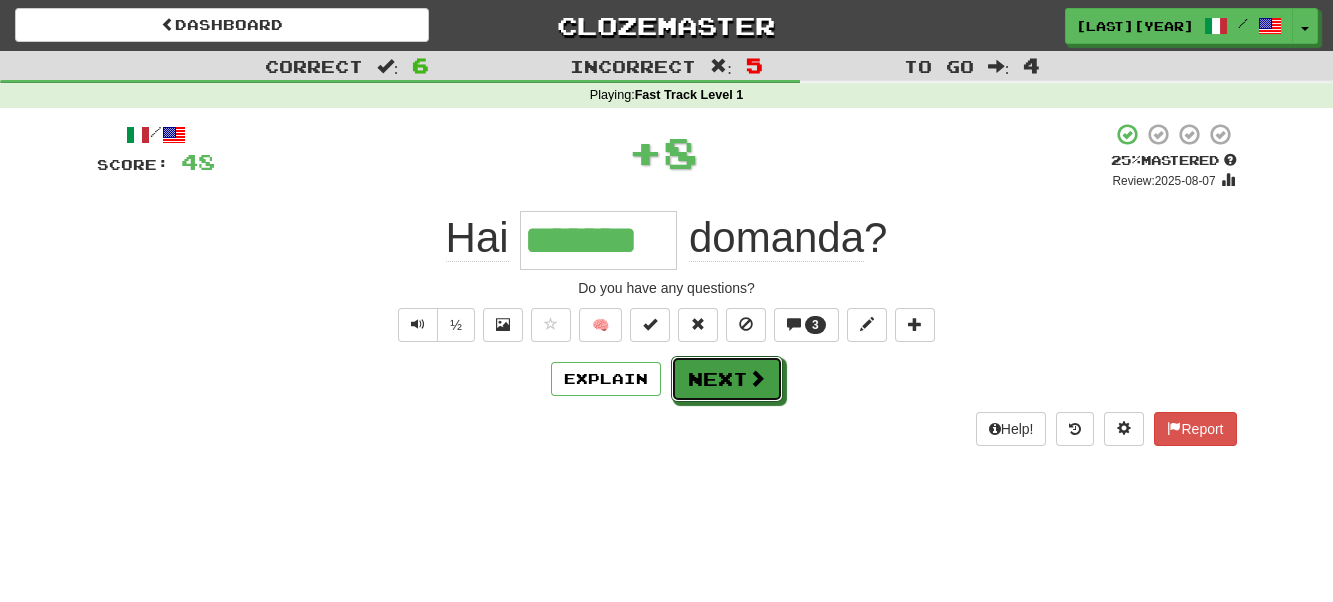 click on "Next" at bounding box center [727, 379] 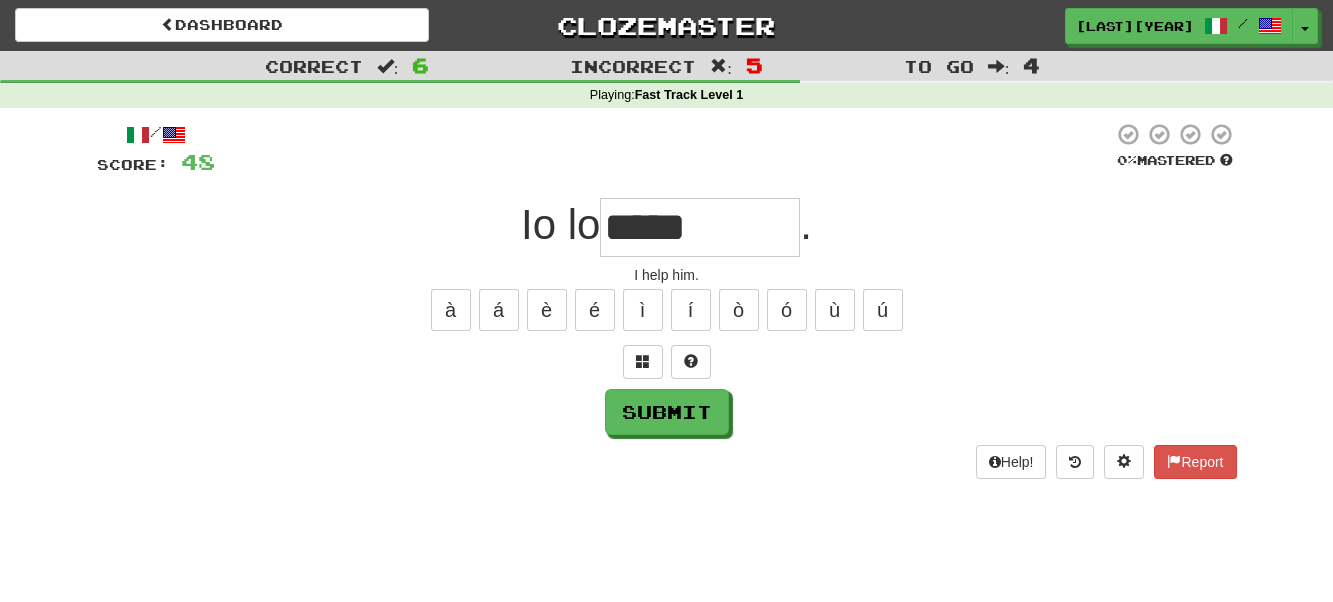 type on "*****" 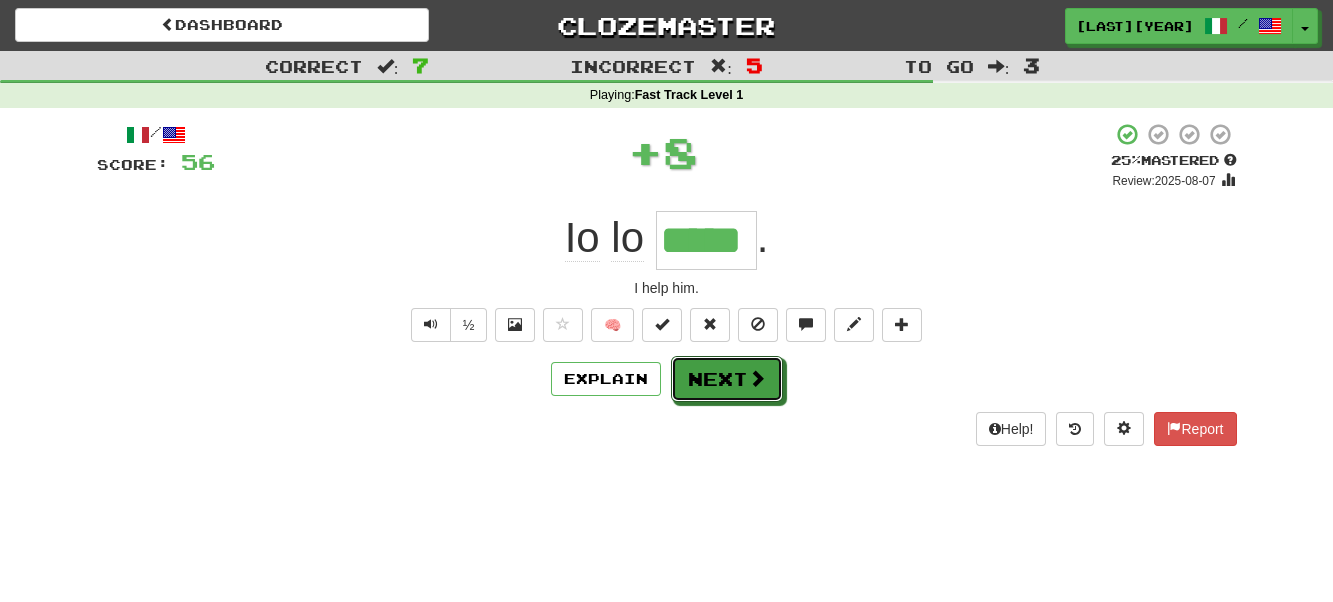 click on "Next" at bounding box center [727, 379] 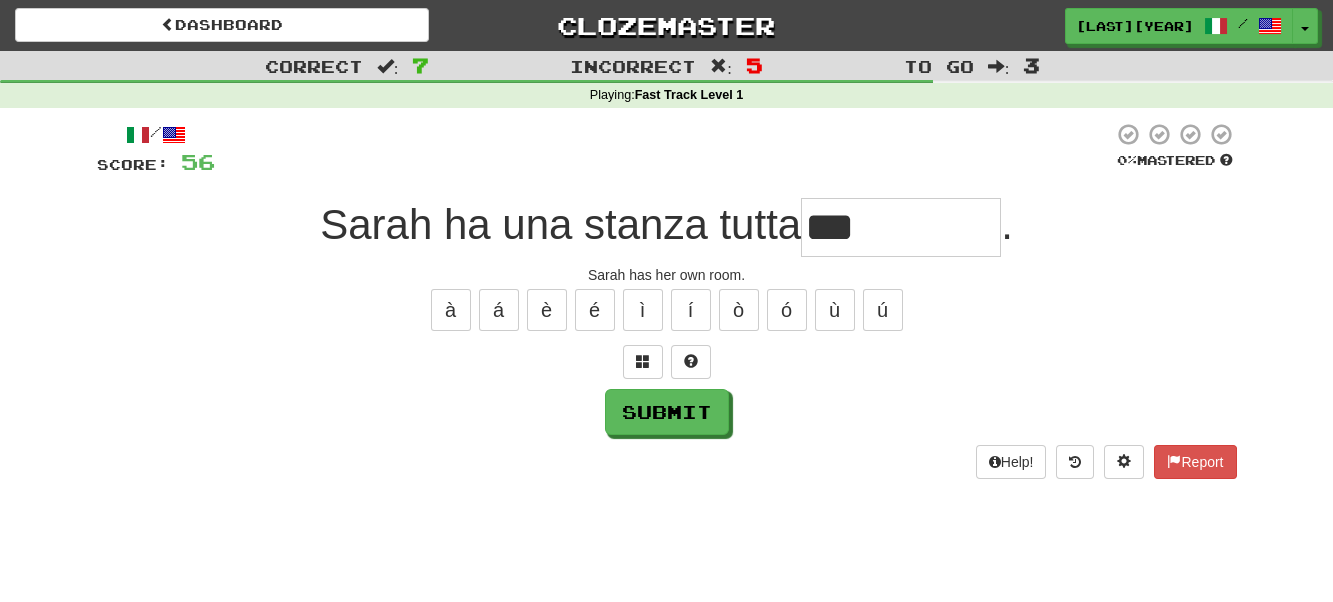 type on "***" 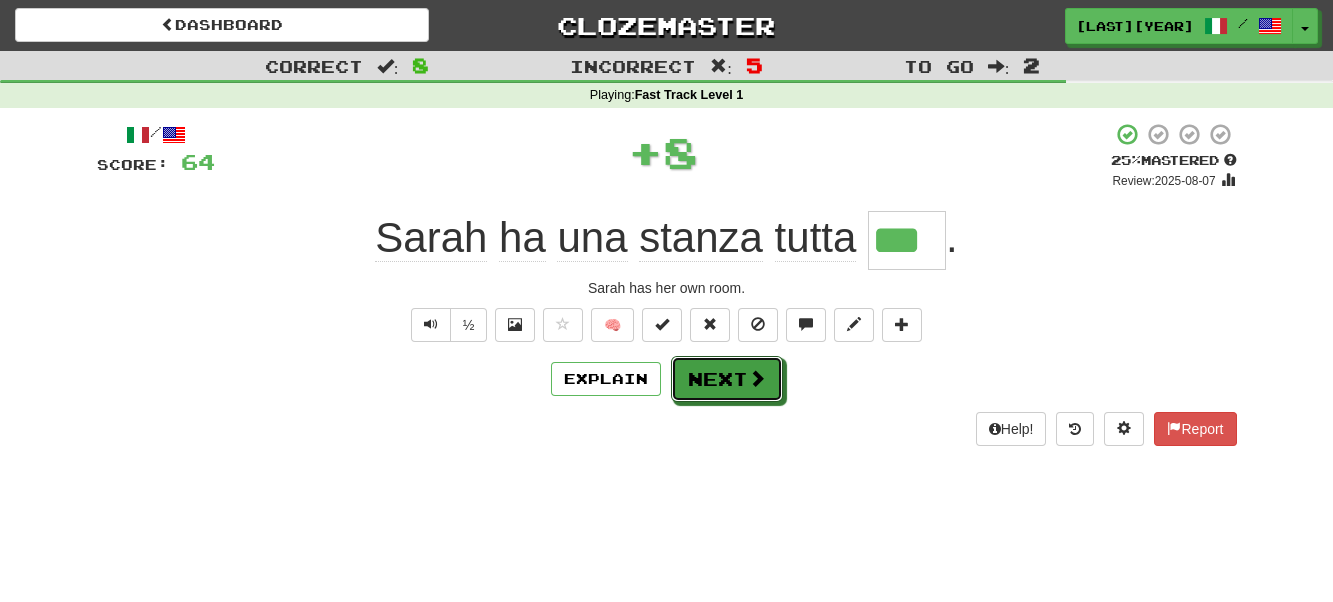 click on "Next" at bounding box center (727, 379) 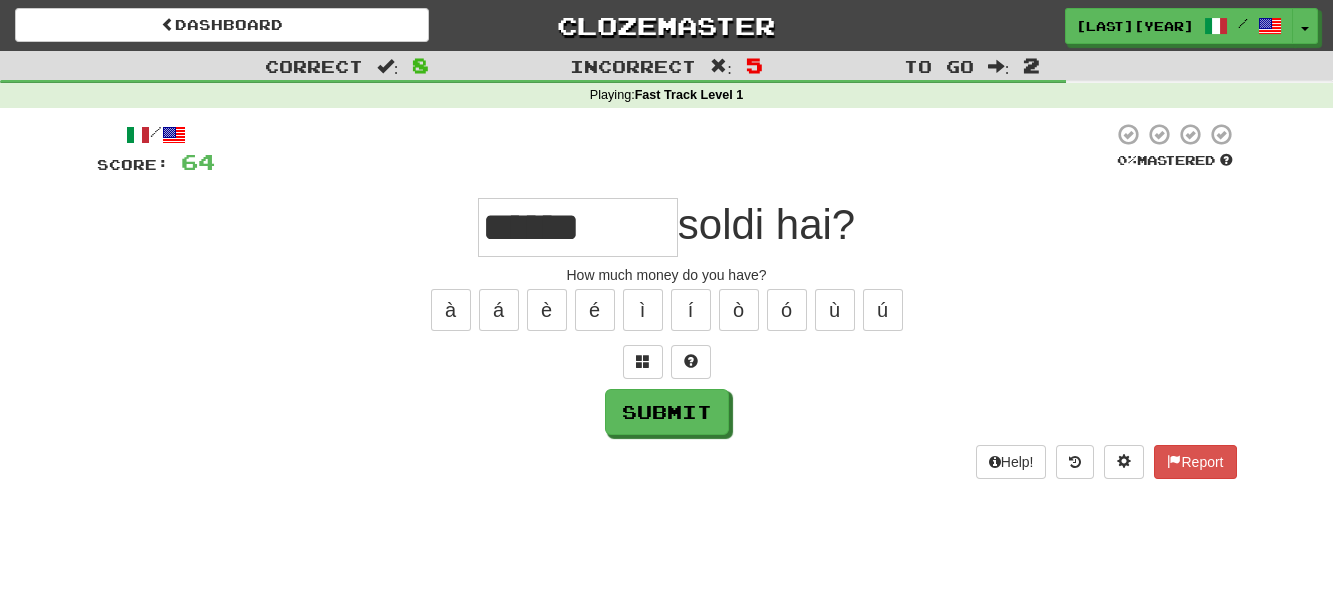 type on "******" 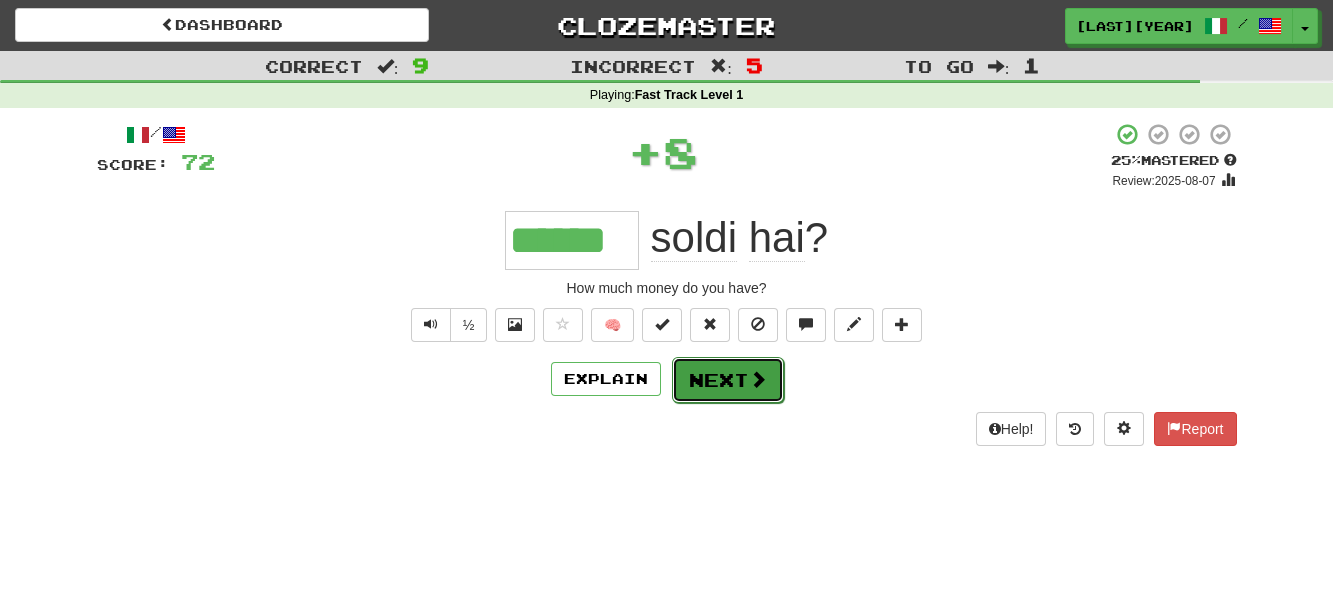 click on "Next" at bounding box center [728, 380] 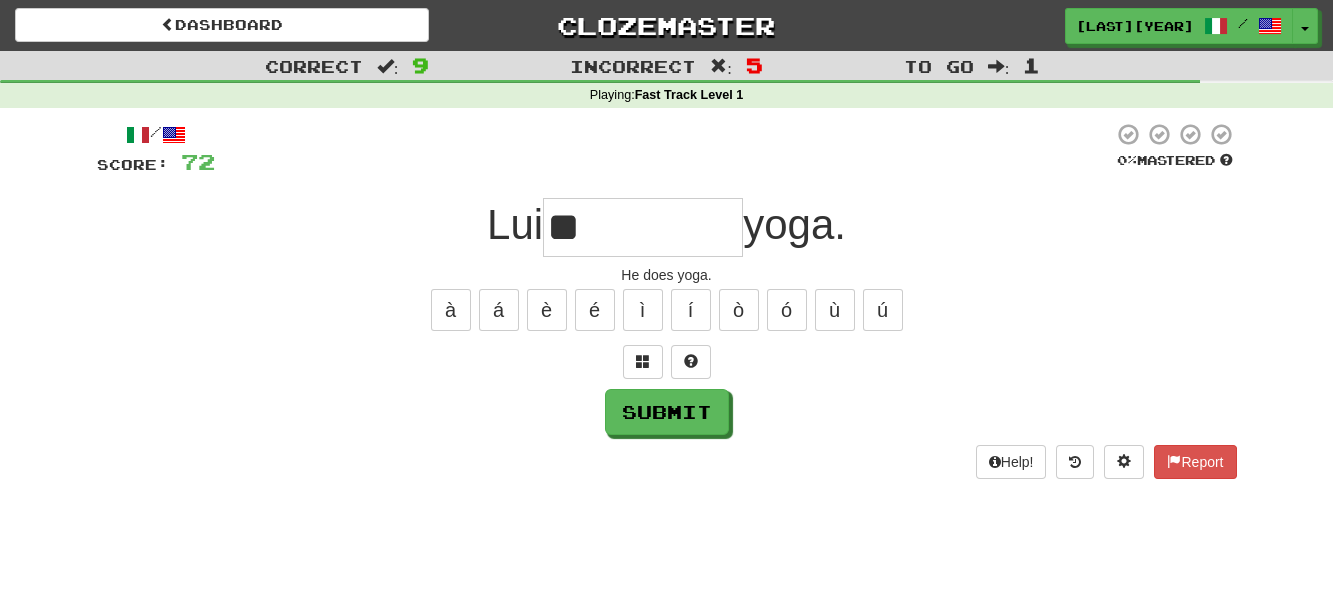 type on "**" 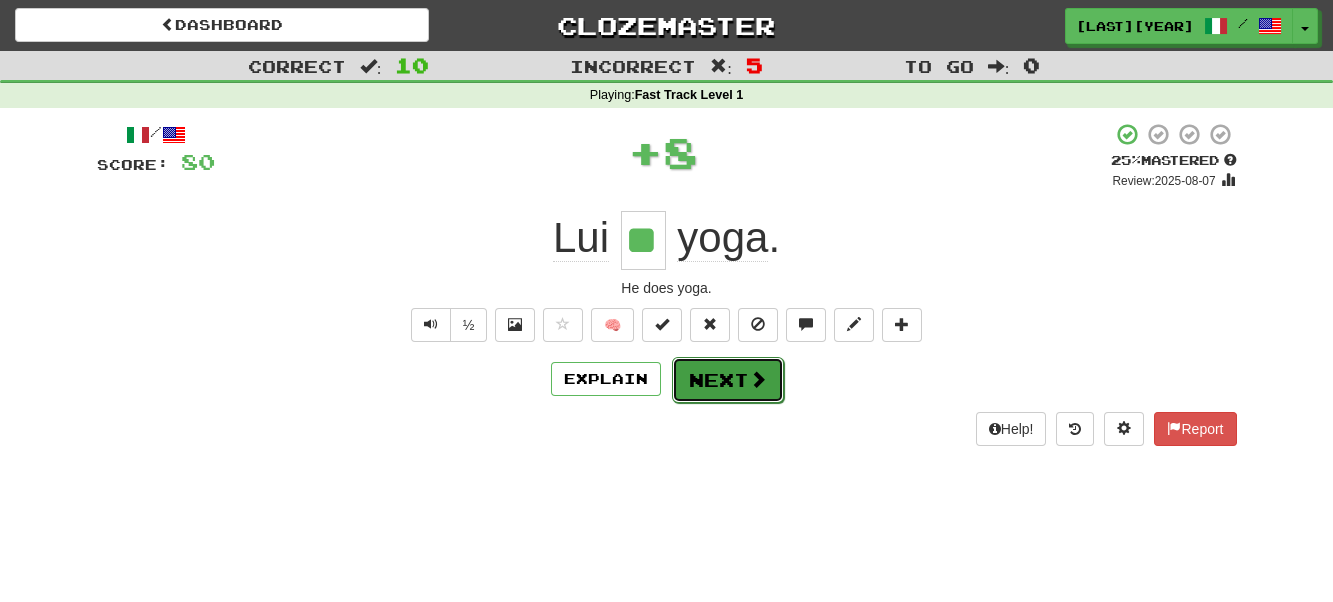 click on "Next" at bounding box center (728, 380) 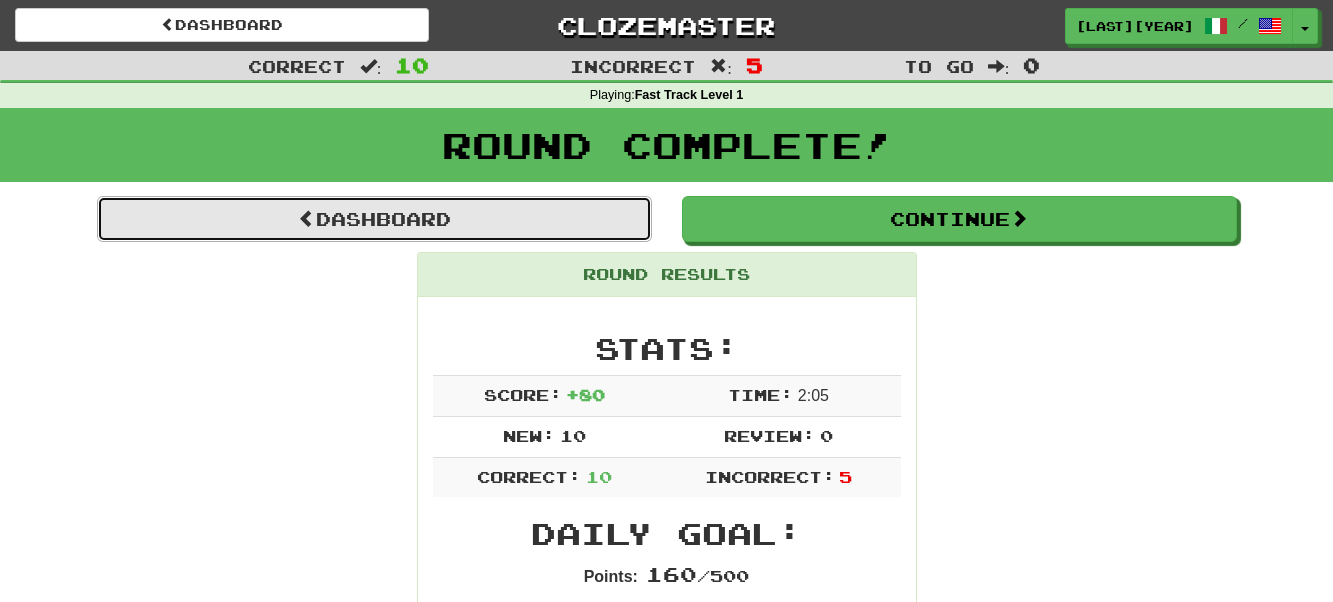 click on "Dashboard" at bounding box center [374, 219] 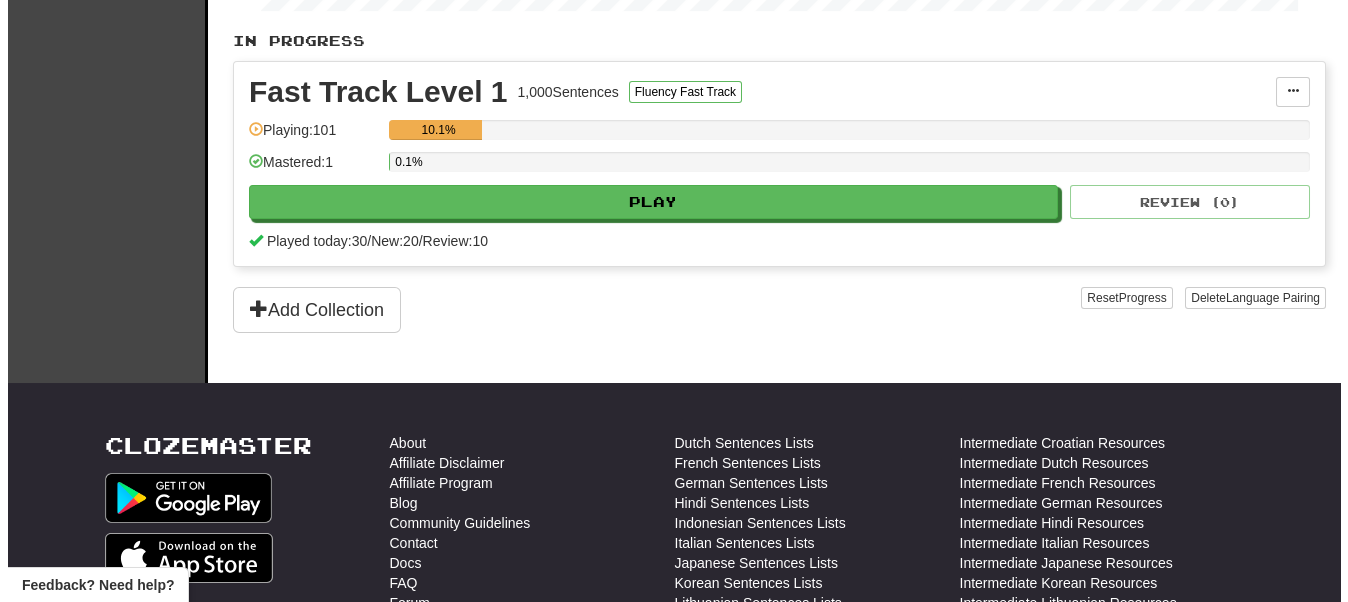 scroll, scrollTop: 400, scrollLeft: 0, axis: vertical 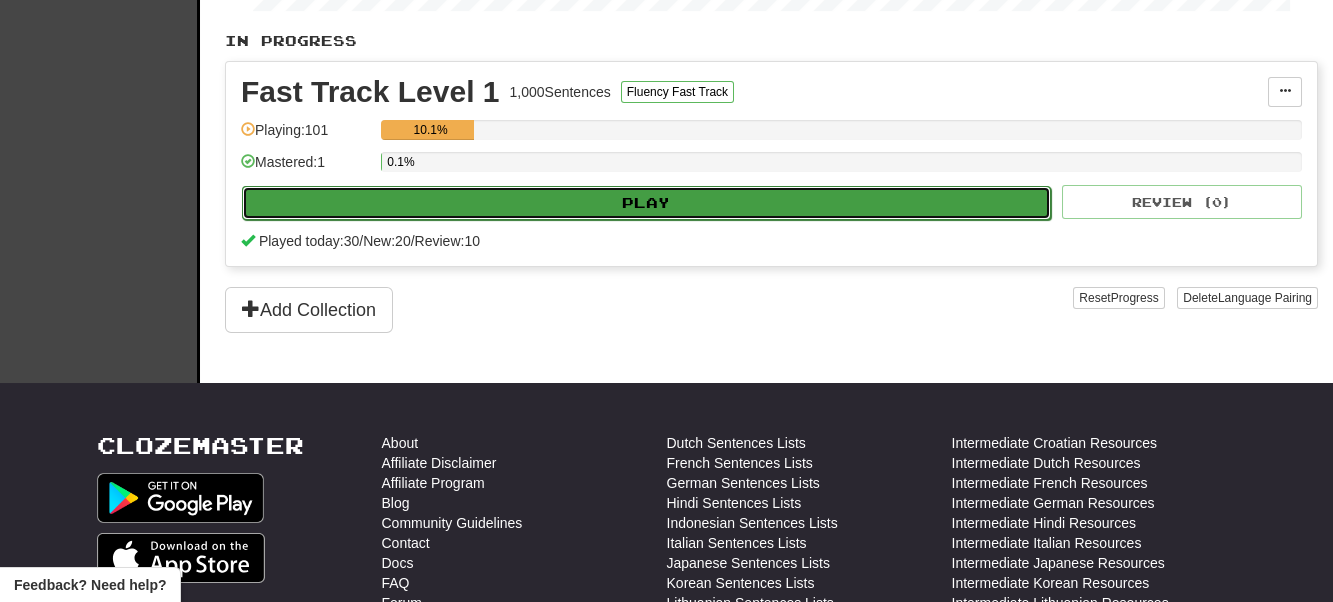 click on "Play" at bounding box center (646, 203) 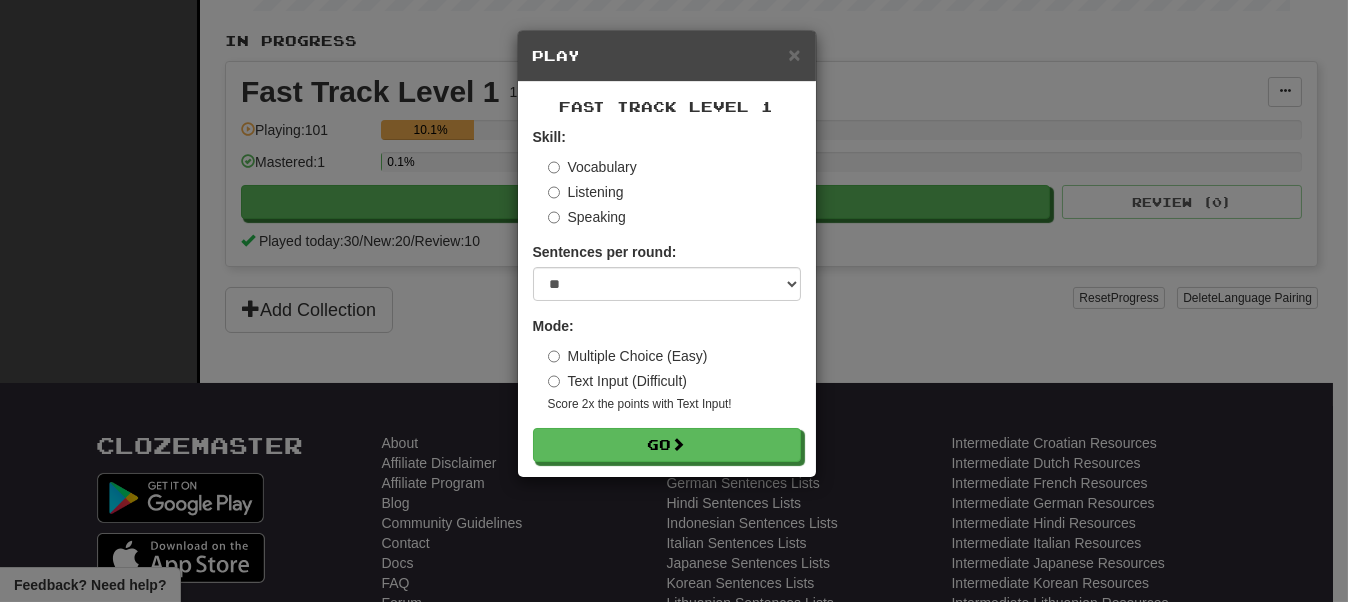 click on "Fast Track Level 1 Skill: Vocabulary Listening Speaking Sentences per round: * ** ** ** ** ** *** ******** Mode: Multiple Choice (Easy) Text Input (Difficult) Score 2x the points with Text Input ! Go" at bounding box center (667, 279) 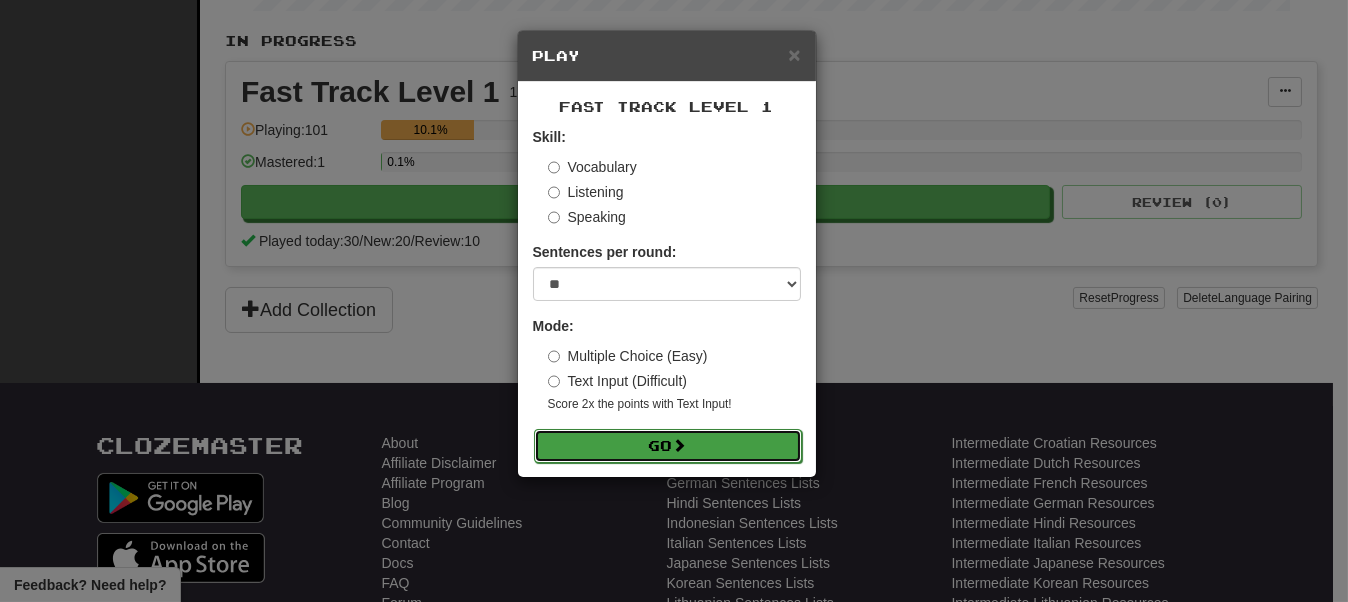 click on "Go" at bounding box center [668, 446] 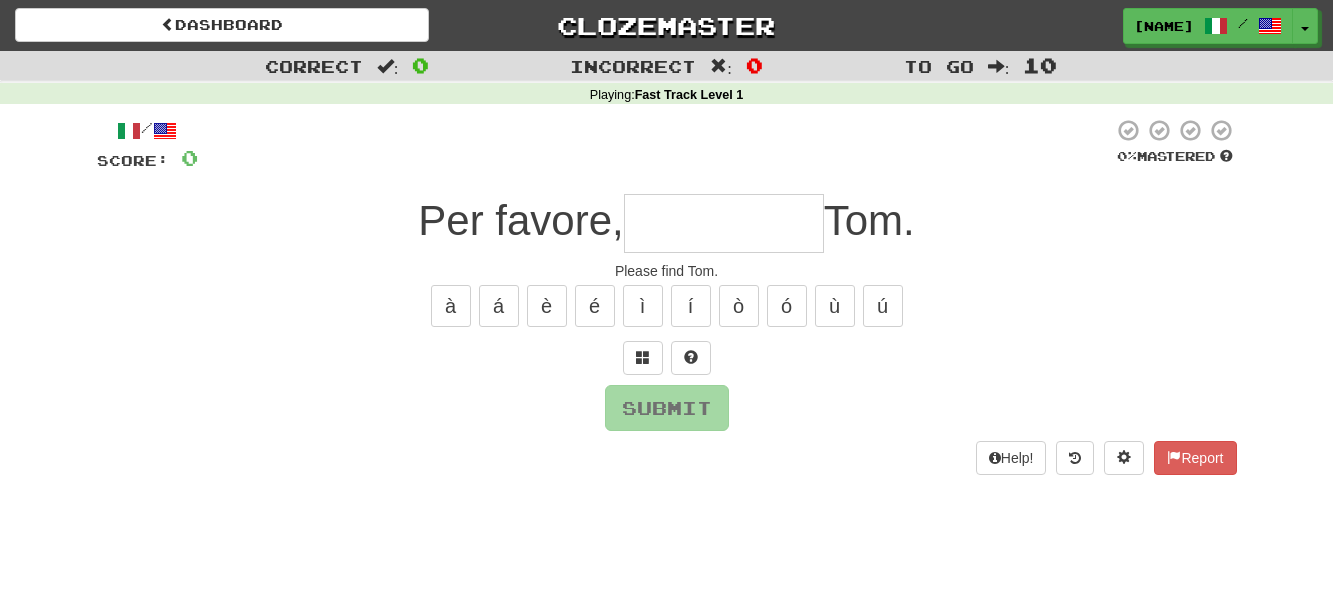 scroll, scrollTop: 0, scrollLeft: 0, axis: both 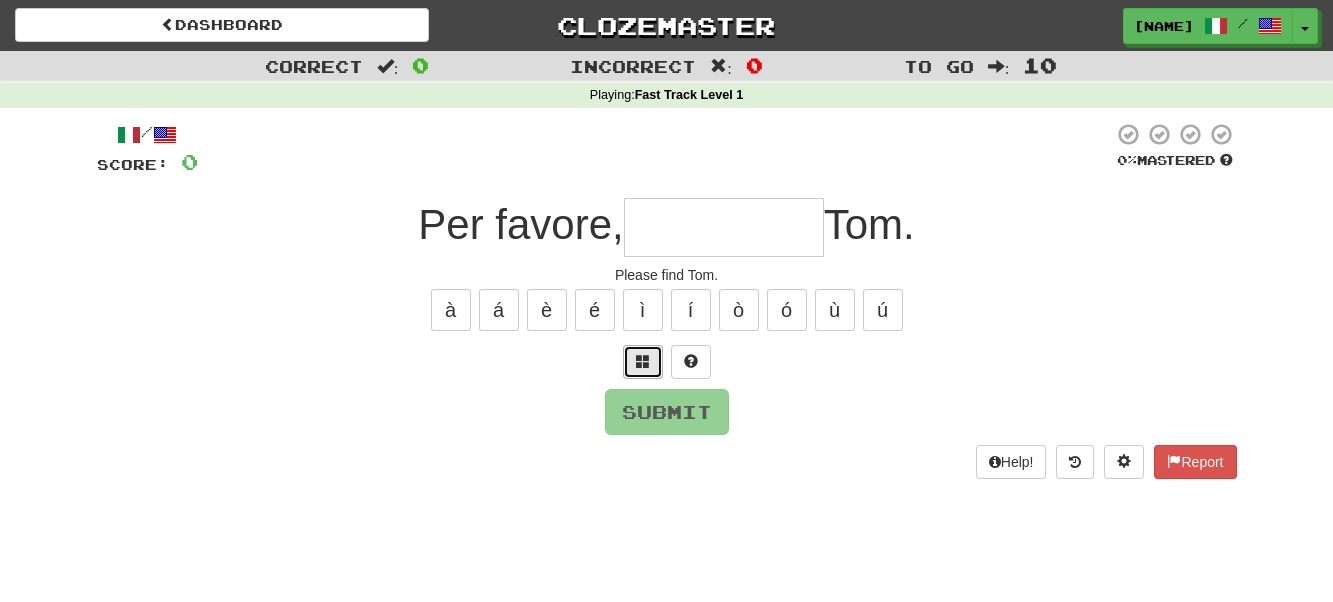 click at bounding box center (643, 362) 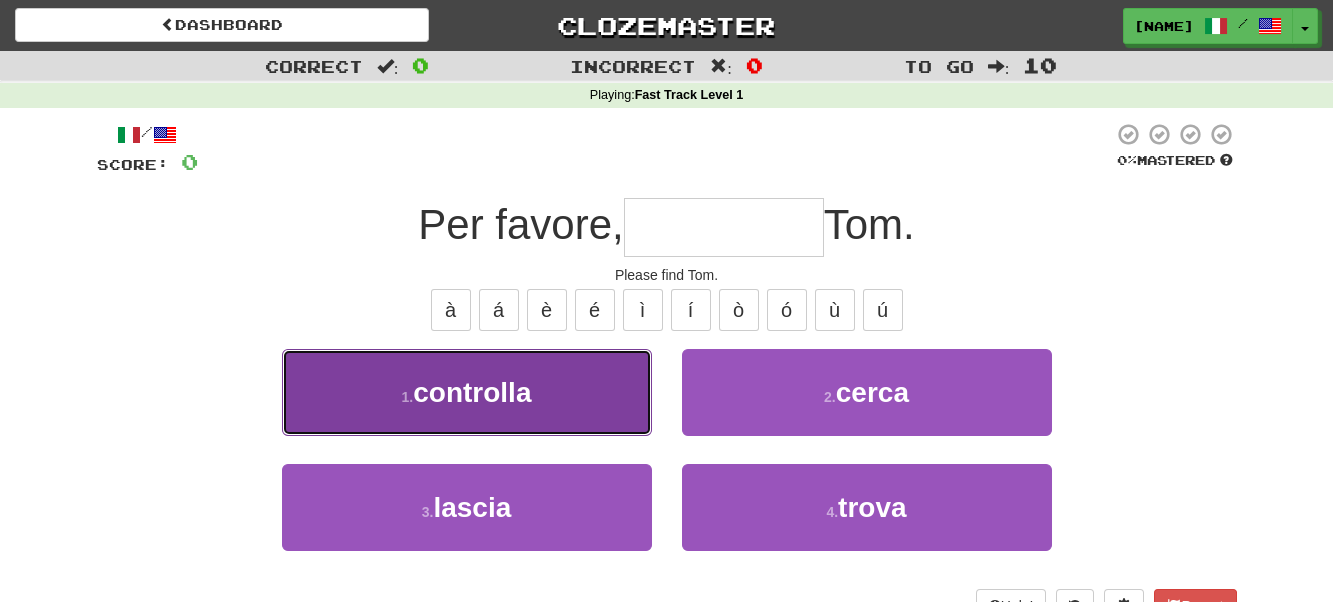 click on "controlla" at bounding box center [472, 392] 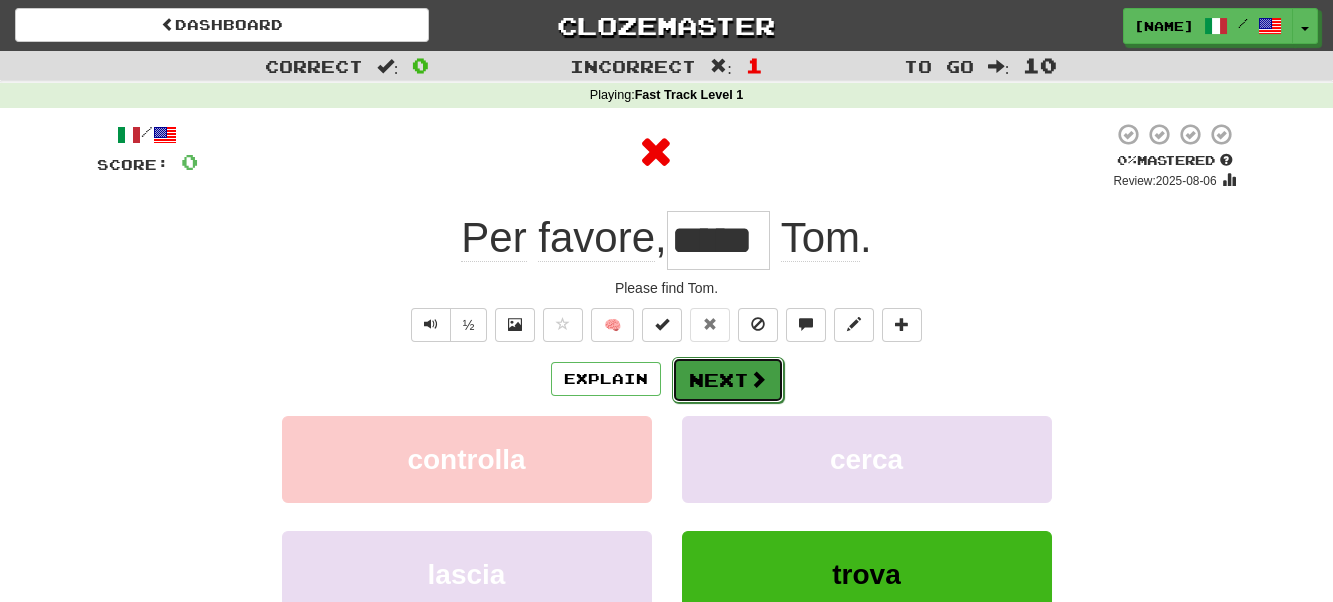 click on "Next" at bounding box center (728, 380) 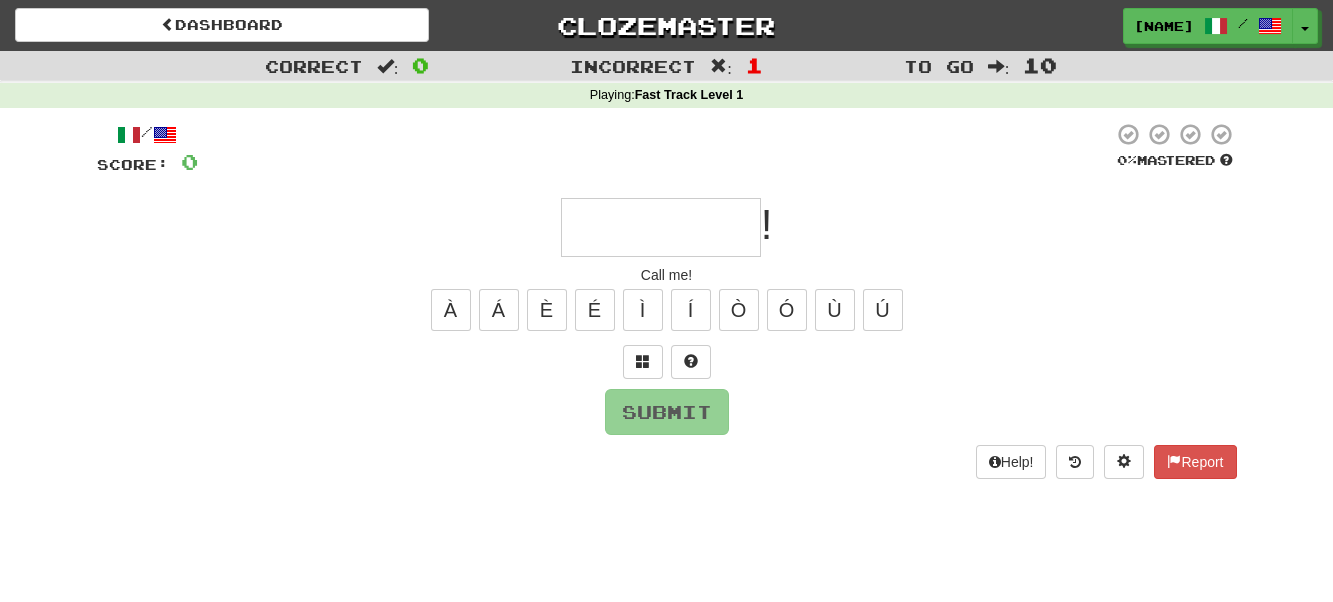 type on "*" 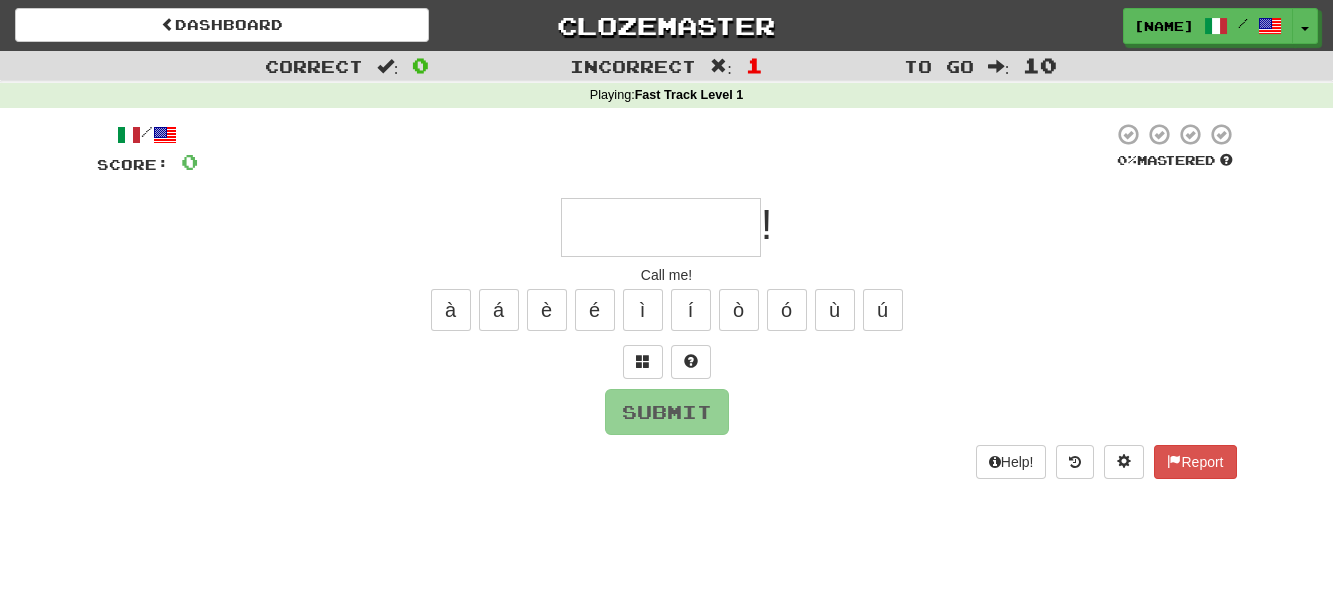 type on "********" 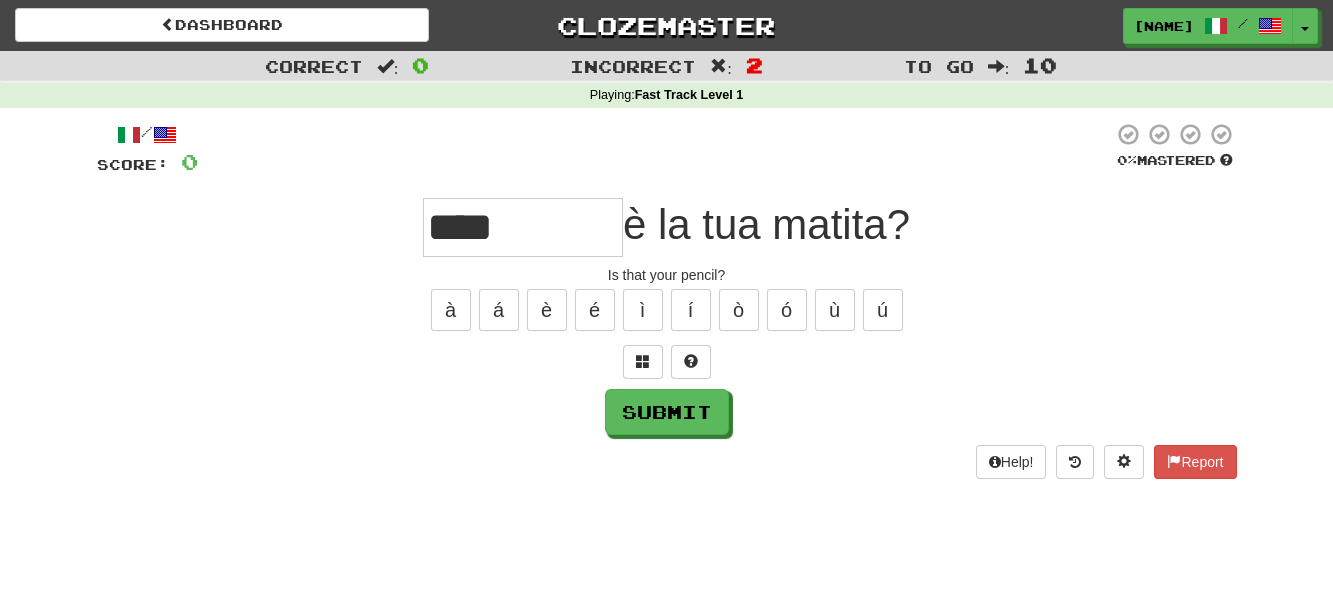 type on "******" 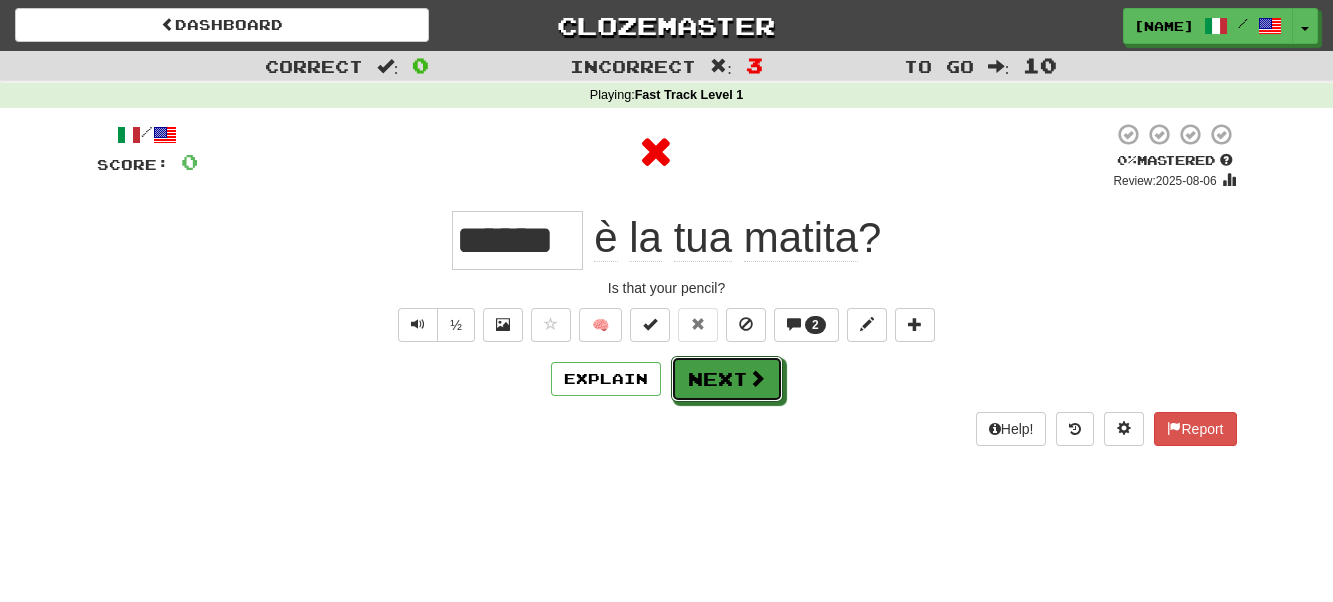click on "Next" at bounding box center [727, 379] 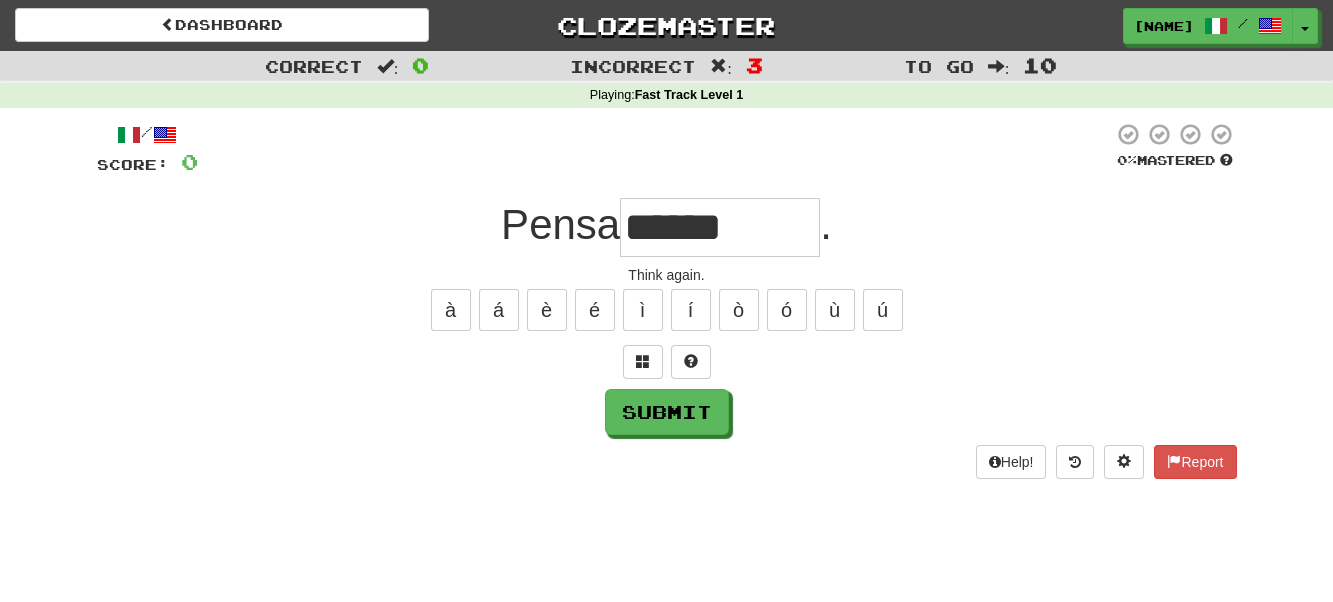 type on "******" 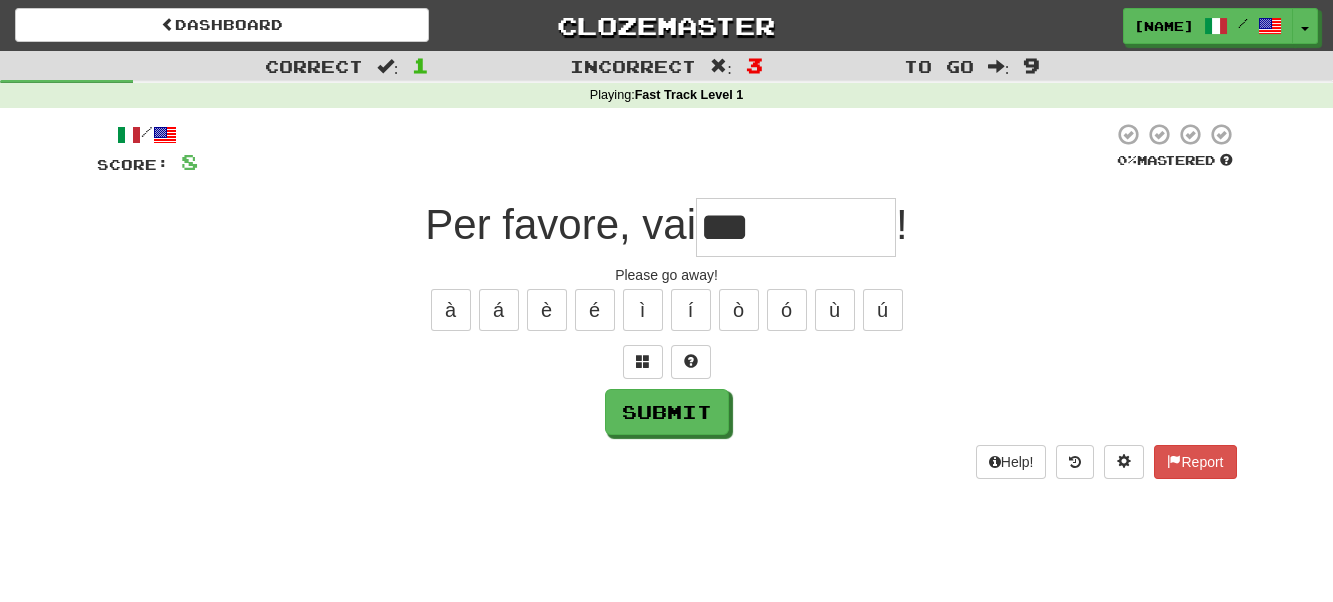 type on "***" 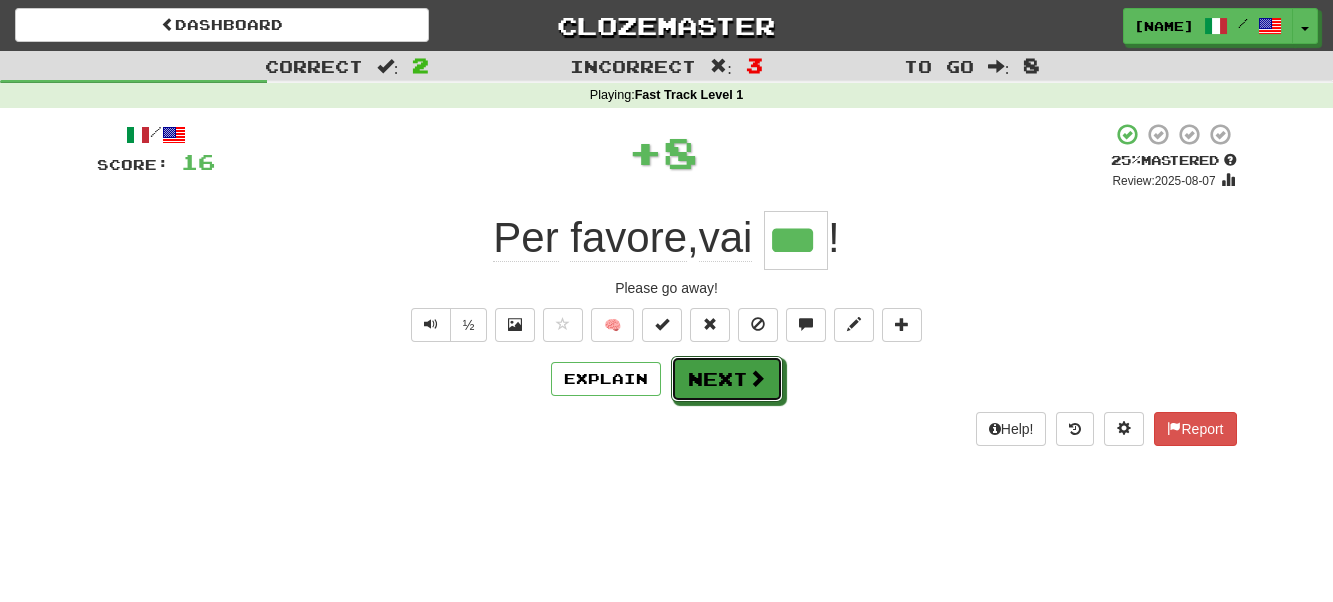 click on "Next" at bounding box center [727, 379] 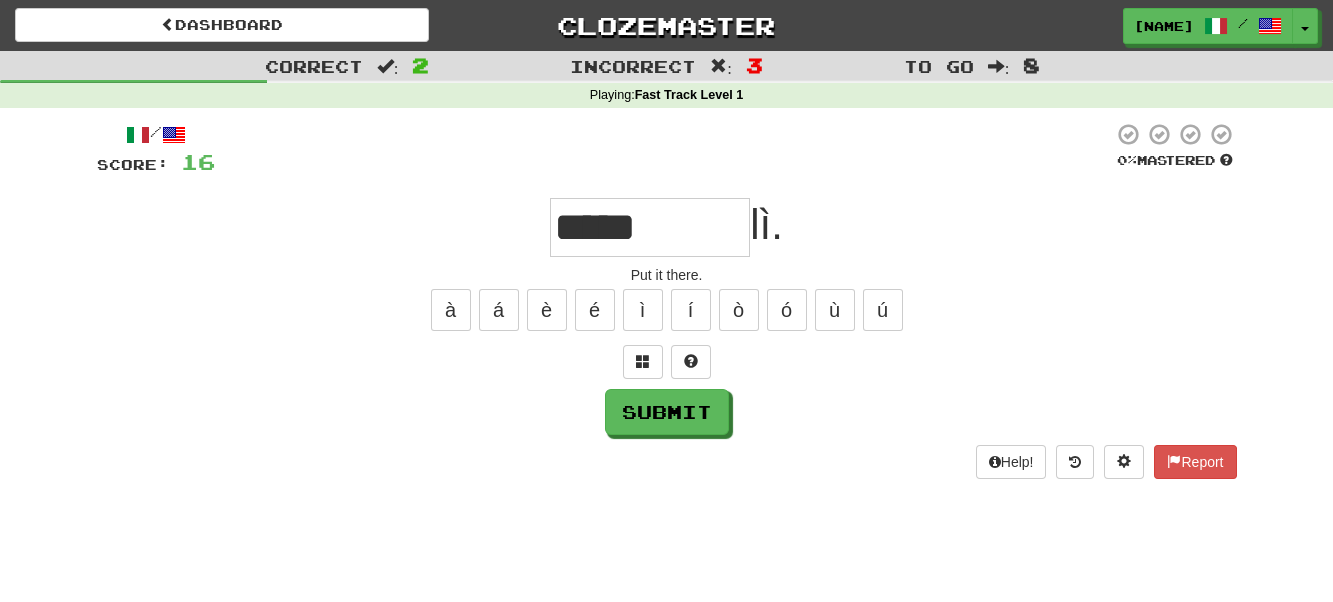 type on "*******" 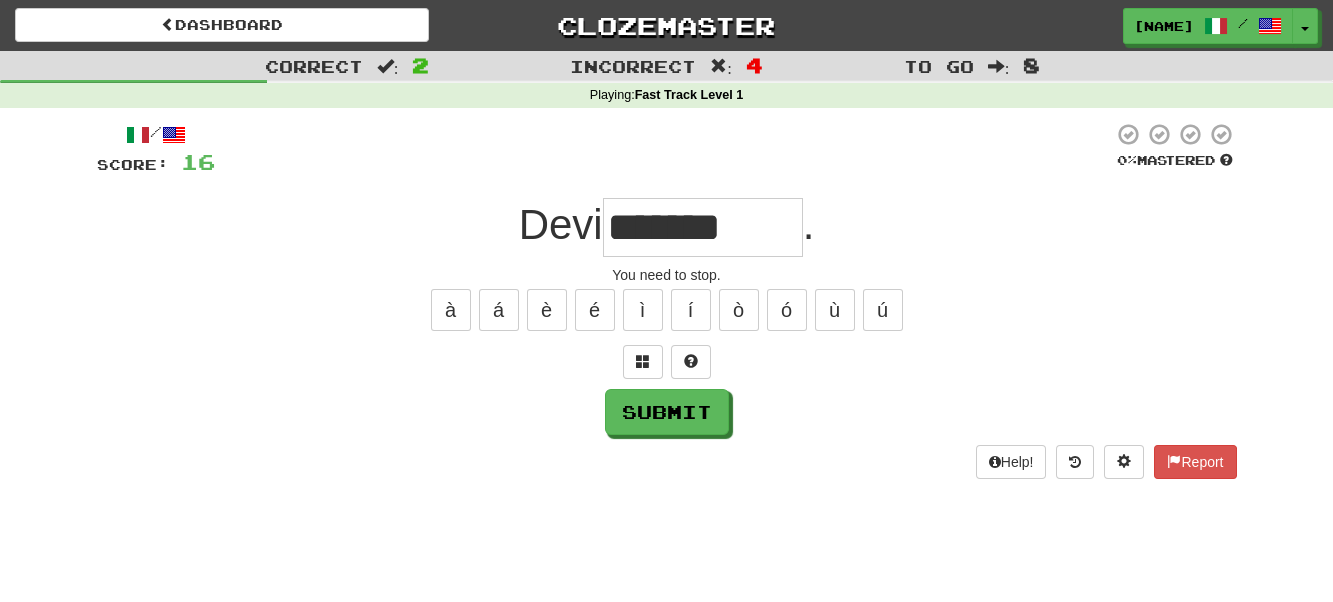 type on "********" 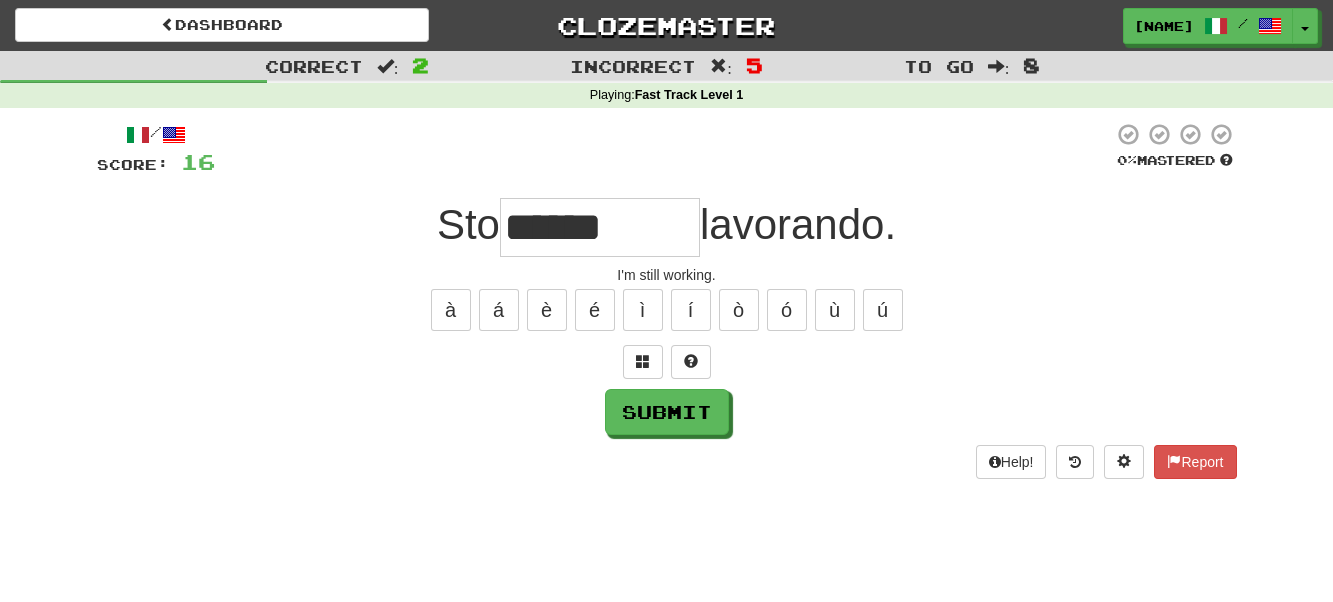 type on "******" 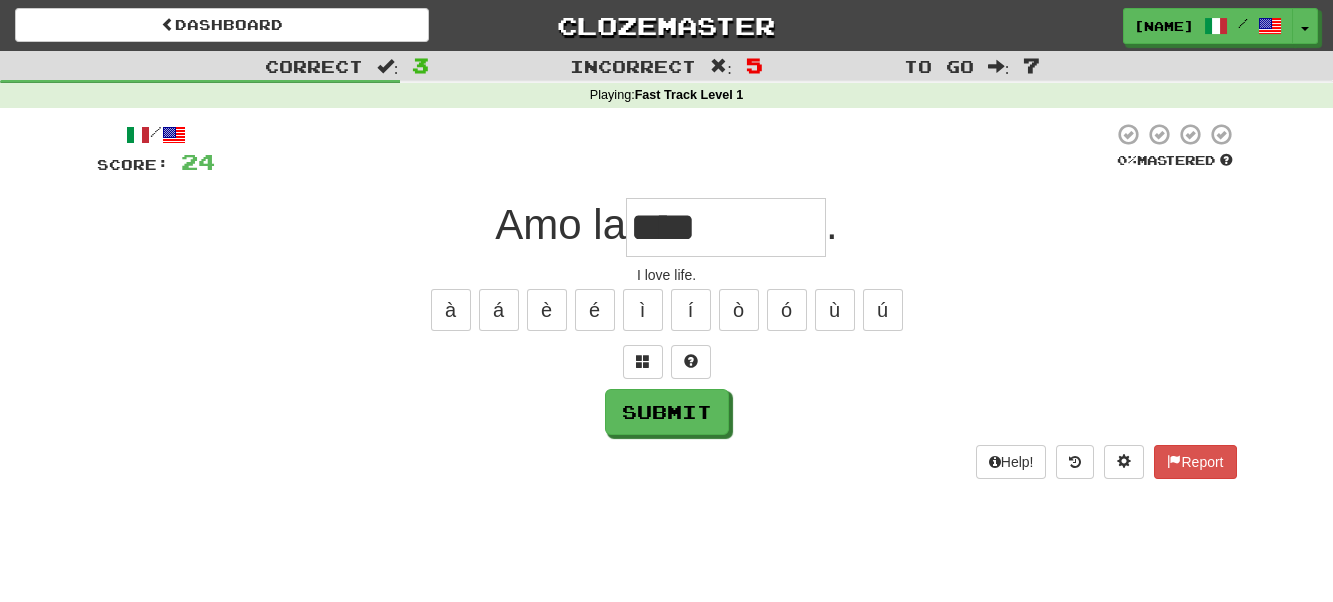 type on "****" 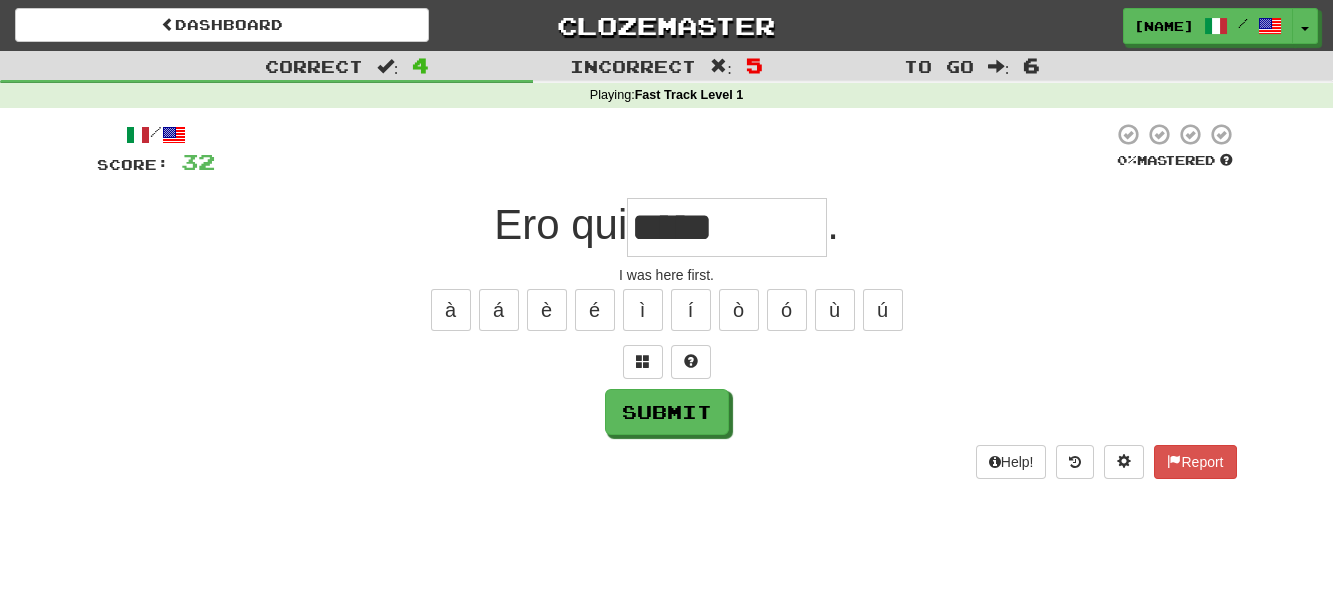 type on "*****" 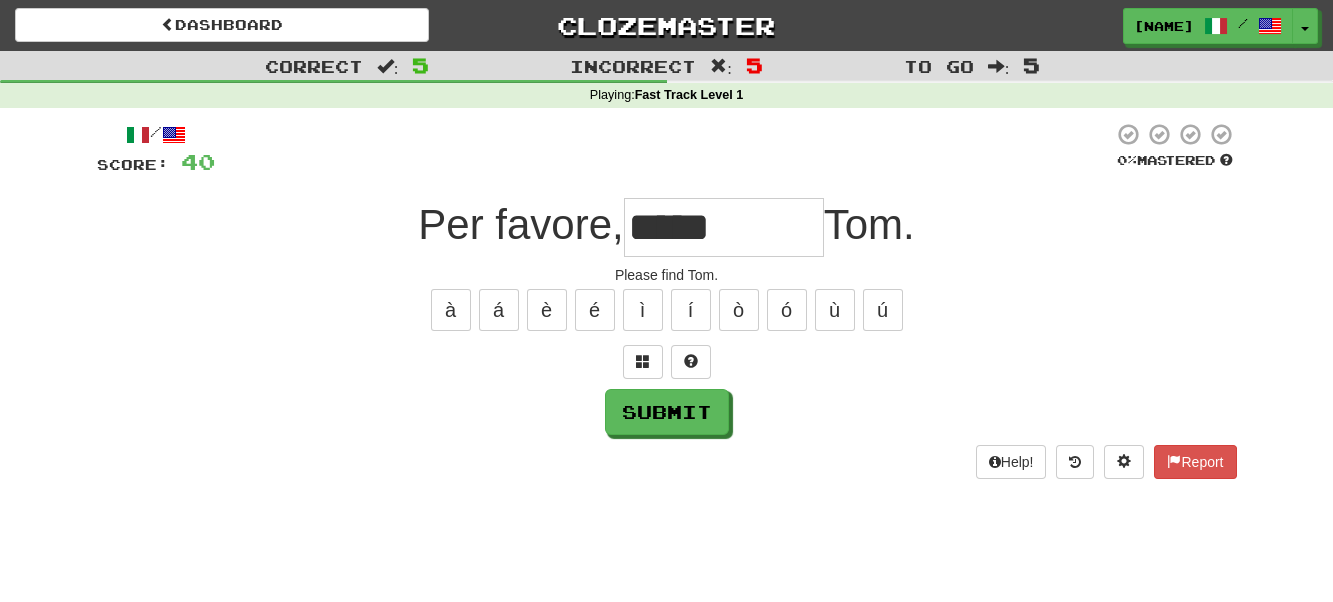 type on "*****" 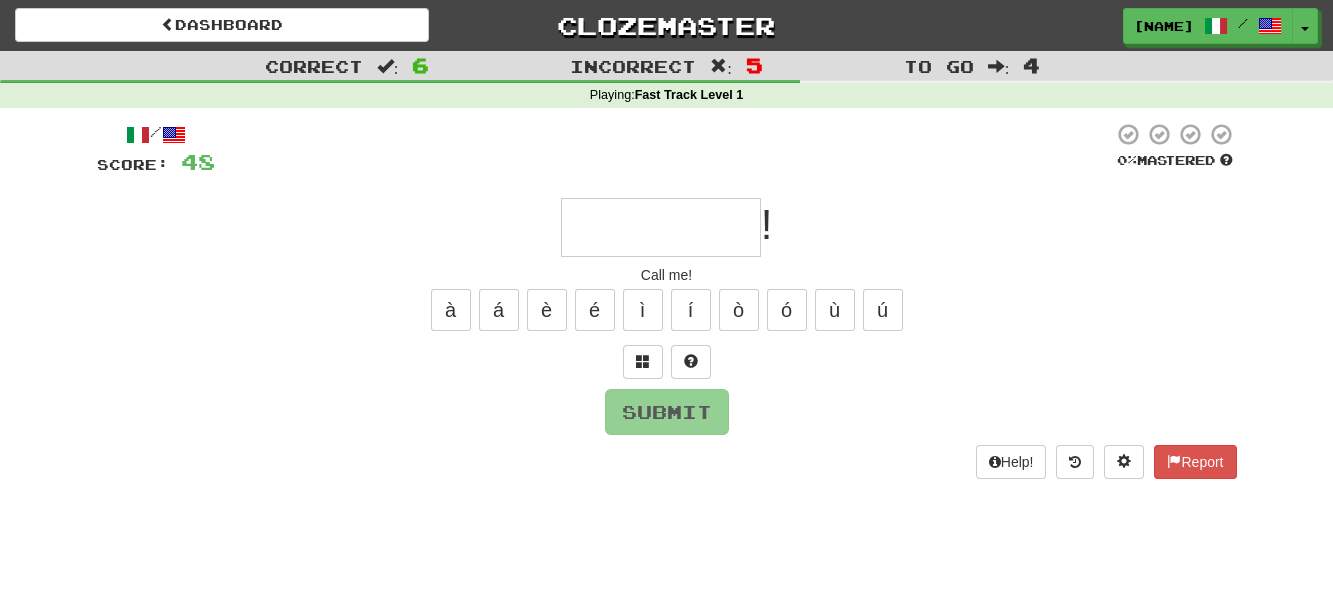 type on "*" 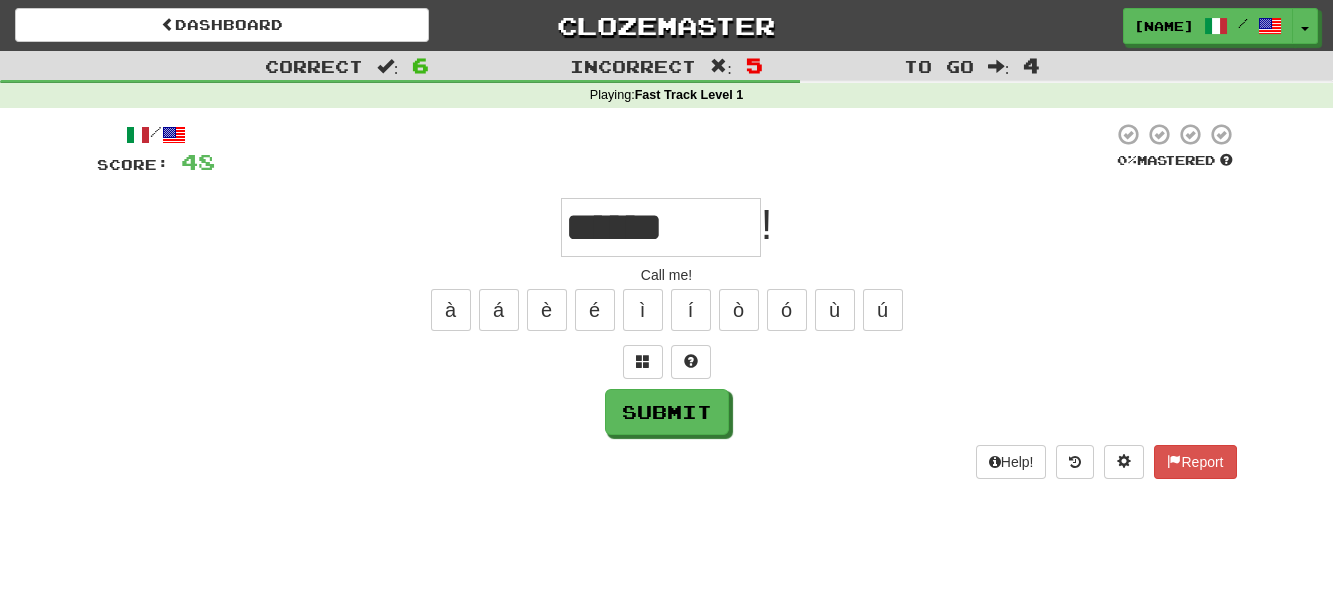 type on "********" 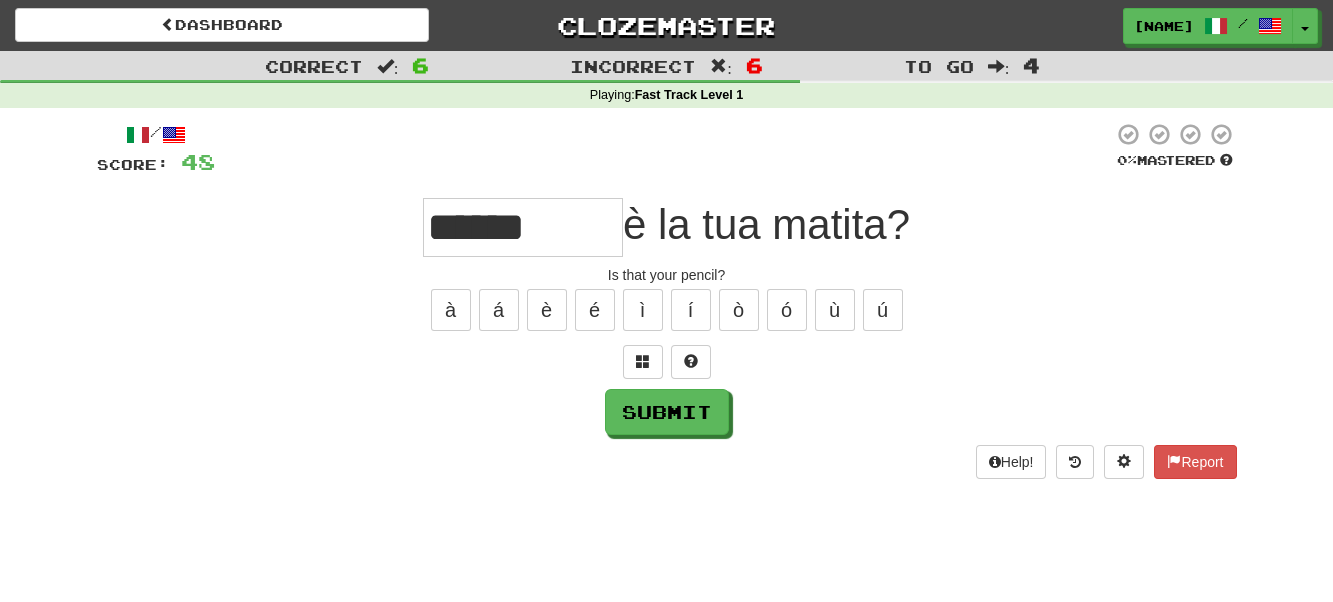 type on "******" 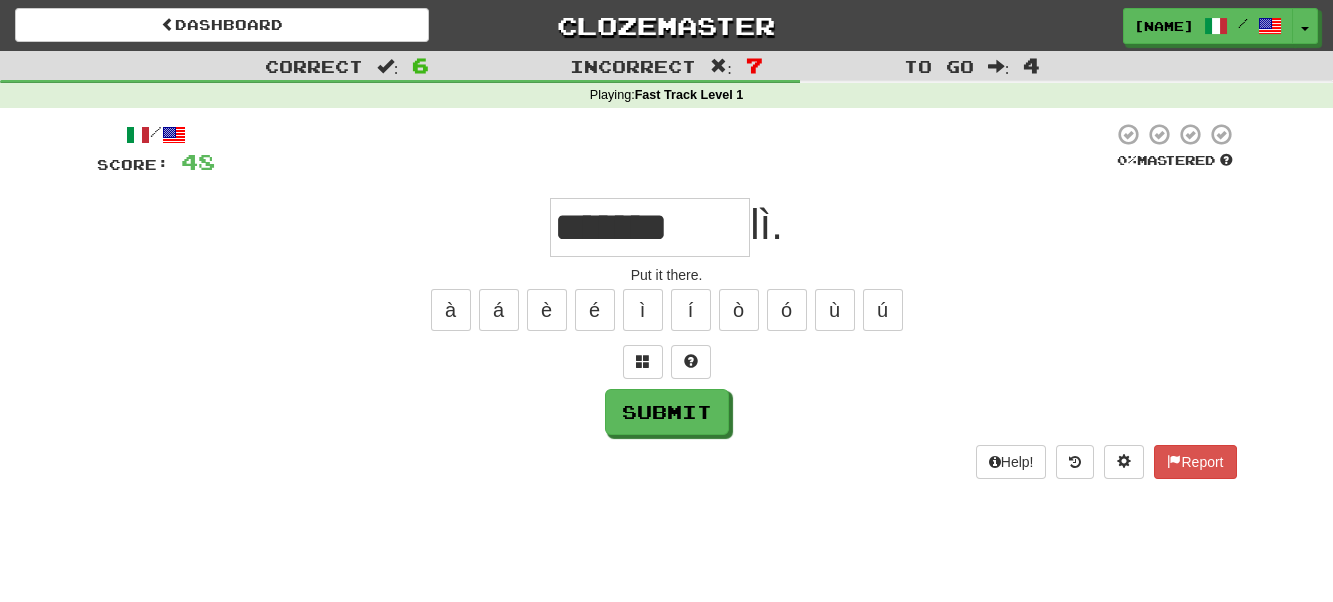 type on "*******" 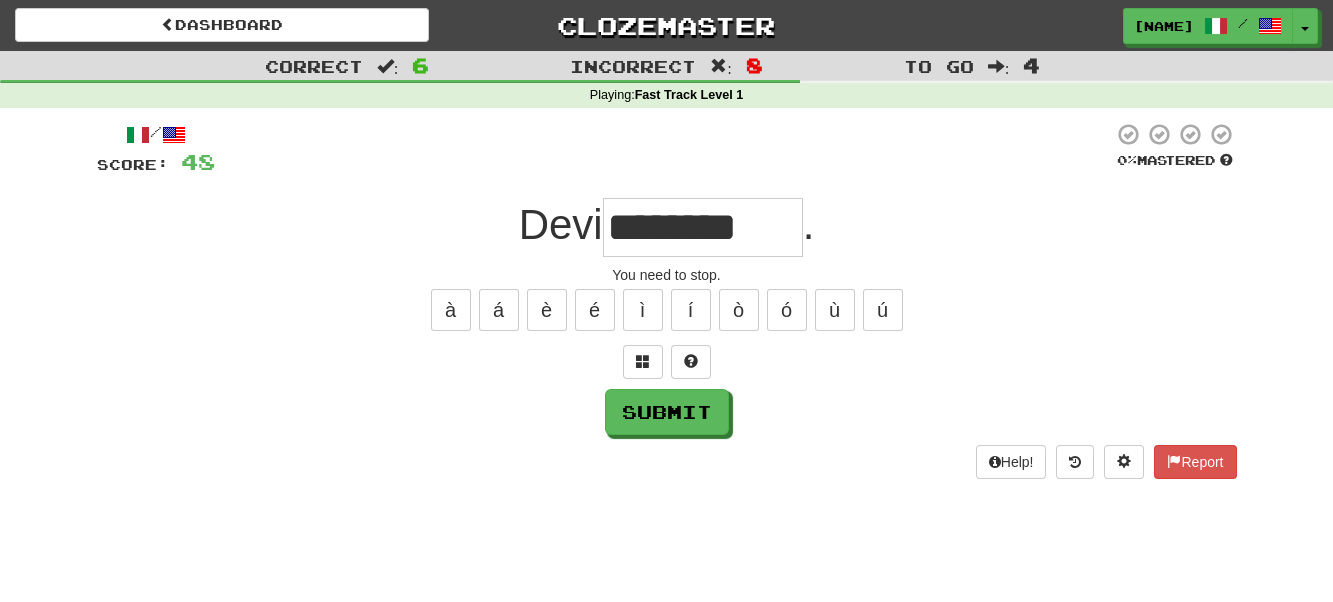 type on "********" 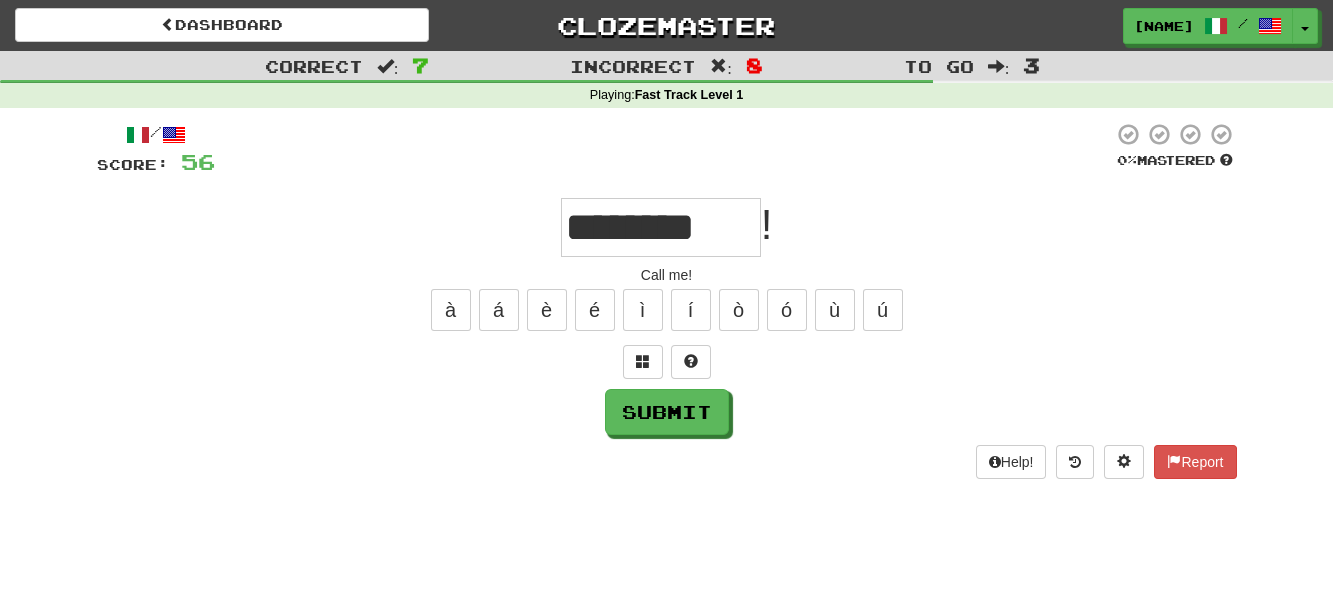 type on "********" 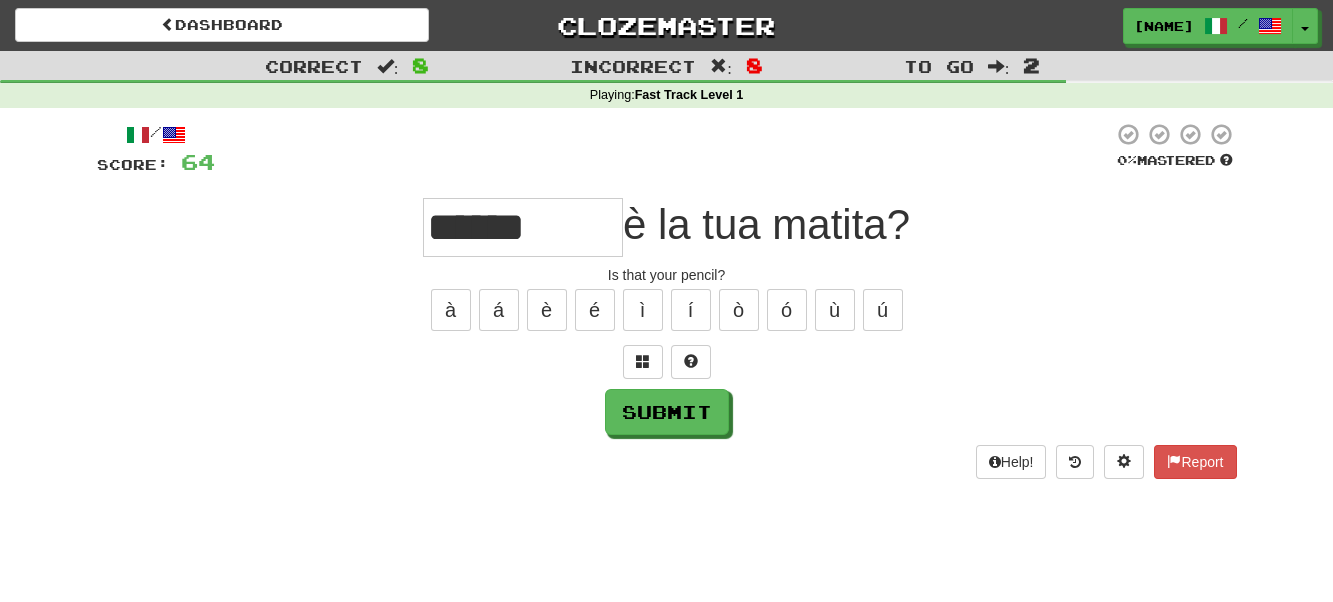 type on "******" 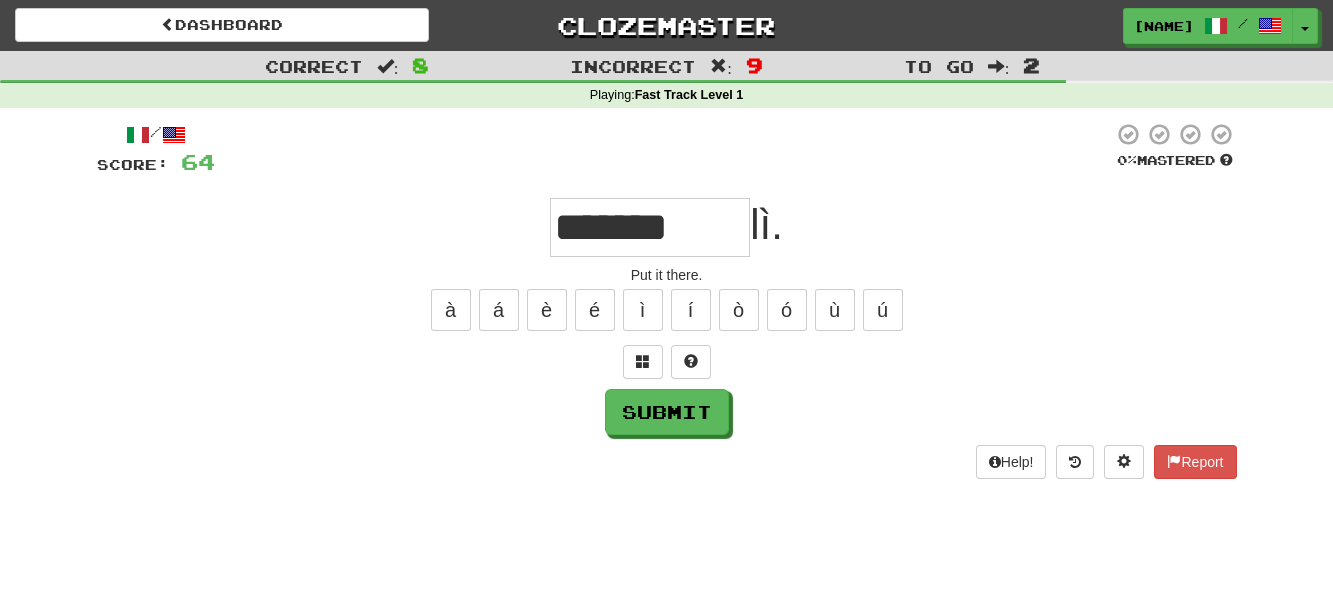 type on "*******" 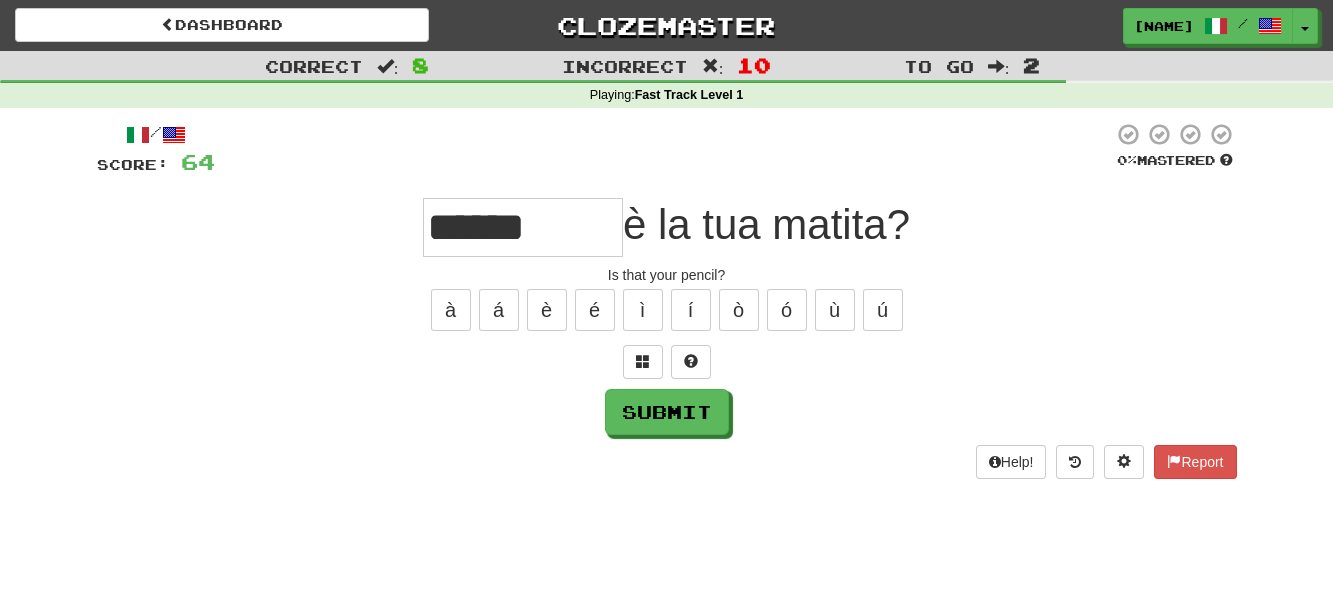 type on "******" 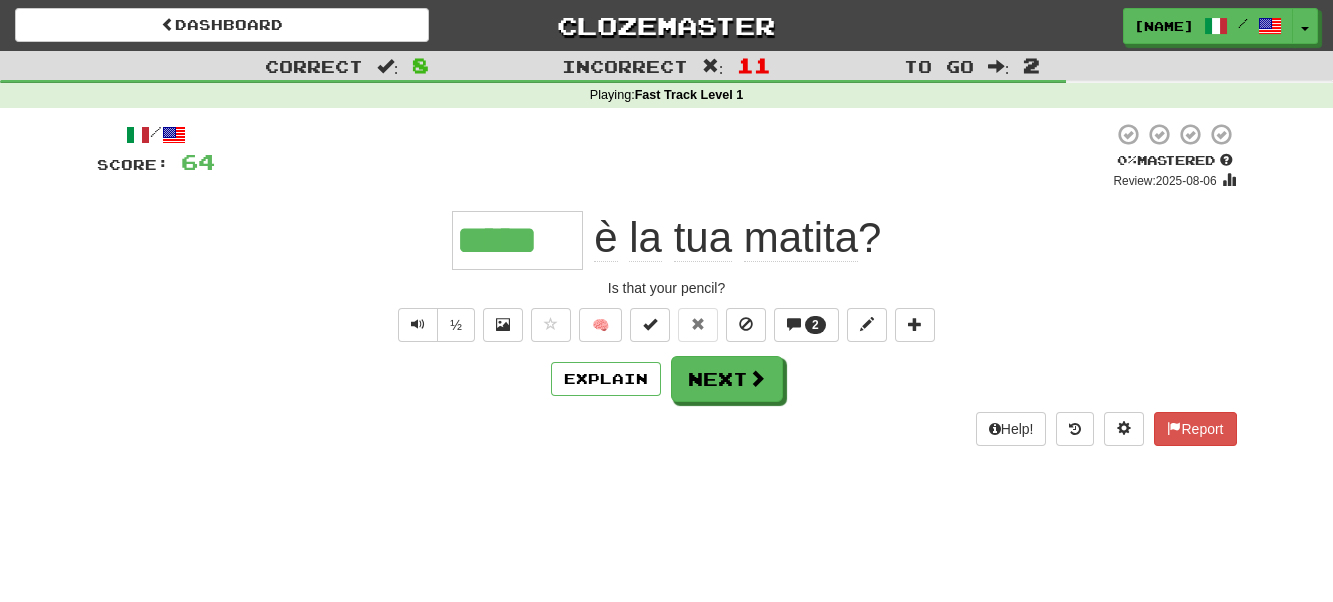 type on "******" 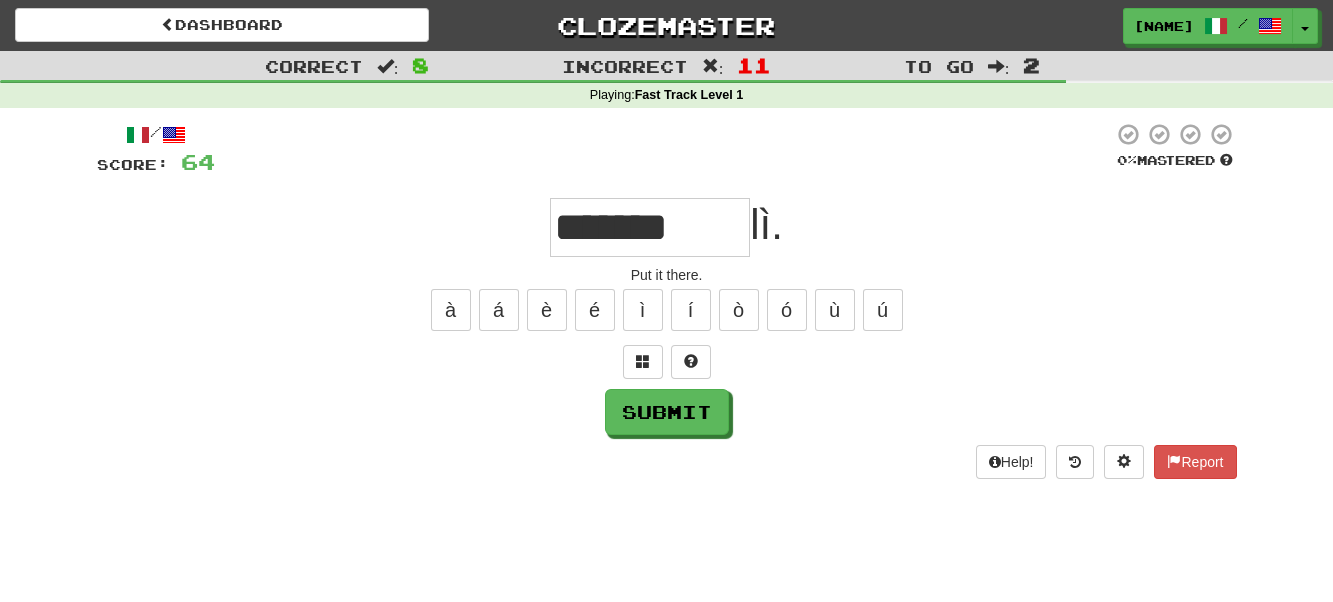type on "*******" 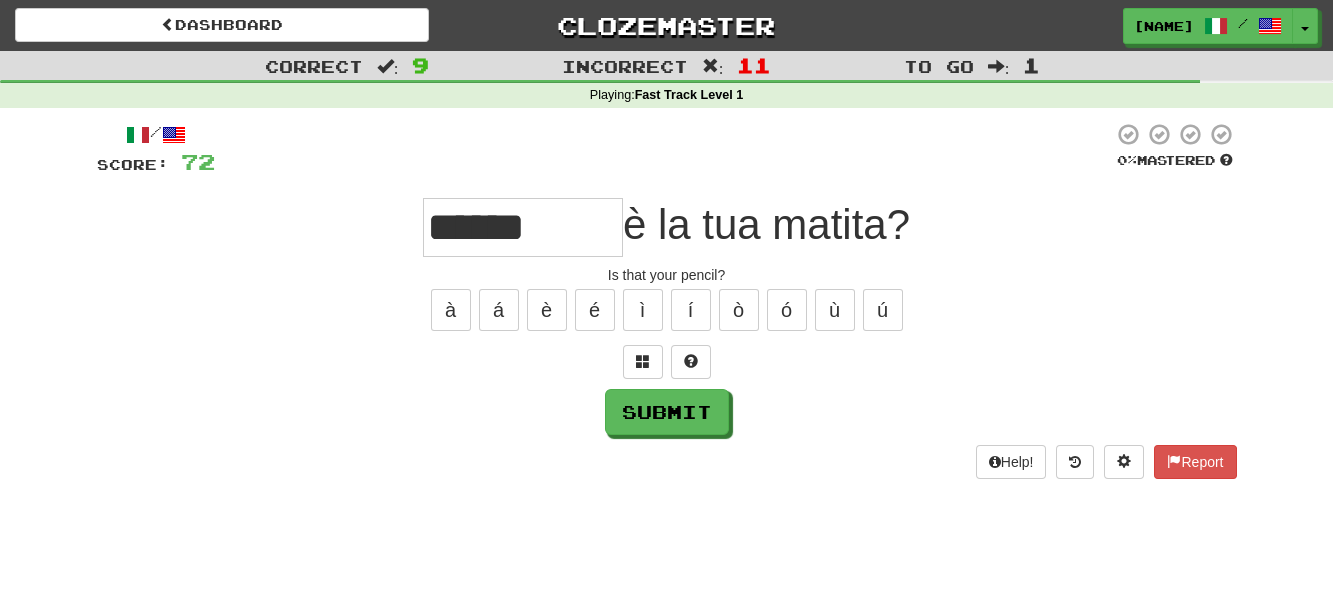 type on "******" 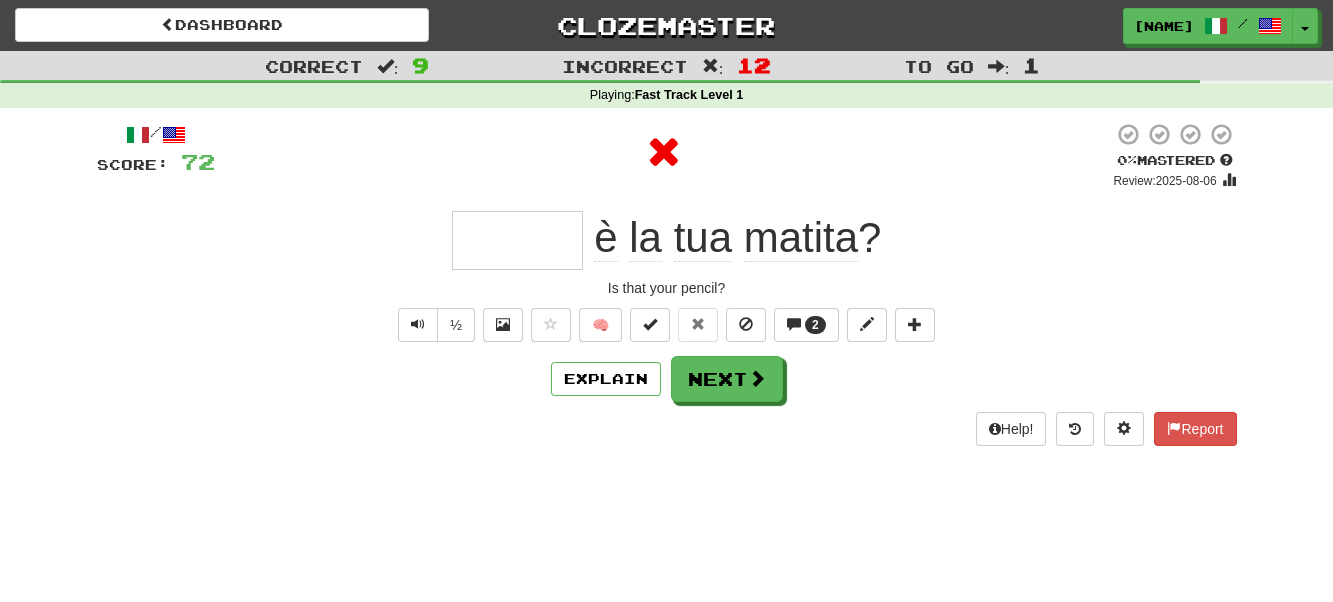 type on "*" 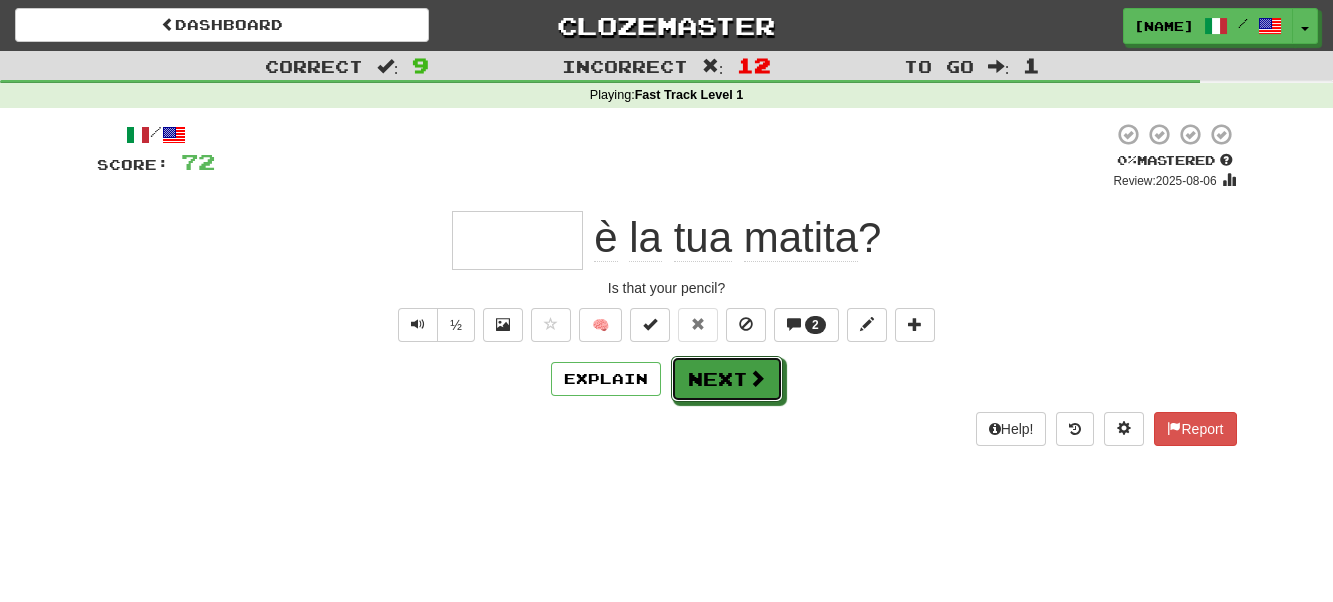 click on "Next" at bounding box center [727, 379] 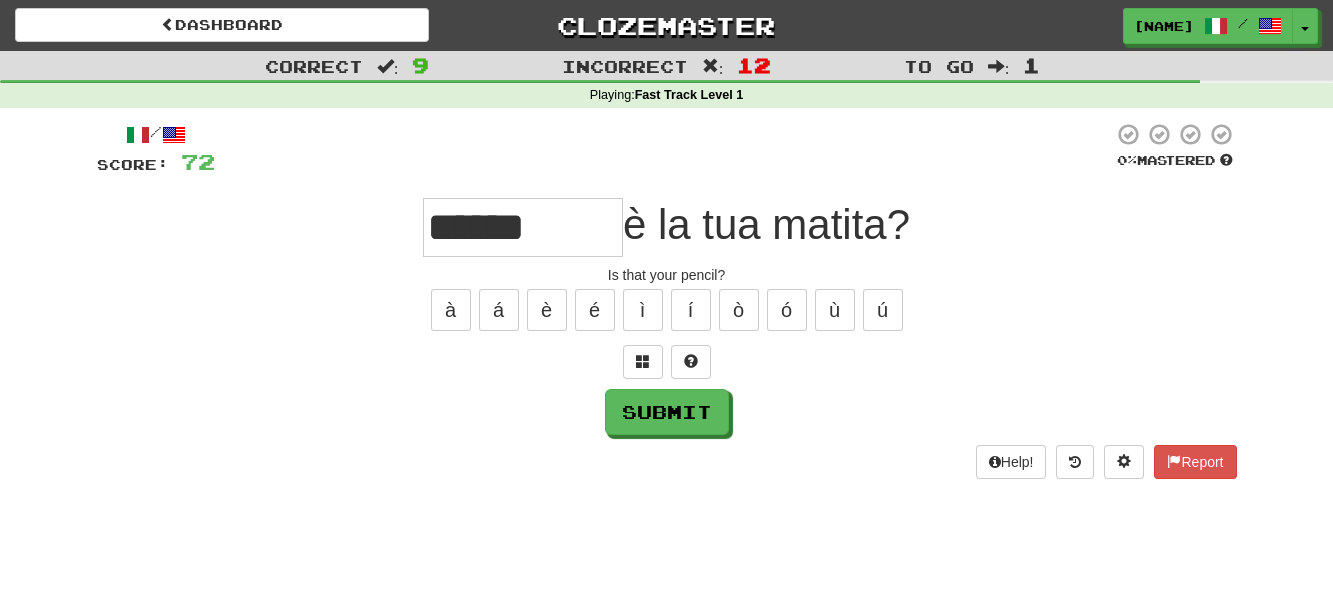type on "******" 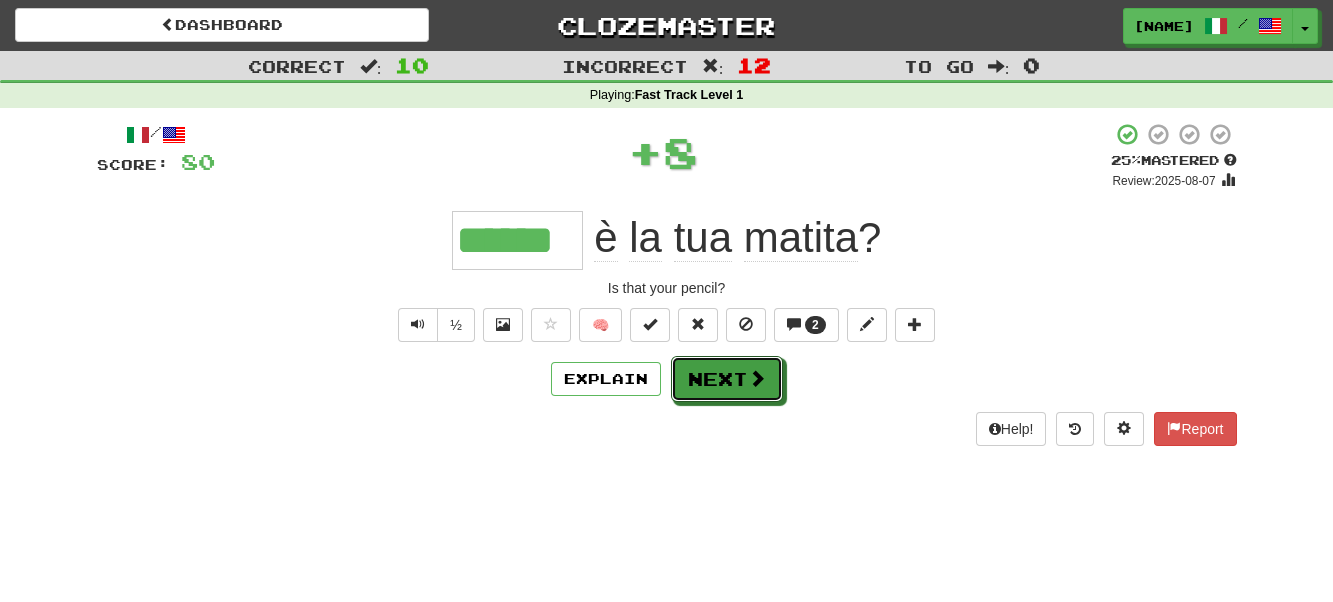 click on "Next" at bounding box center [727, 379] 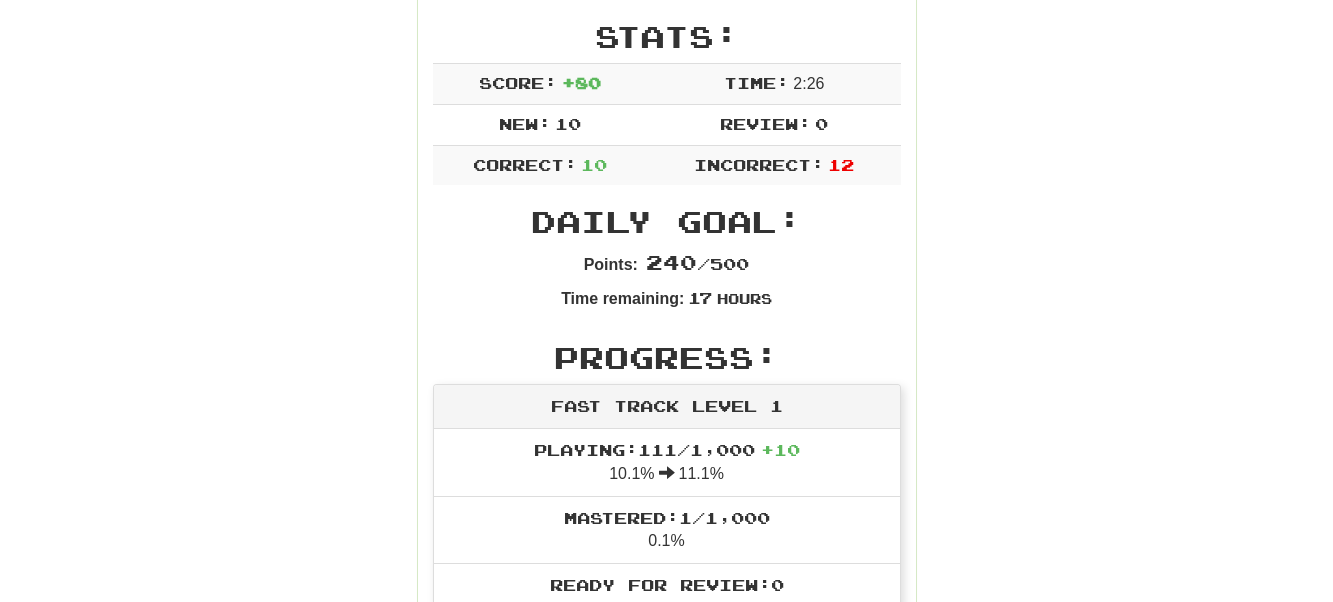 scroll, scrollTop: 200, scrollLeft: 0, axis: vertical 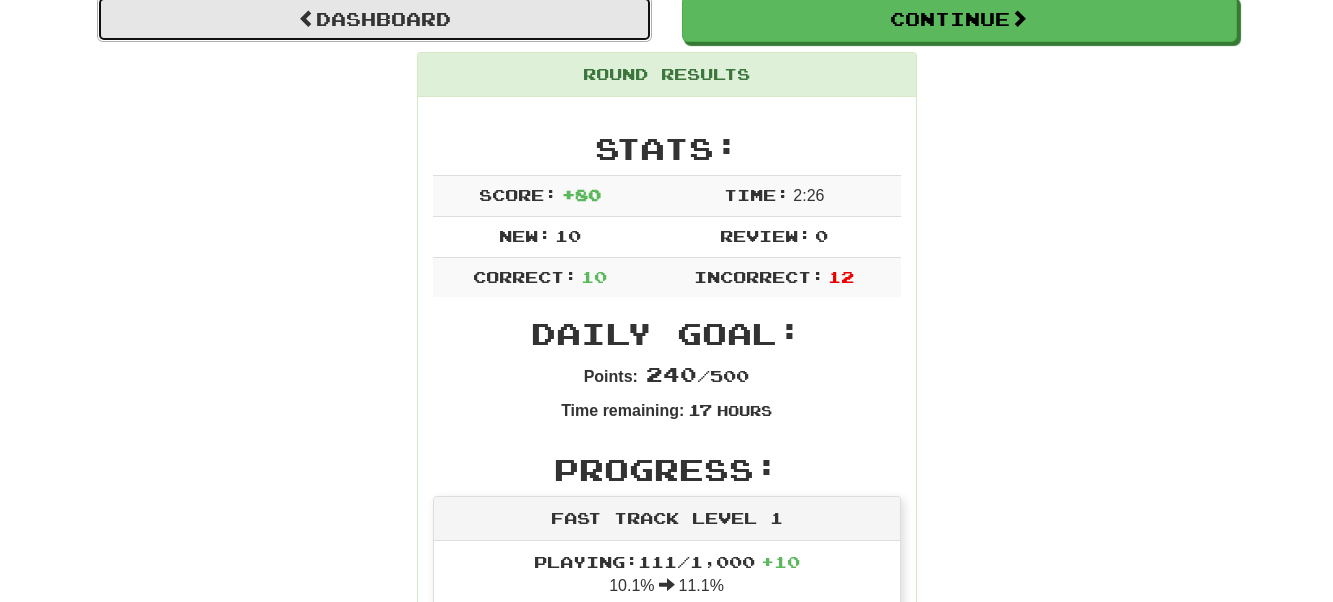click on "Dashboard" at bounding box center (374, 19) 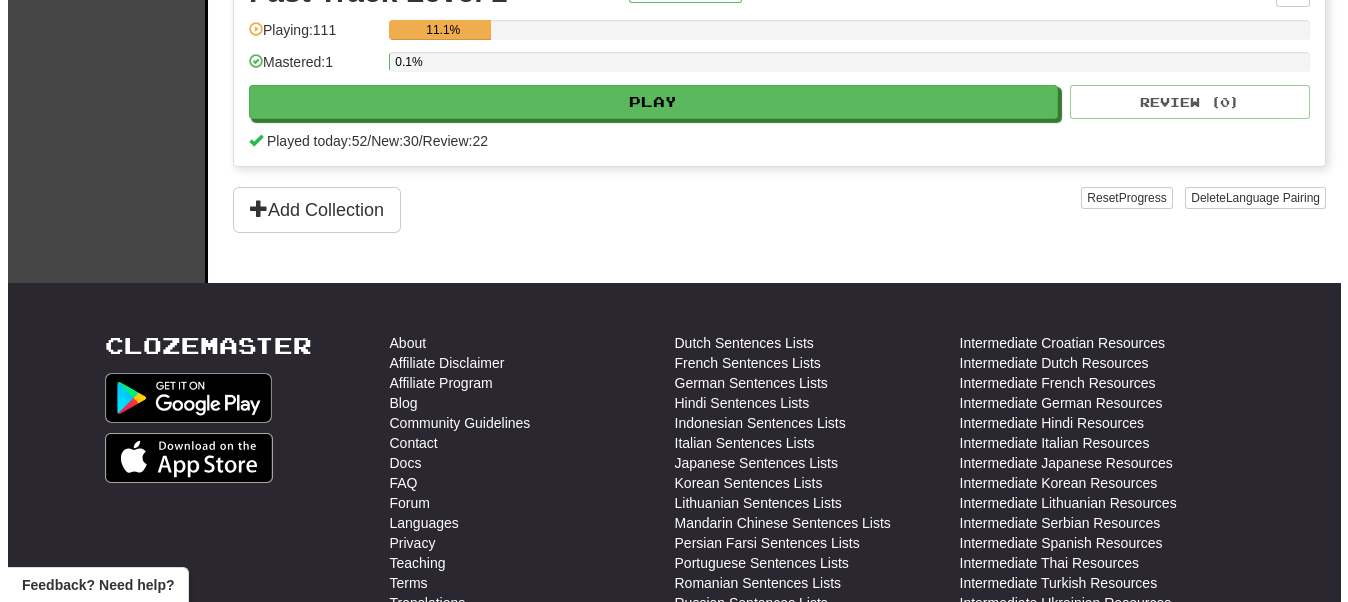 scroll, scrollTop: 200, scrollLeft: 0, axis: vertical 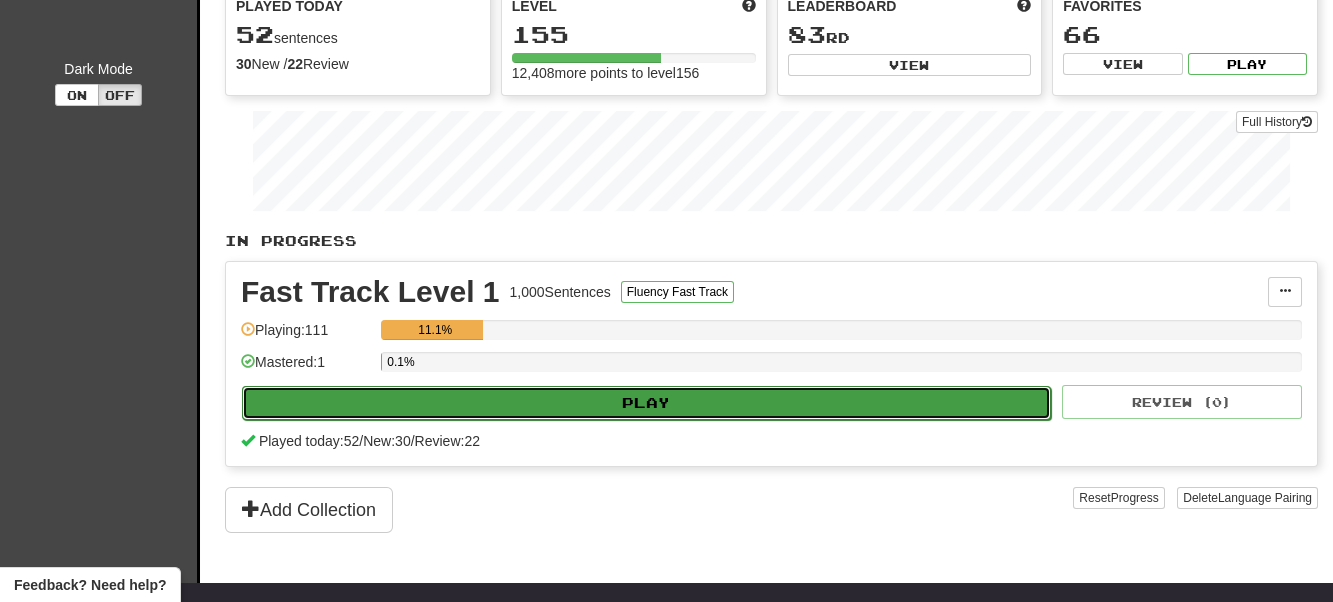 click on "Play" at bounding box center (646, 403) 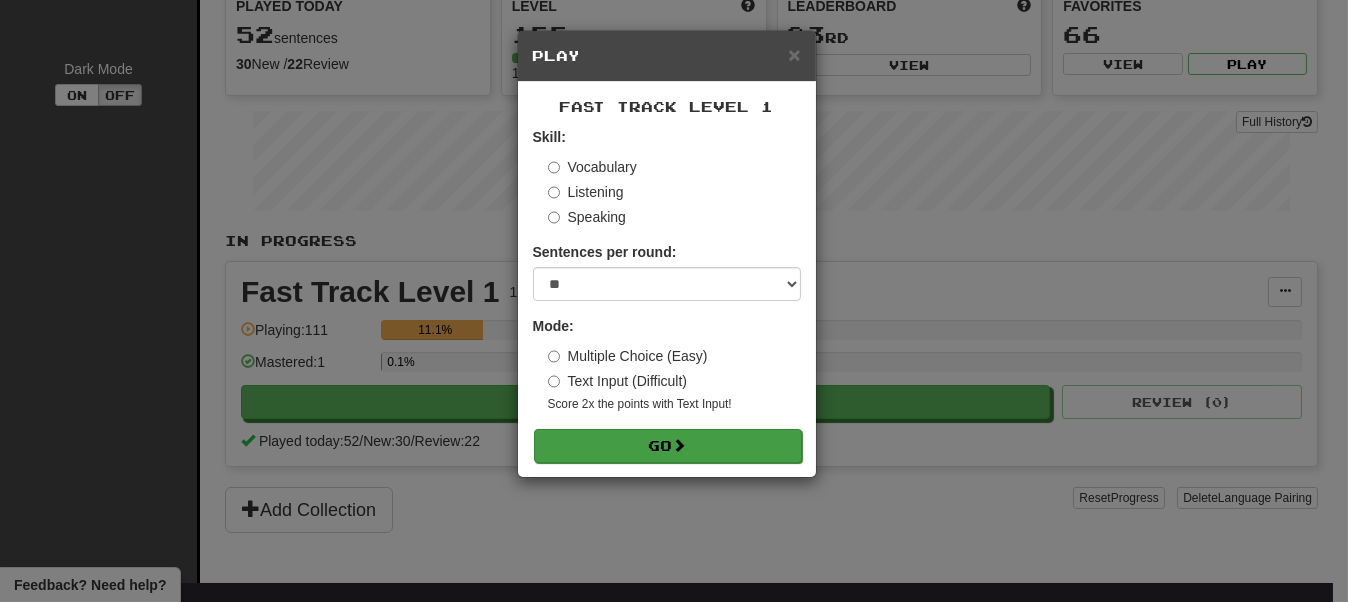 click on "Skill: Vocabulary Listening Speaking Sentences per round: * ** ** ** ** ** *** ******** Mode: Multiple Choice (Easy) Text Input (Difficult) Score 2x the points with Text Input ! Go" at bounding box center [667, 294] 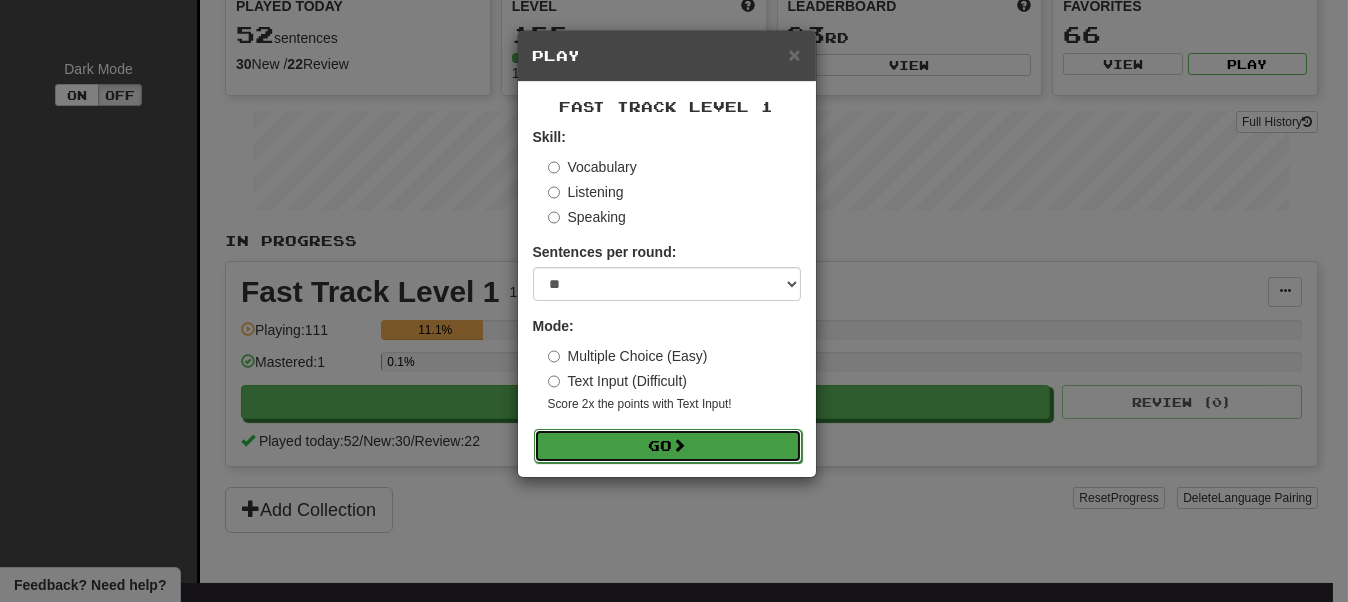 click on "Go" at bounding box center [668, 446] 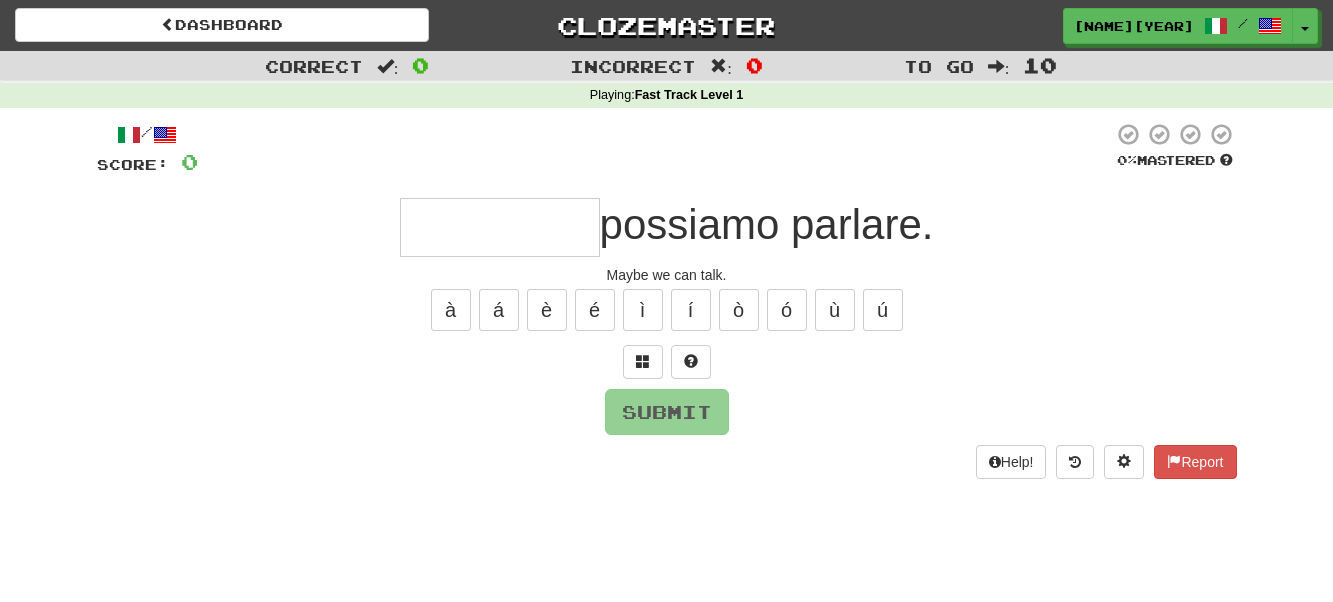 scroll, scrollTop: 0, scrollLeft: 0, axis: both 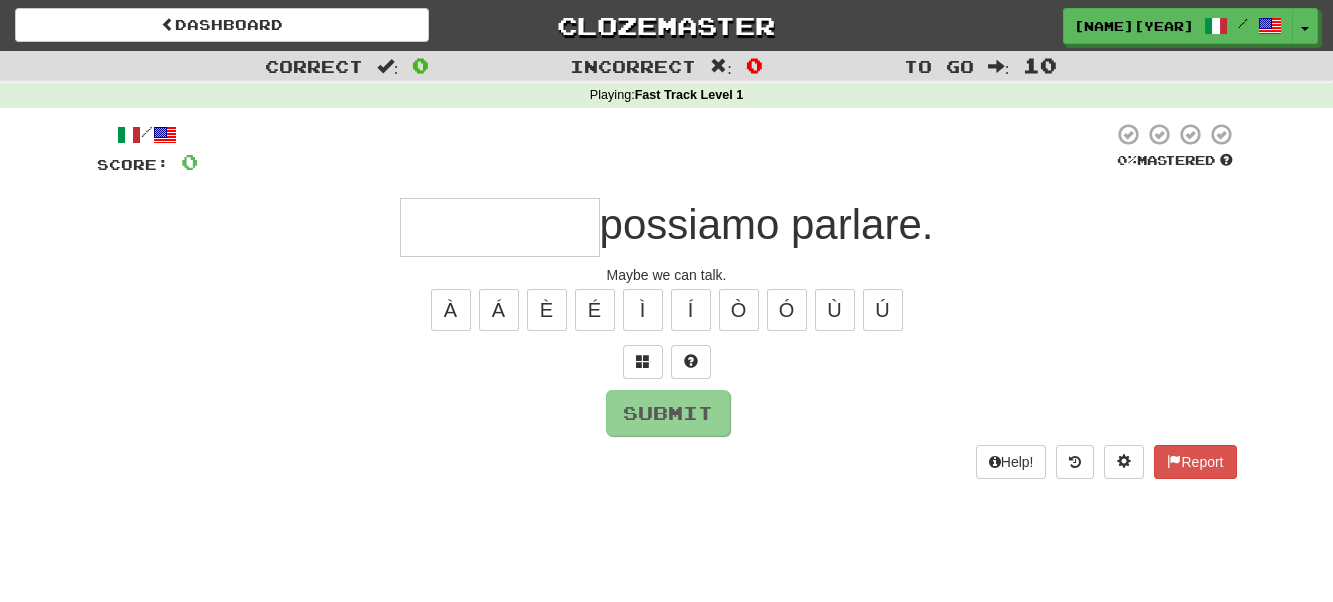type on "*" 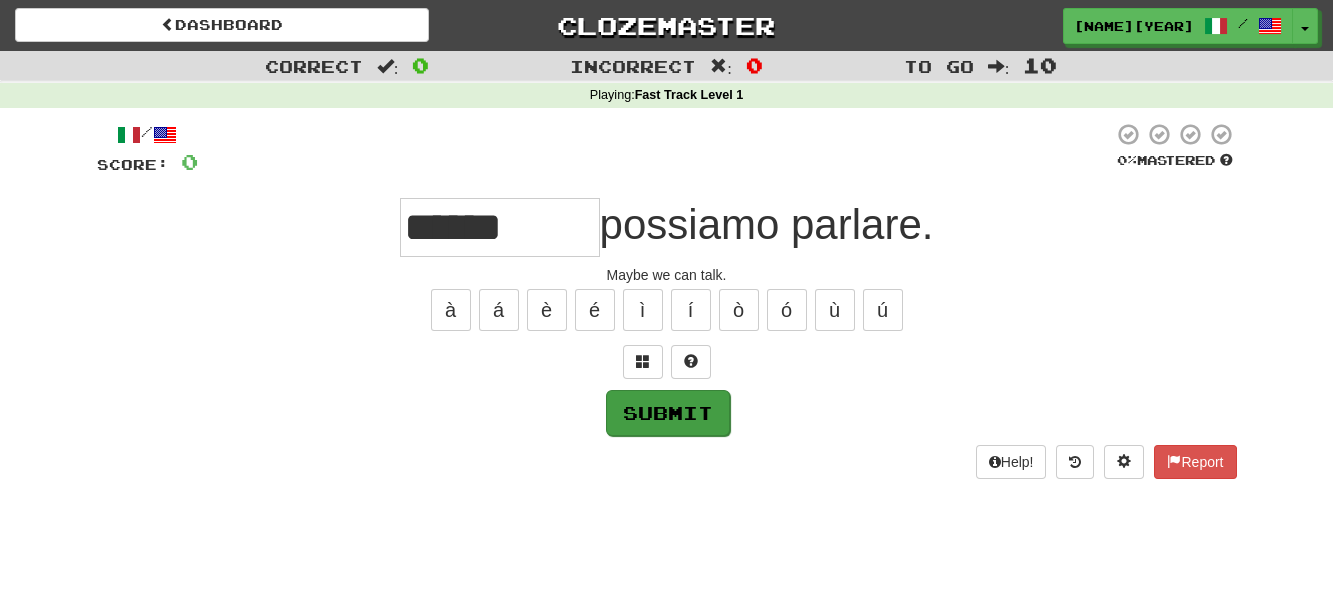 type on "*****" 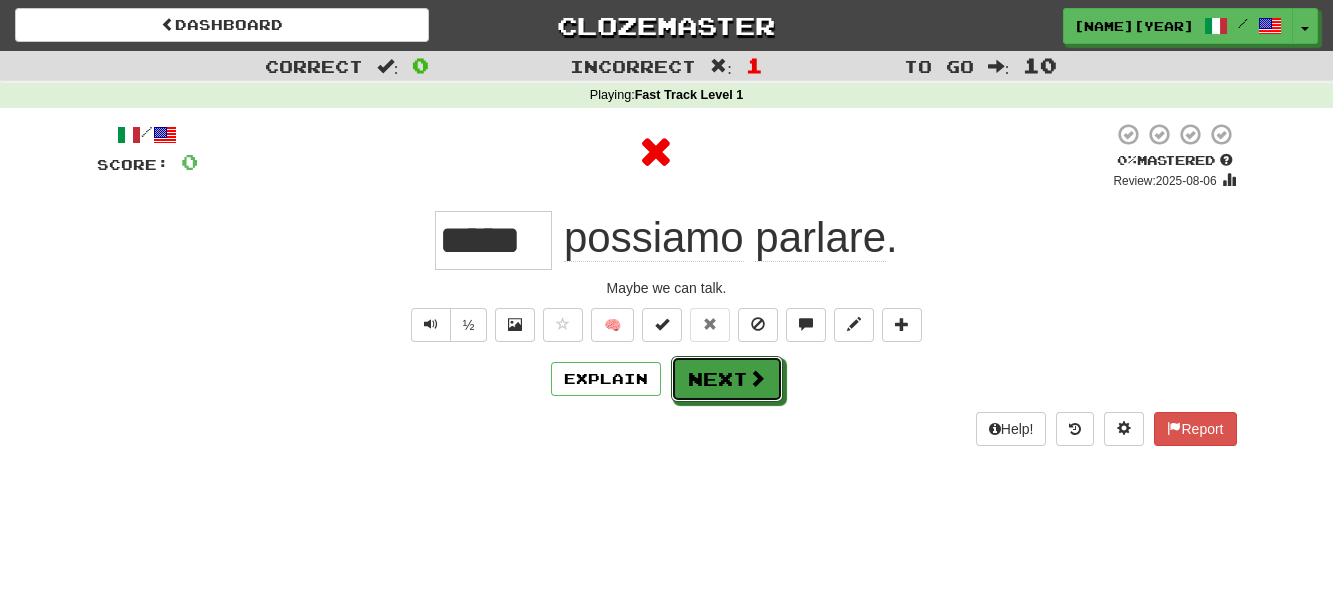 click on "Next" at bounding box center [727, 379] 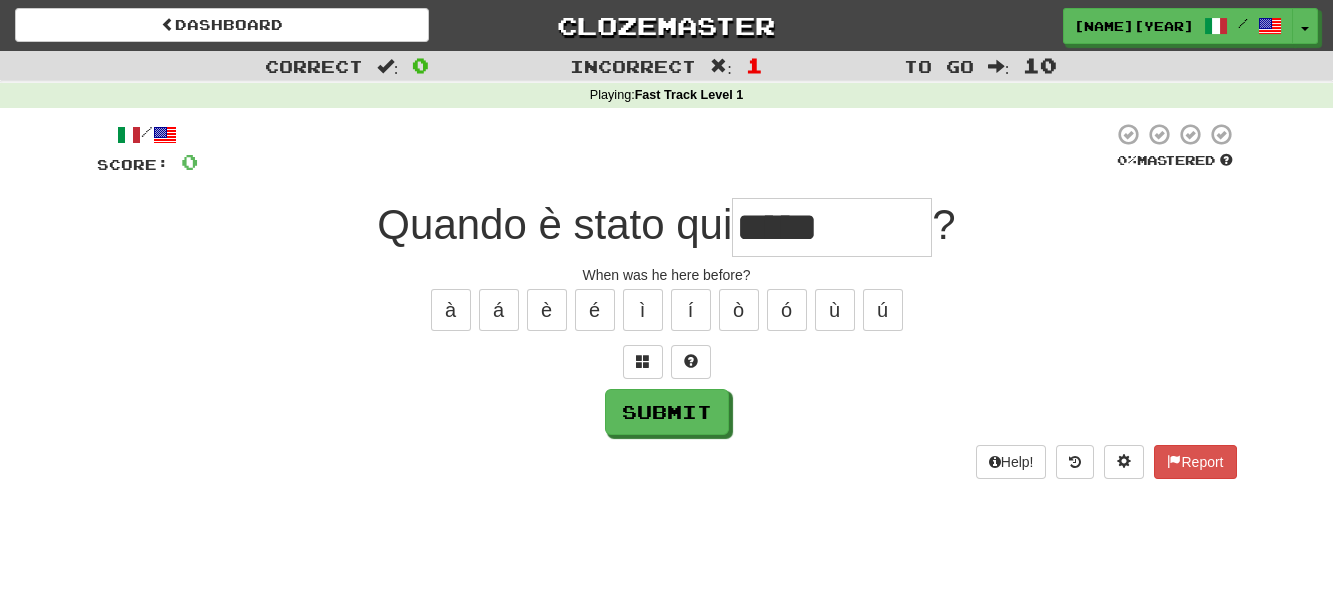 type on "*****" 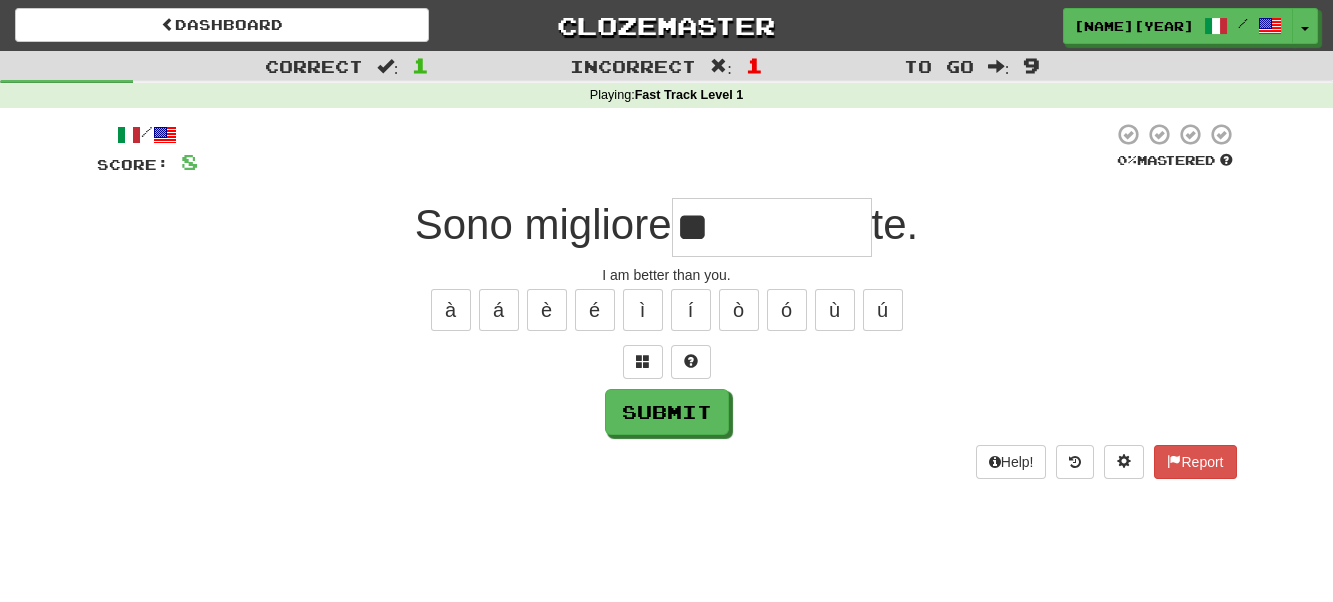 type on "**" 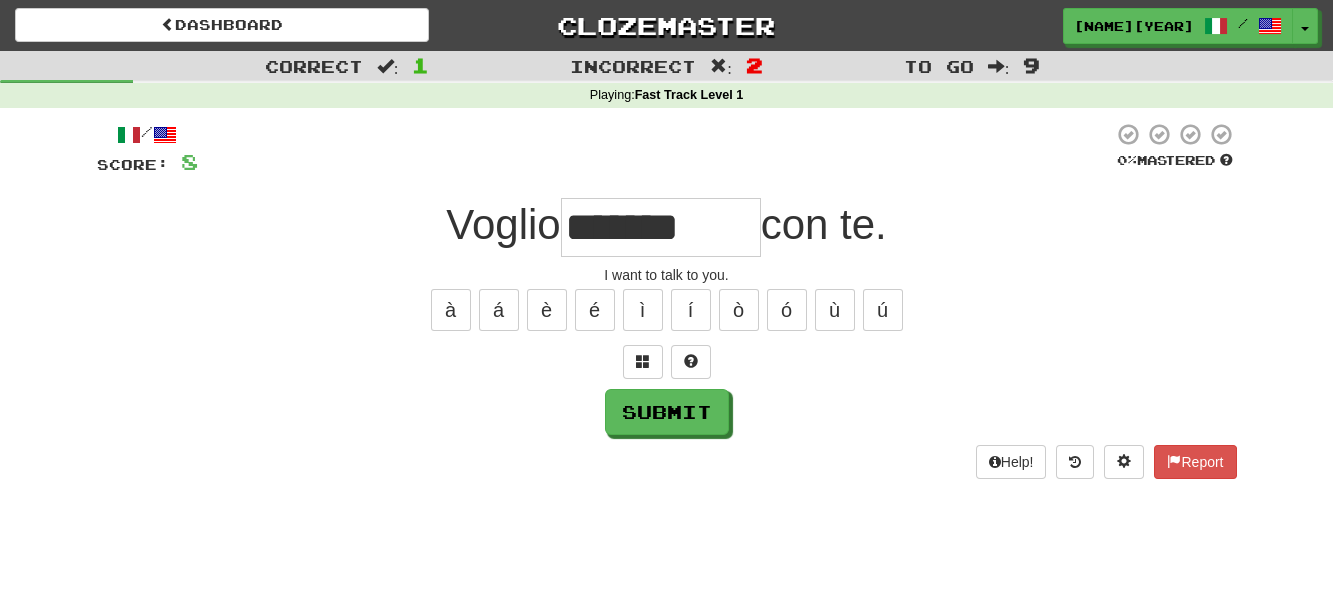 type on "*******" 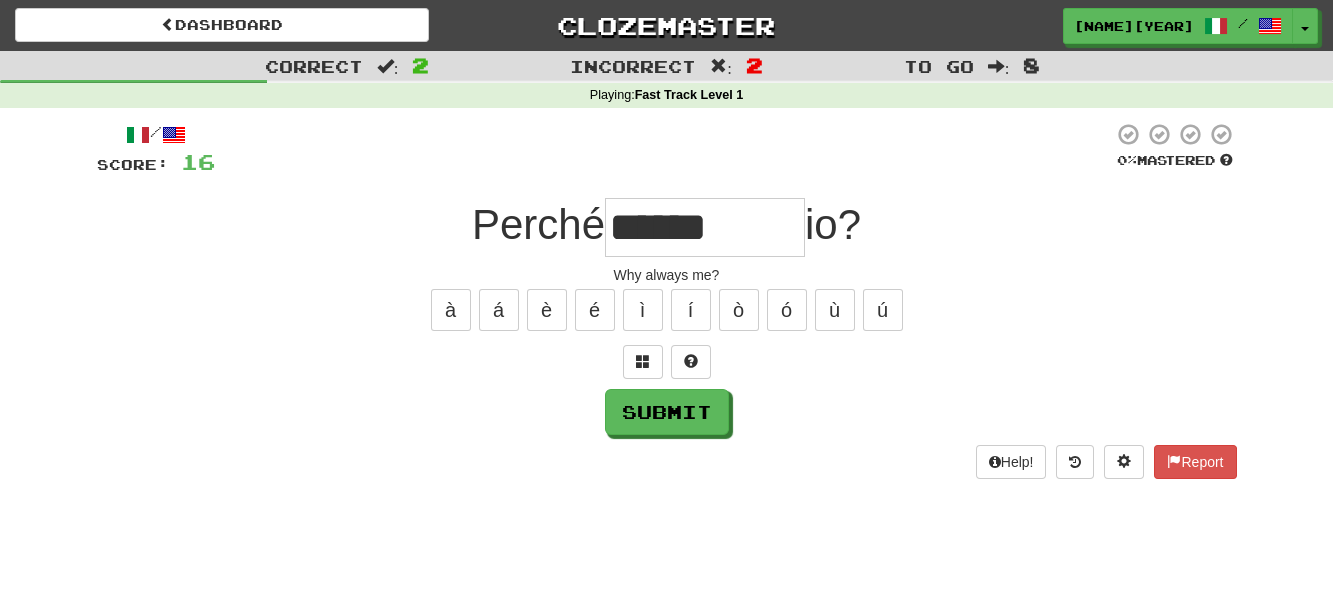 type on "******" 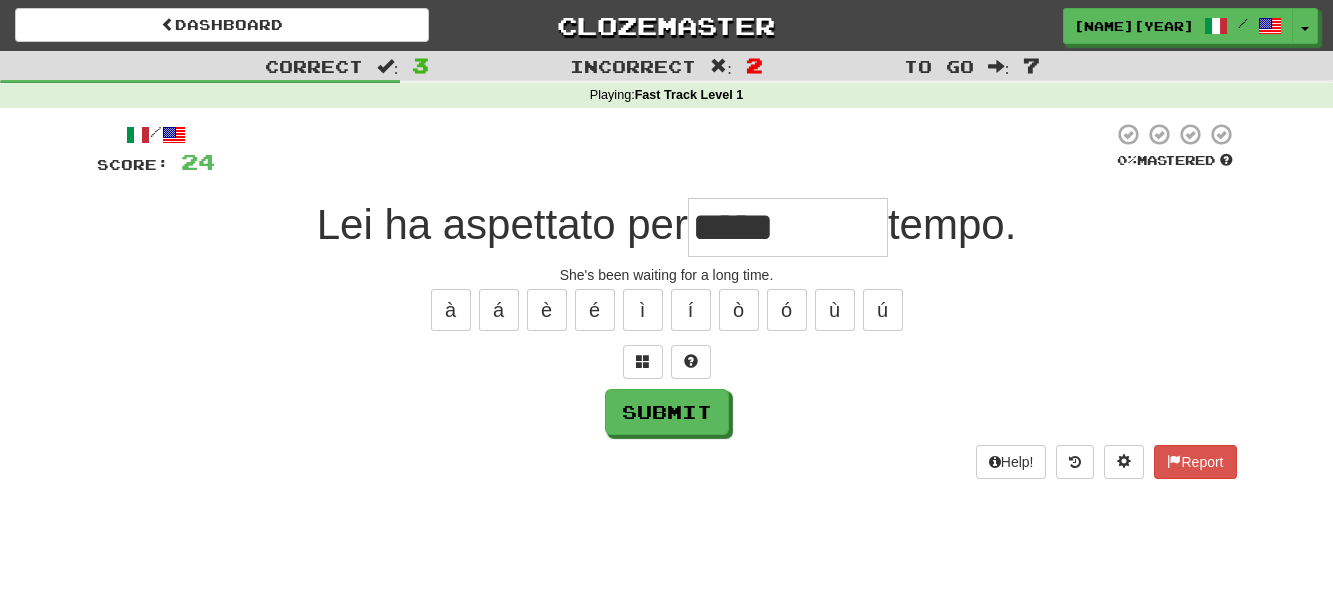 type on "*****" 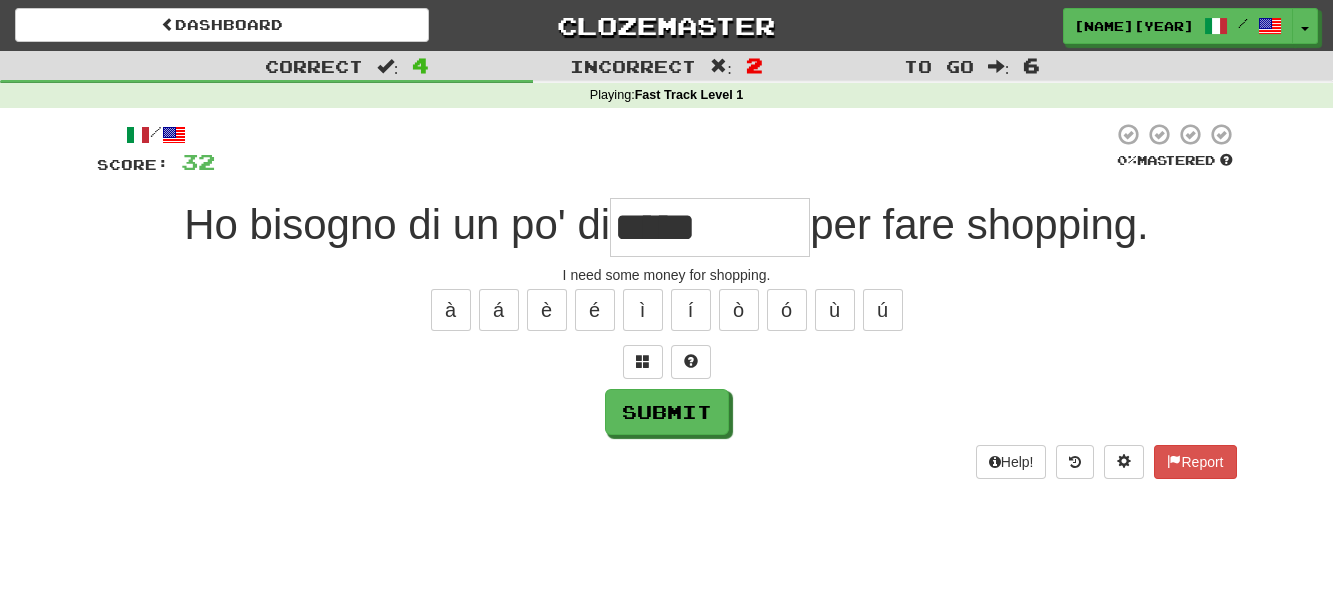 type on "*****" 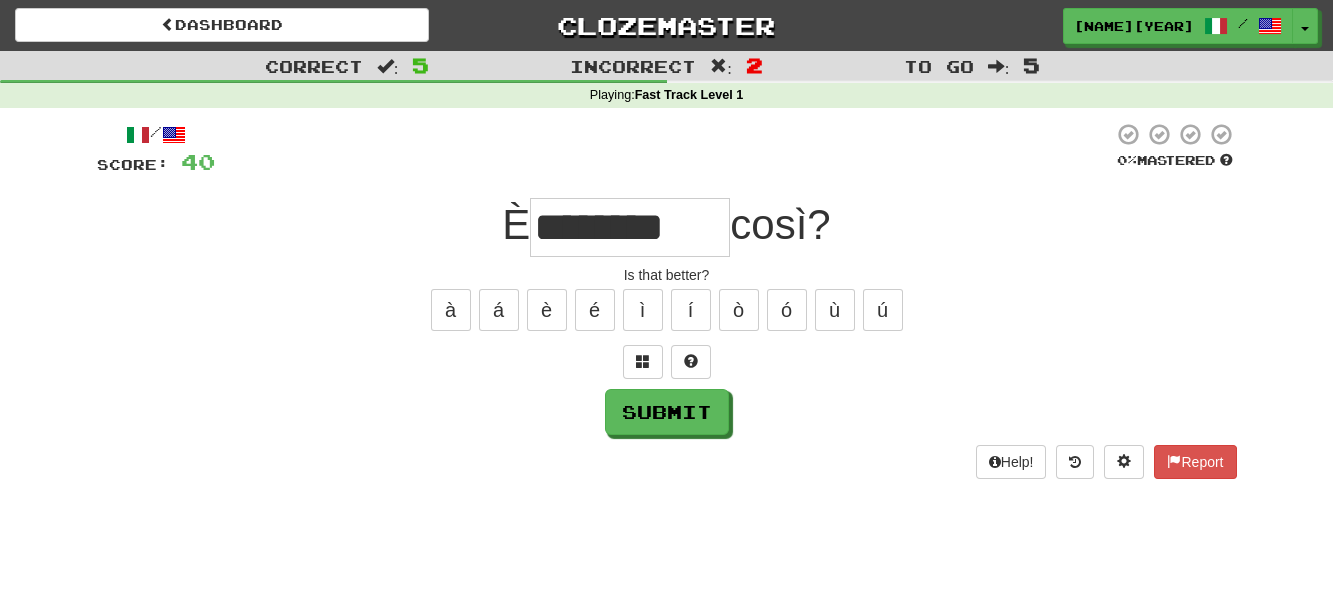 type on "******" 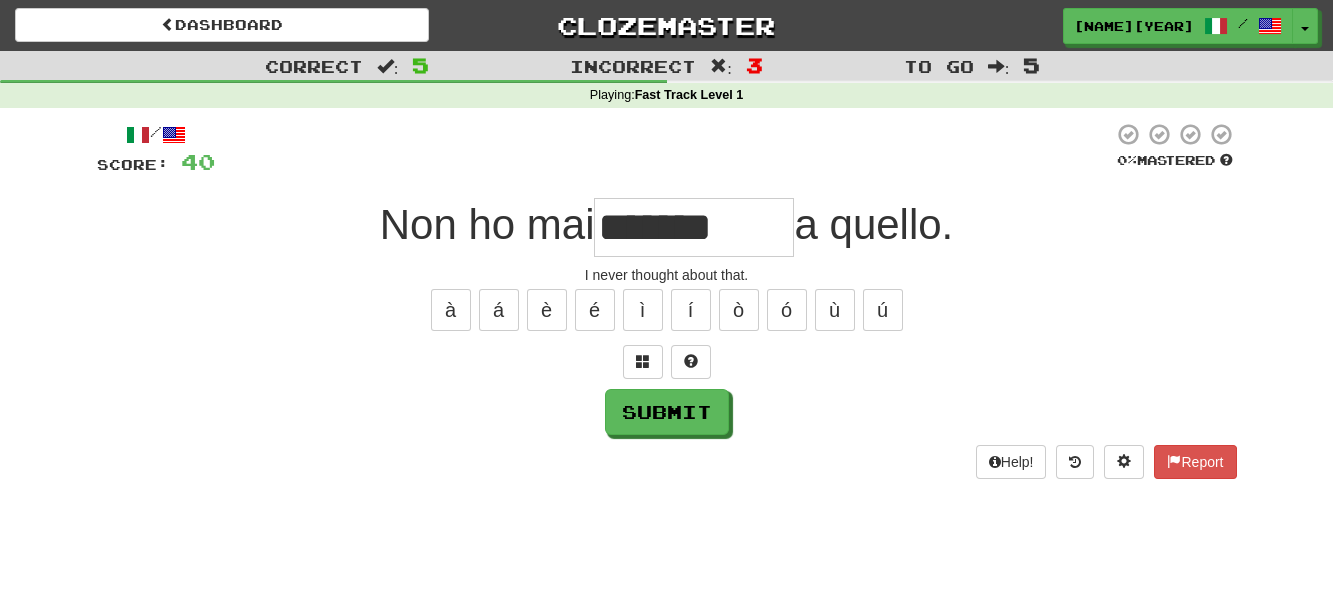 type on "*******" 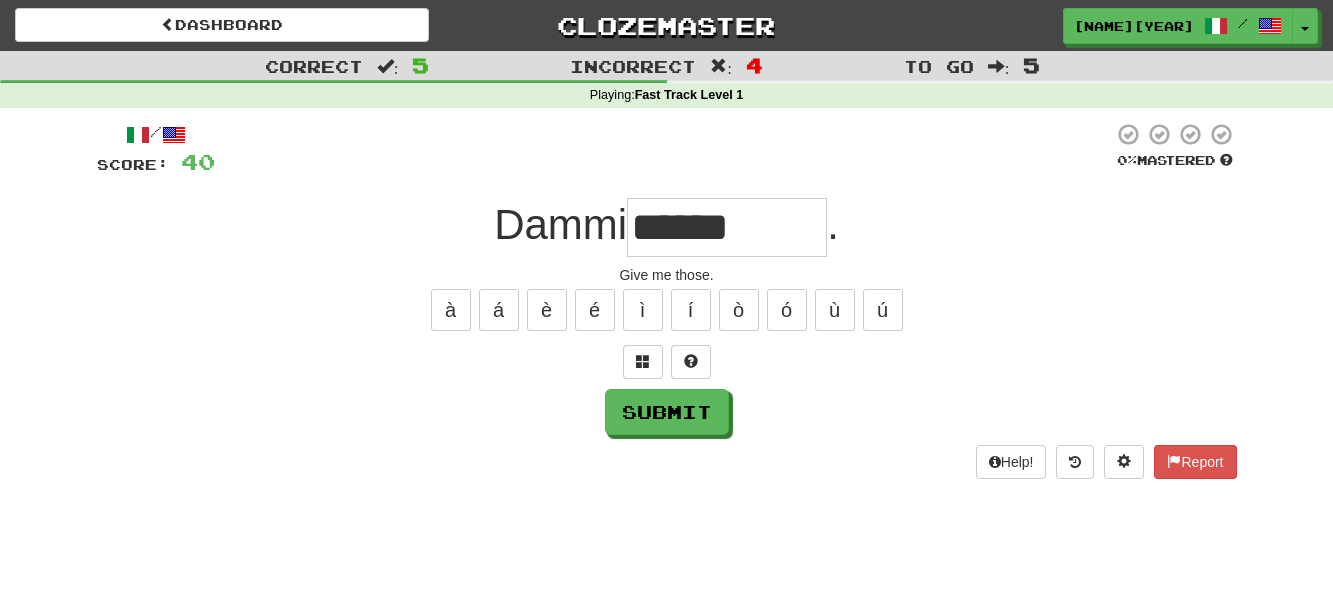 type on "******" 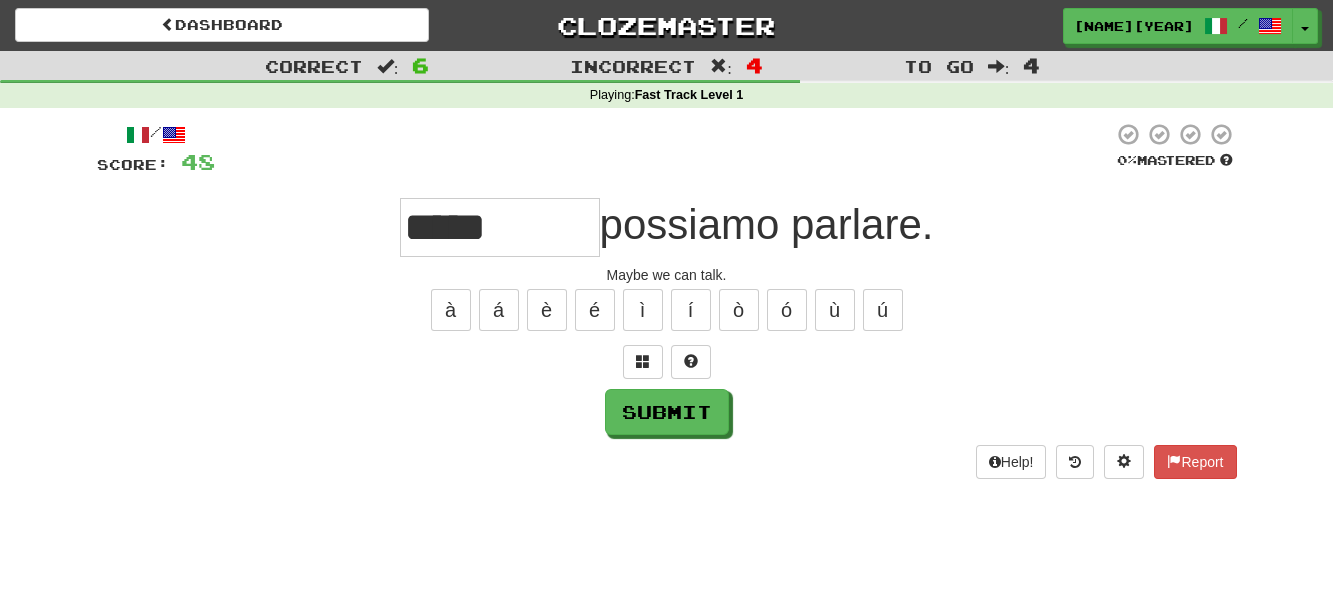 type on "*****" 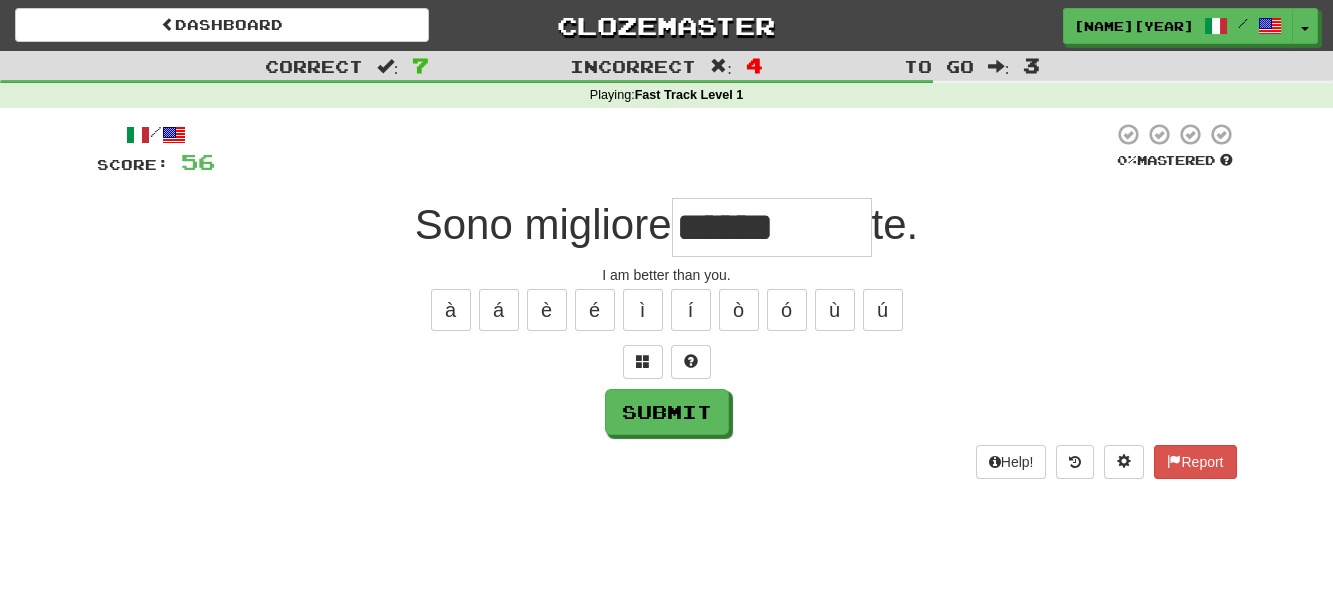 type on "**" 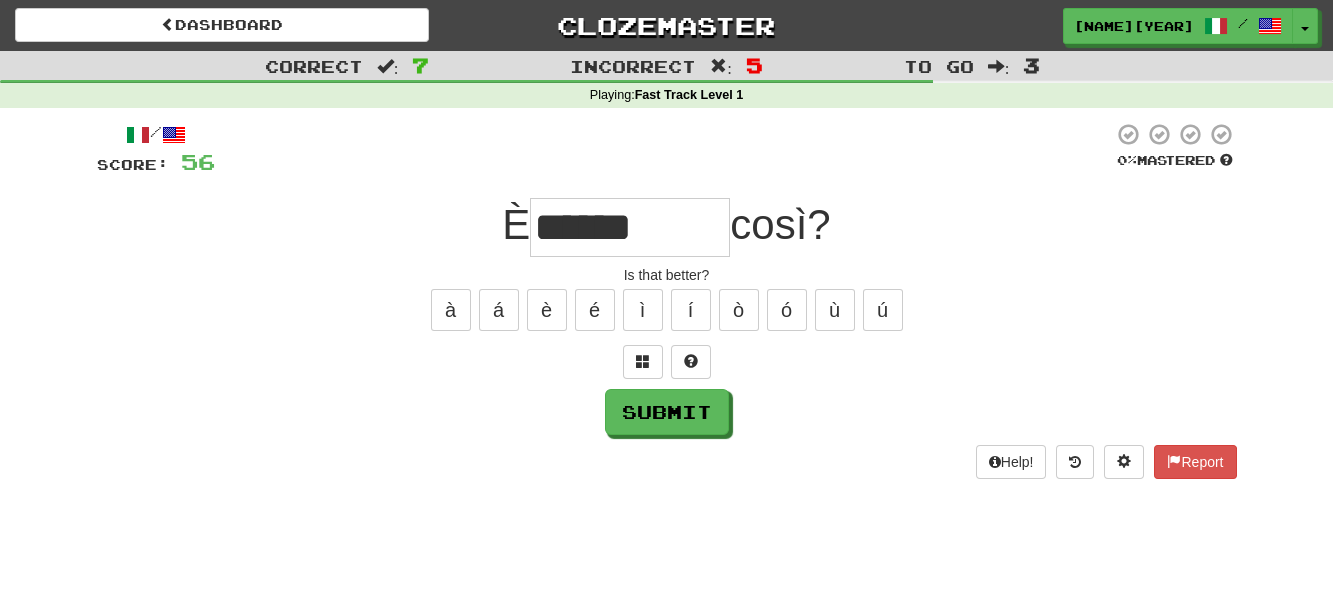 type on "******" 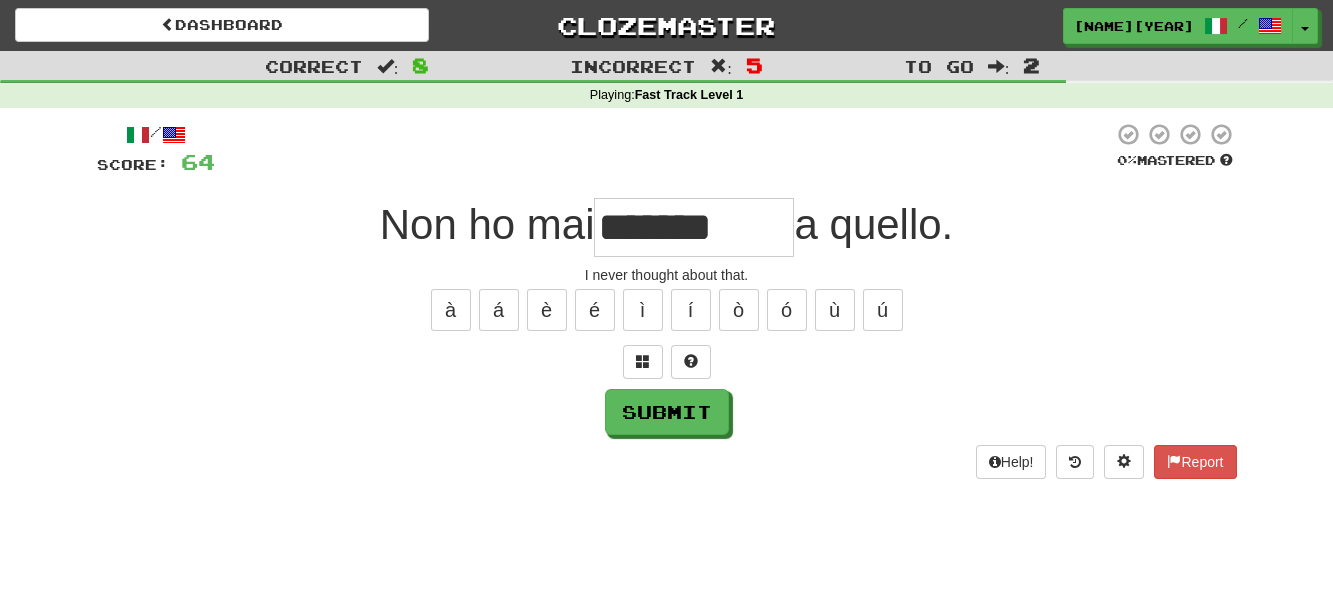 type on "*******" 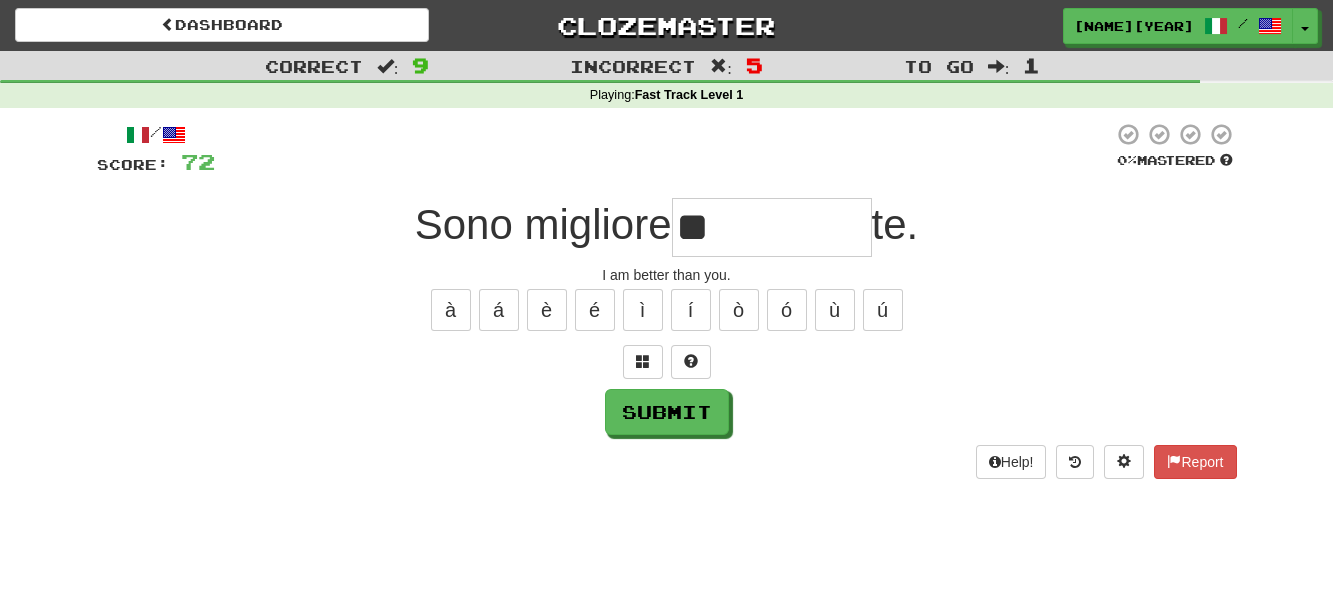 type on "**" 